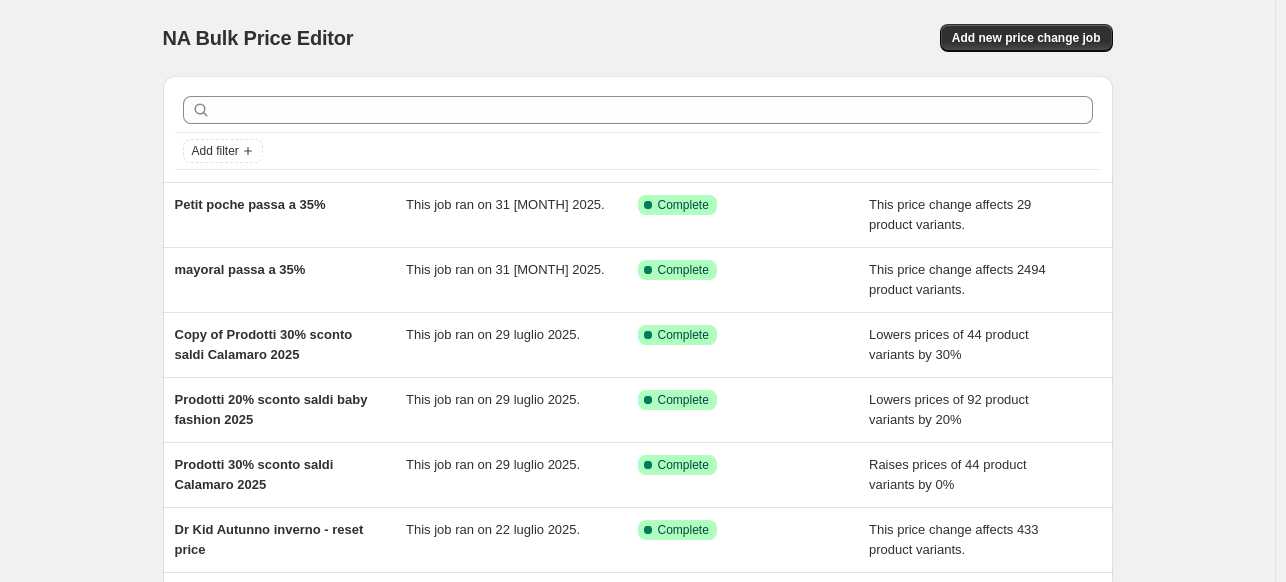 scroll, scrollTop: 0, scrollLeft: 0, axis: both 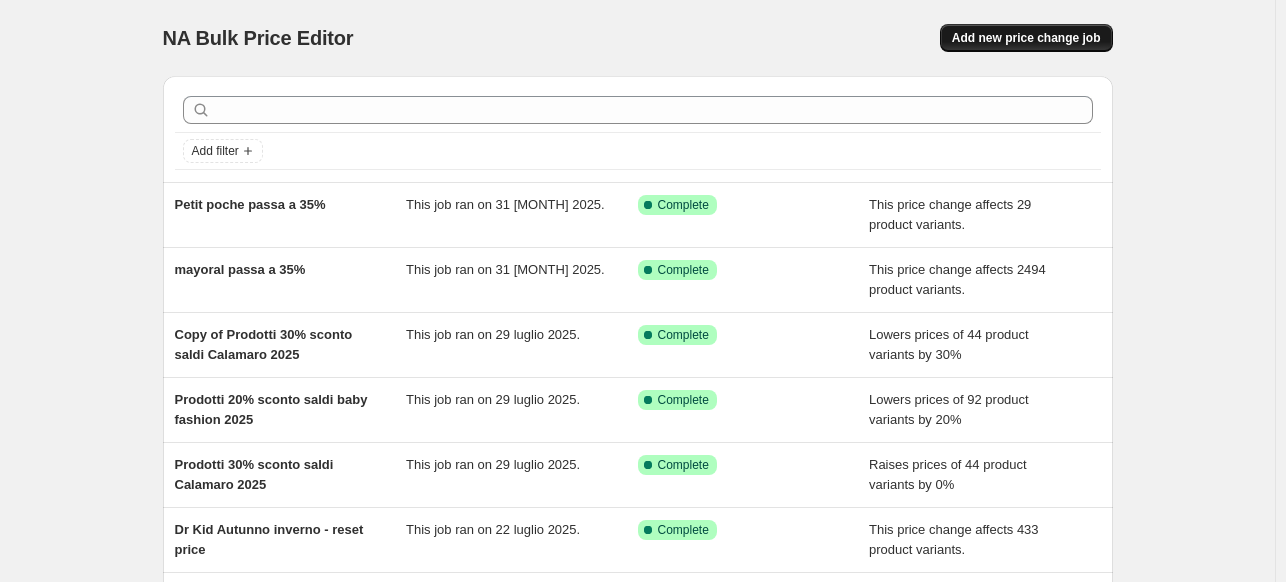 click on "Add new price change job" at bounding box center [1026, 38] 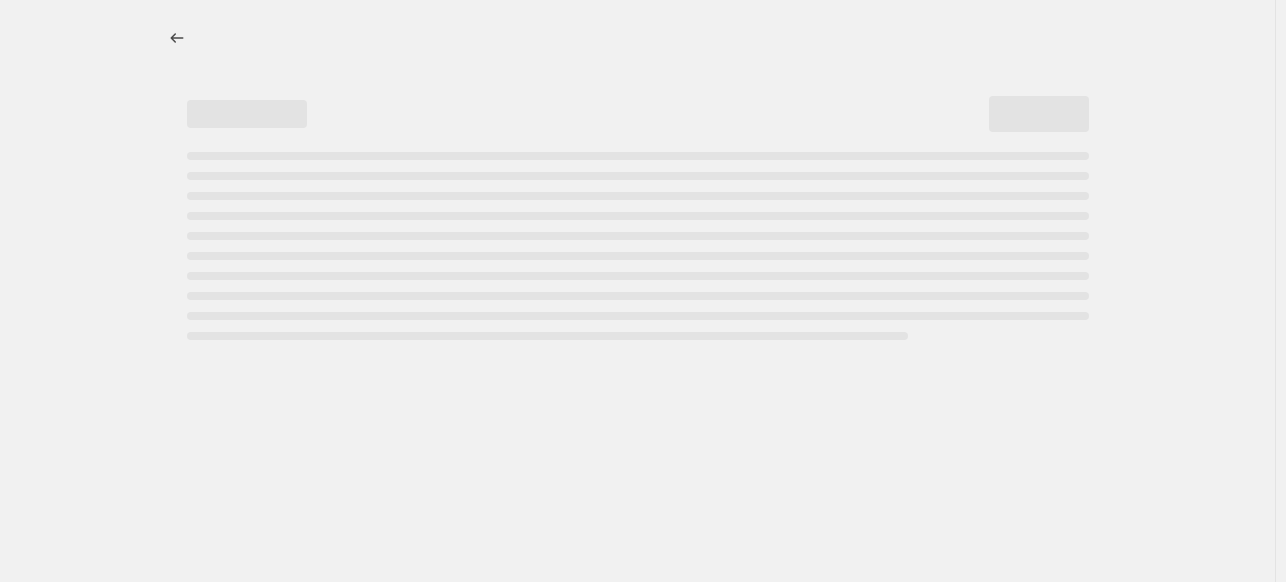 select on "percentage" 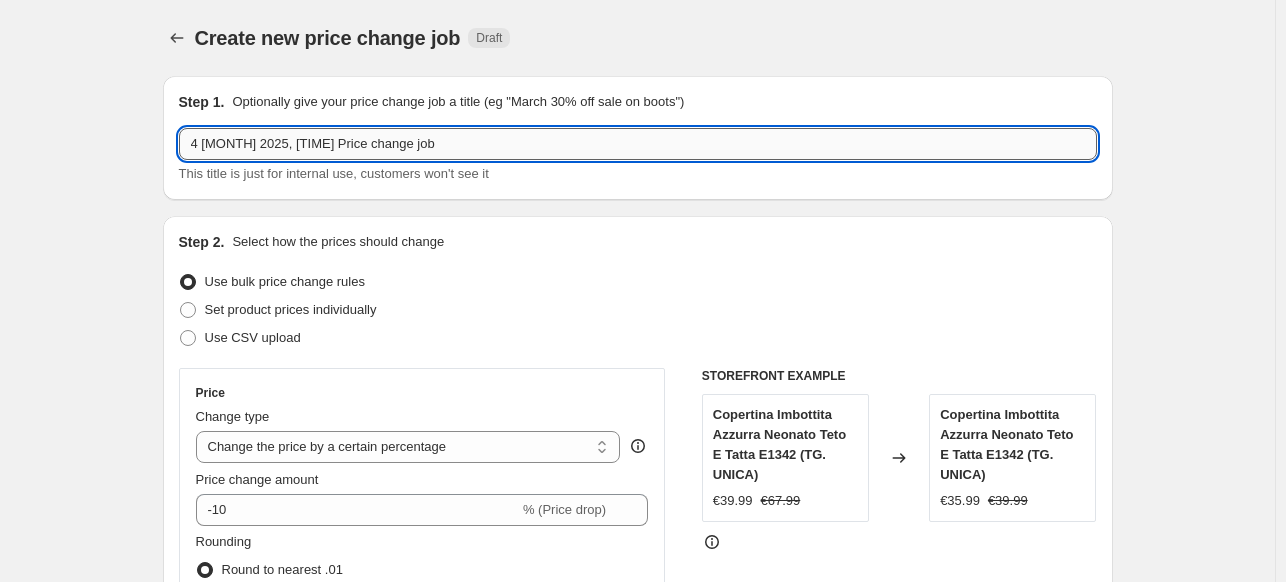 click on "4 [MONTH] 2025, [TIME] Price change job" at bounding box center [638, 144] 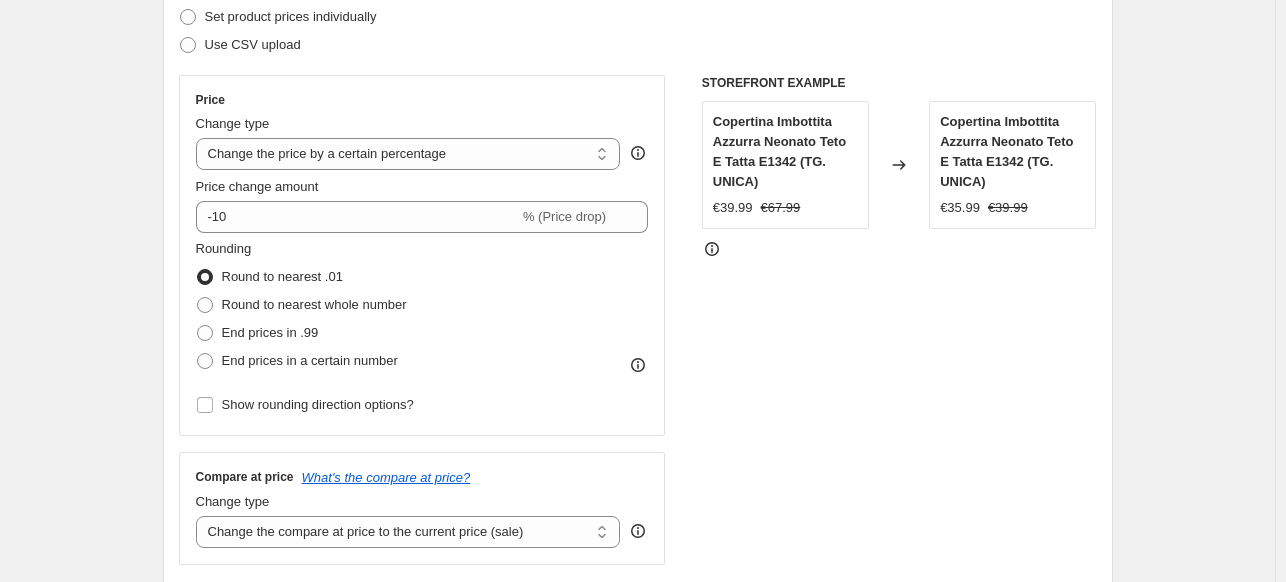 scroll, scrollTop: 300, scrollLeft: 0, axis: vertical 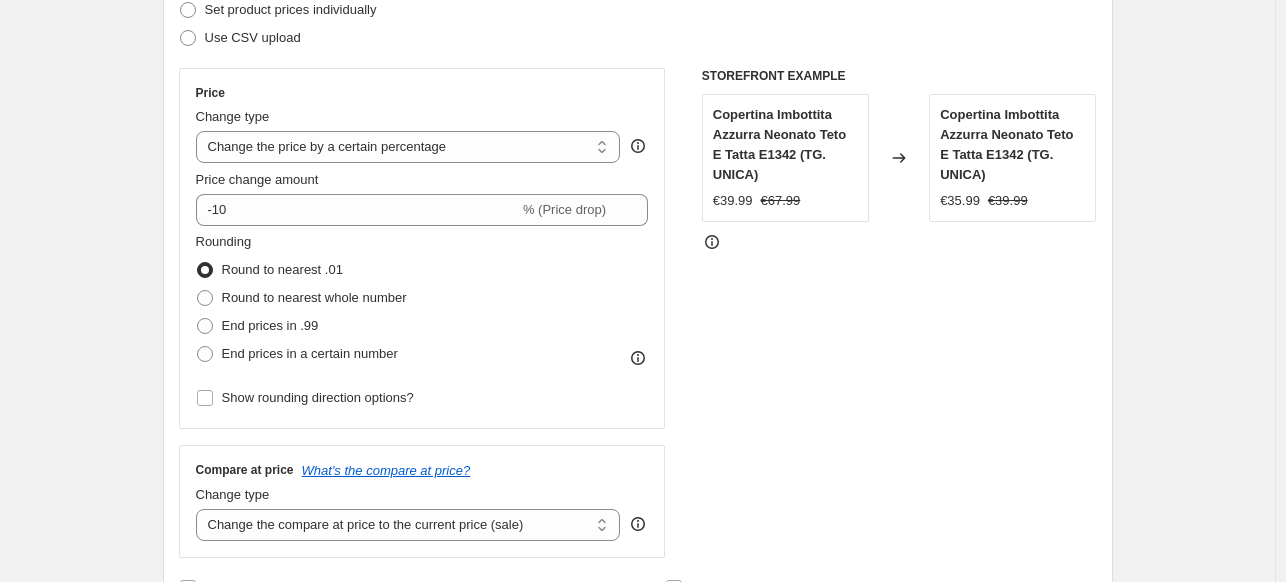 type on "Rimuovi sconti da autunno inverno tutti" 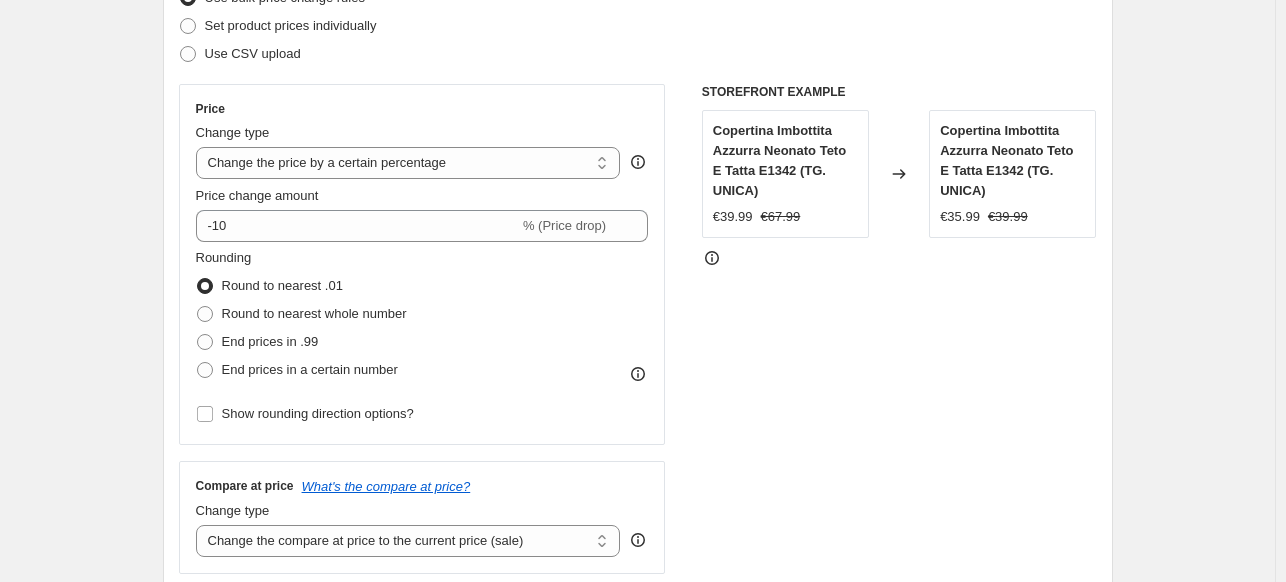 scroll, scrollTop: 0, scrollLeft: 0, axis: both 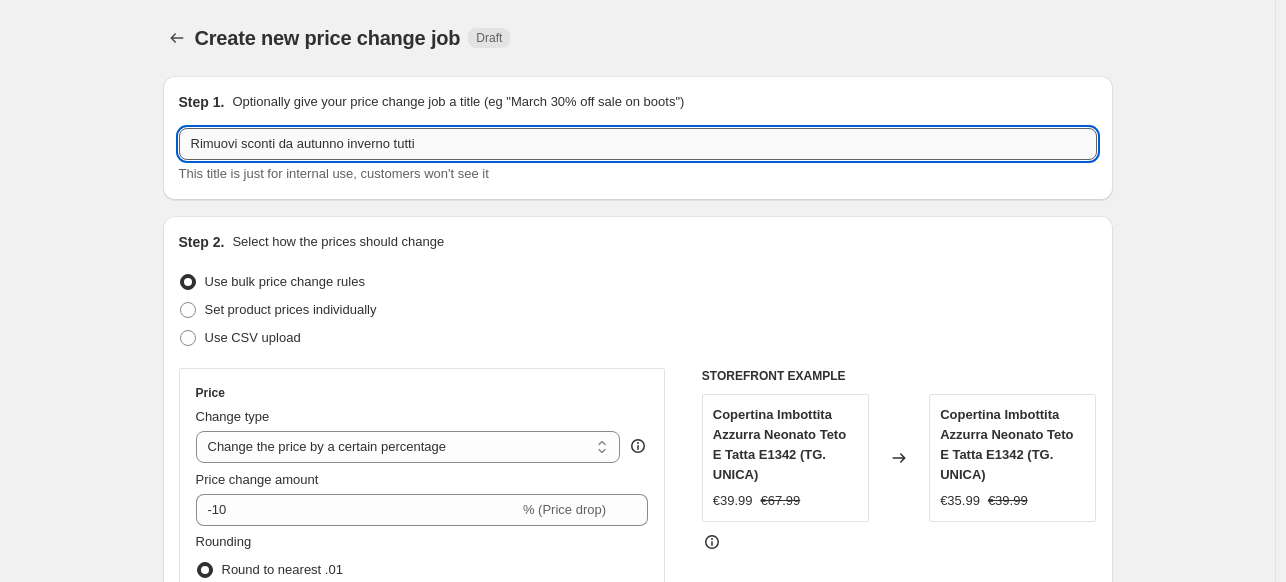 click on "Rimuovi sconti da autunno inverno tutti" at bounding box center [638, 144] 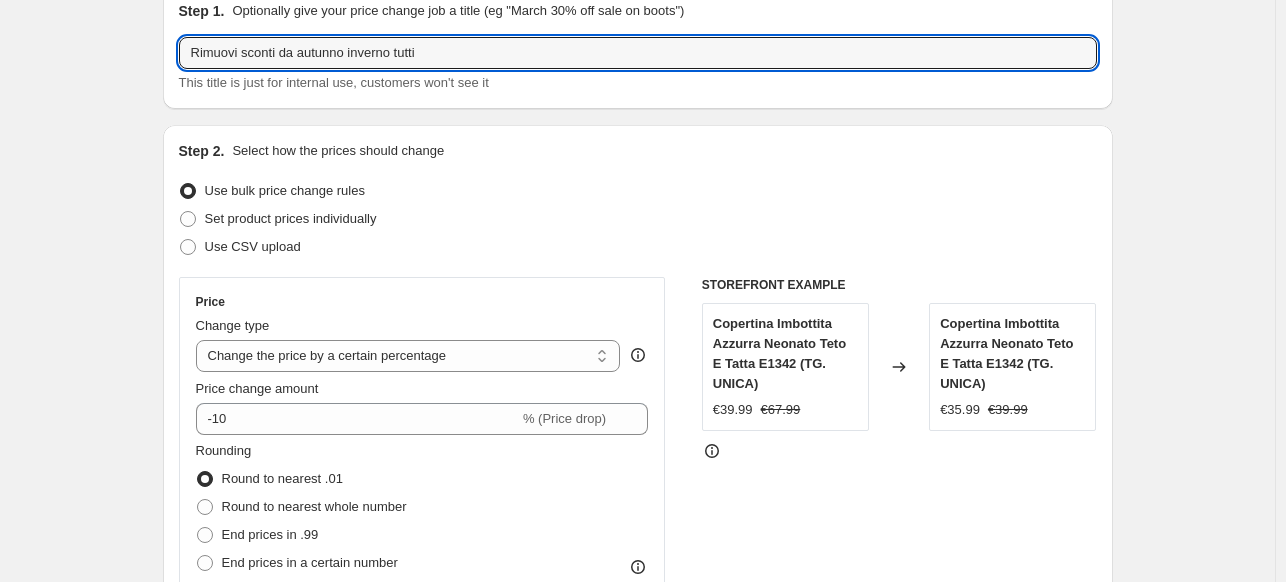 scroll, scrollTop: 200, scrollLeft: 0, axis: vertical 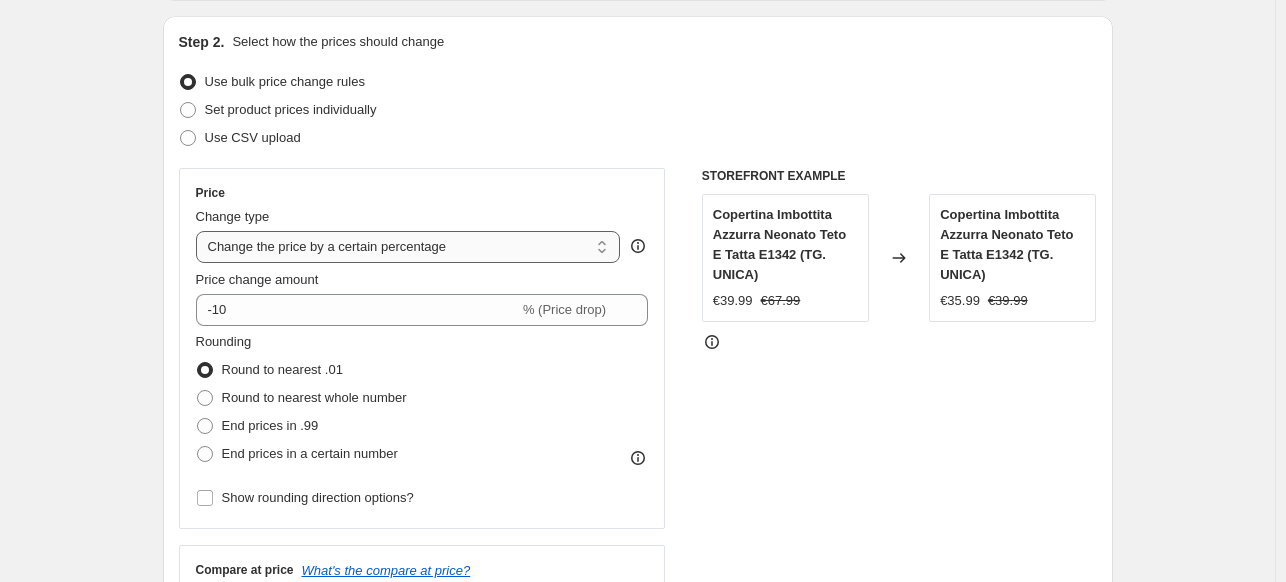click on "Change the price to a certain amount Change the price by a certain amount Change the price by a certain percentage Change the price to the current compare at price (price before sale) Change the price by a certain amount relative to the compare at price Change the price by a certain percentage relative to the compare at price Don't change the price Change the price by a certain percentage relative to the cost per item Change price to certain cost margin" at bounding box center [408, 247] 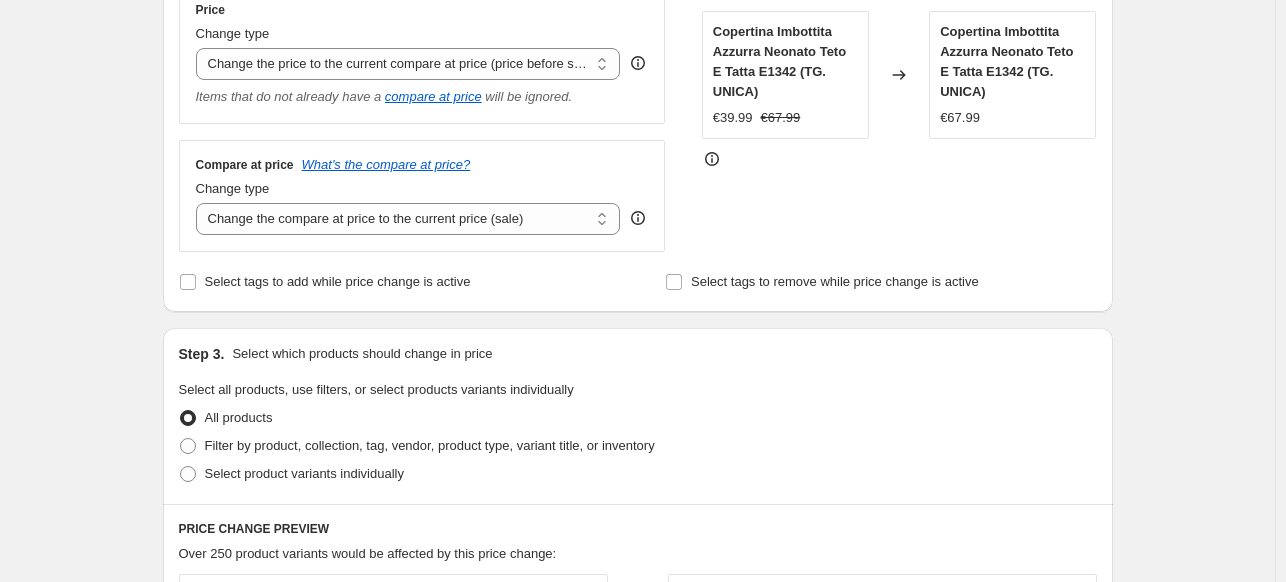 scroll, scrollTop: 400, scrollLeft: 0, axis: vertical 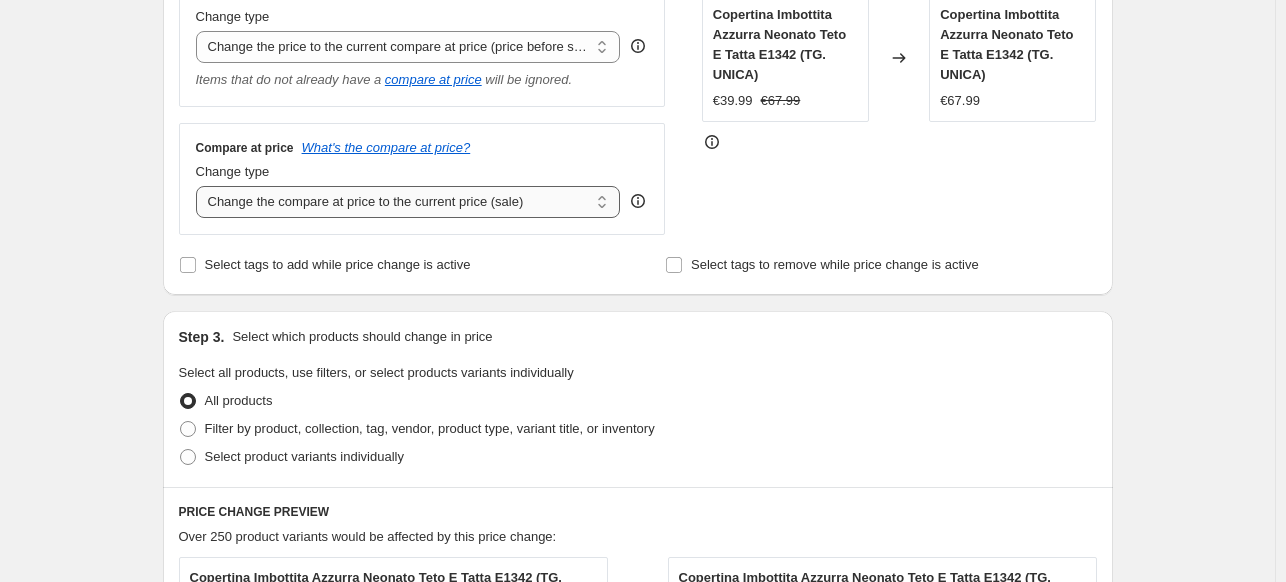 click on "Change the compare at price to the current price (sale) Change the compare at price to a certain amount Change the compare at price by a certain amount Change the compare at price by a certain percentage Change the compare at price by a certain amount relative to the actual price Change the compare at price by a certain percentage relative to the actual price Don't change the compare at price Remove the compare at price" at bounding box center (408, 202) 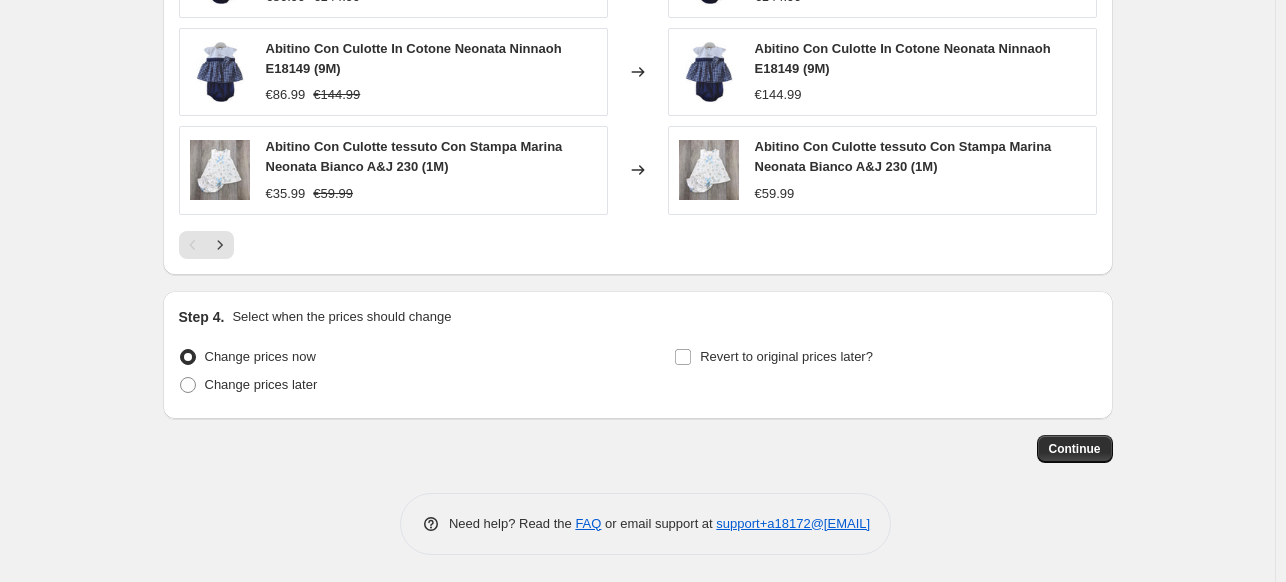 scroll, scrollTop: 724, scrollLeft: 0, axis: vertical 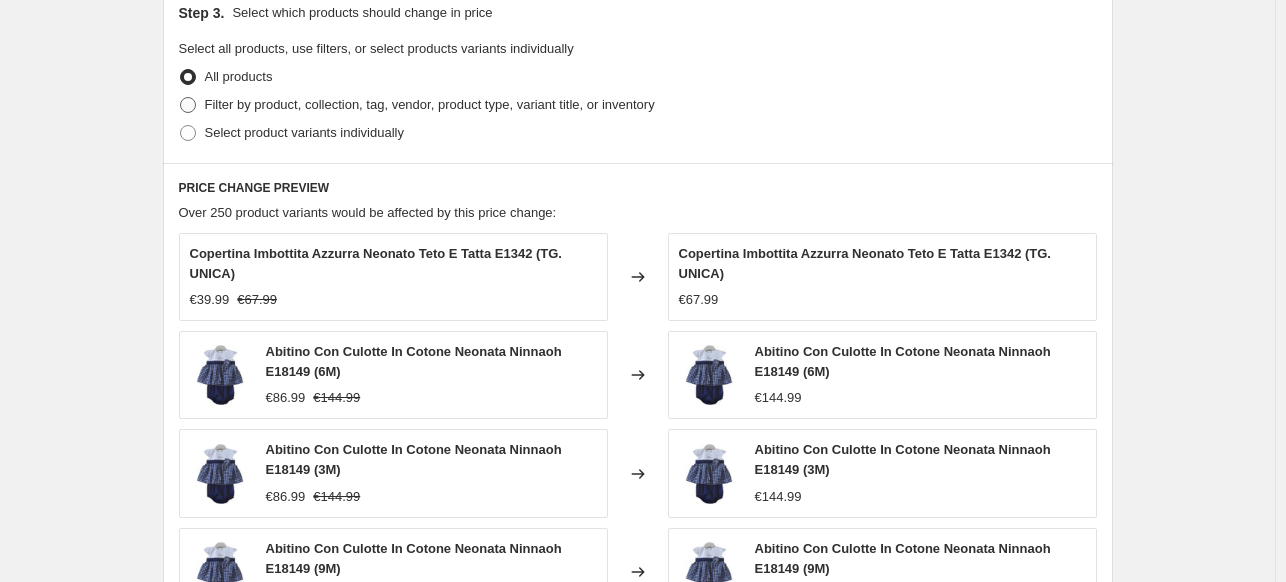 click on "Filter by product, collection, tag, vendor, product type, variant title, or inventory" at bounding box center (430, 104) 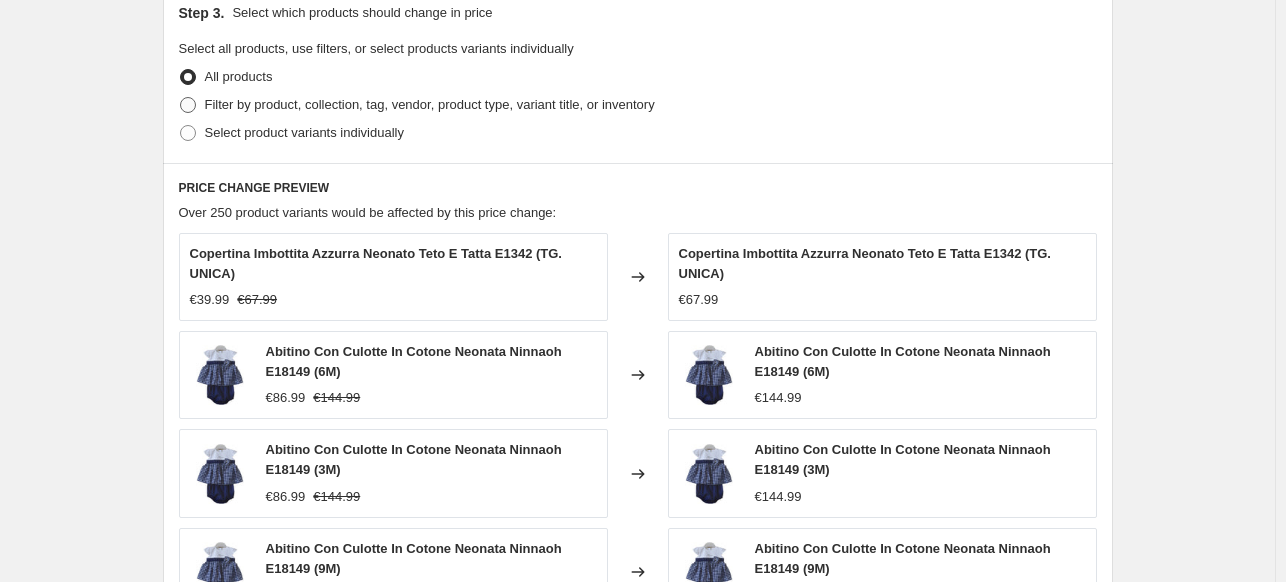 radio on "true" 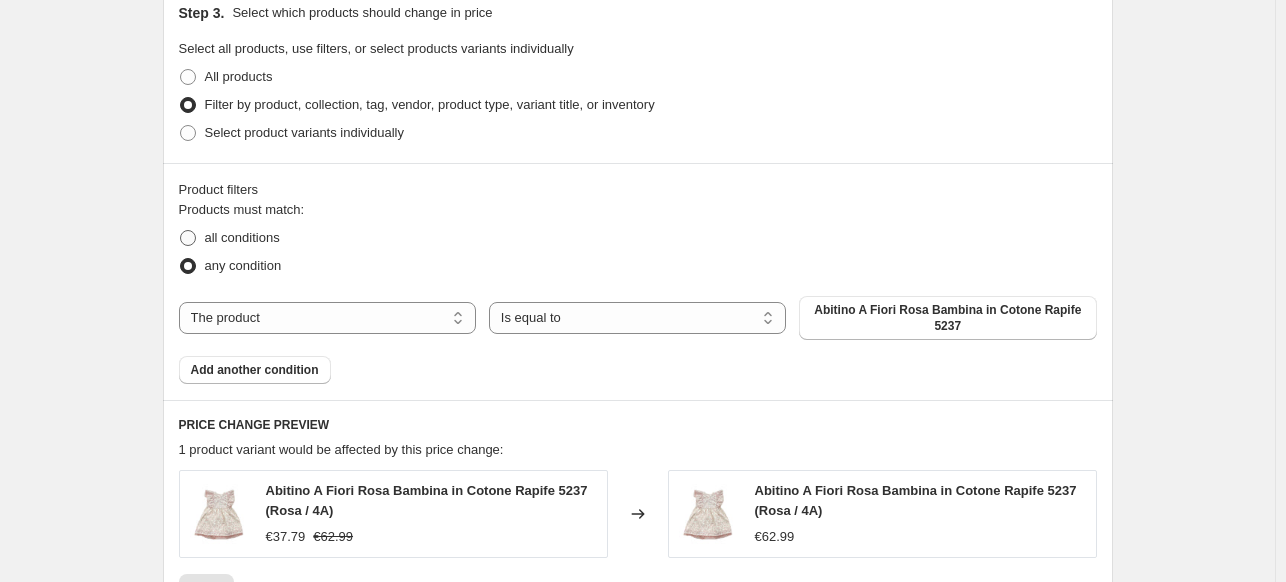 click on "all conditions" at bounding box center (242, 237) 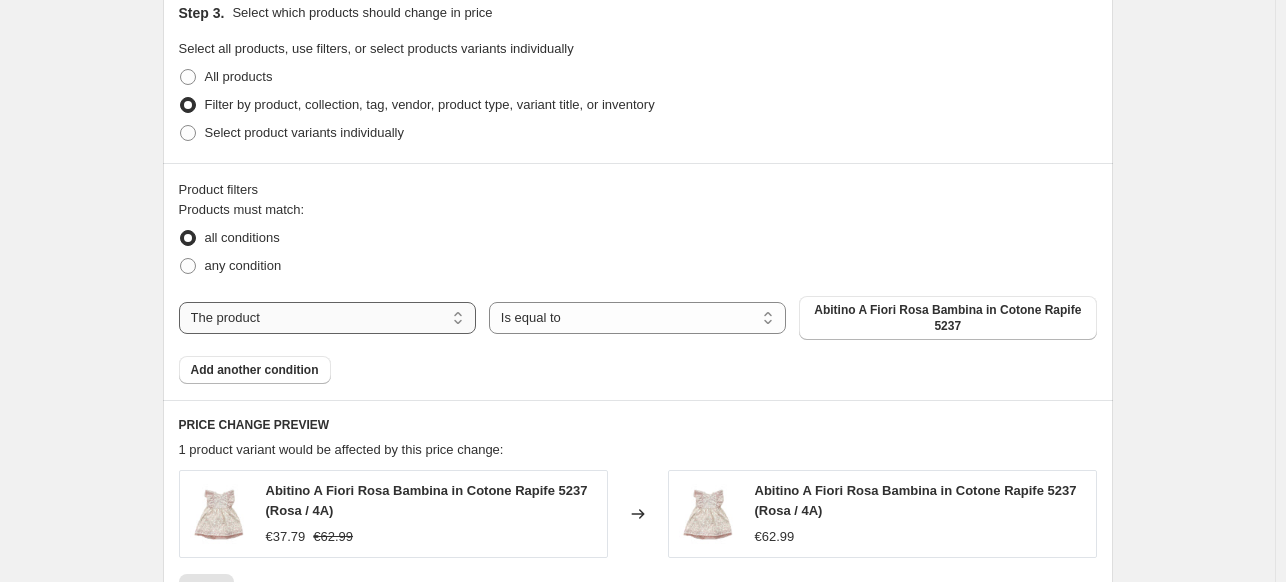 click on "The product The product's collection The product's tag The product's vendor The product's type The product's status The variant's title Inventory quantity" at bounding box center (327, 318) 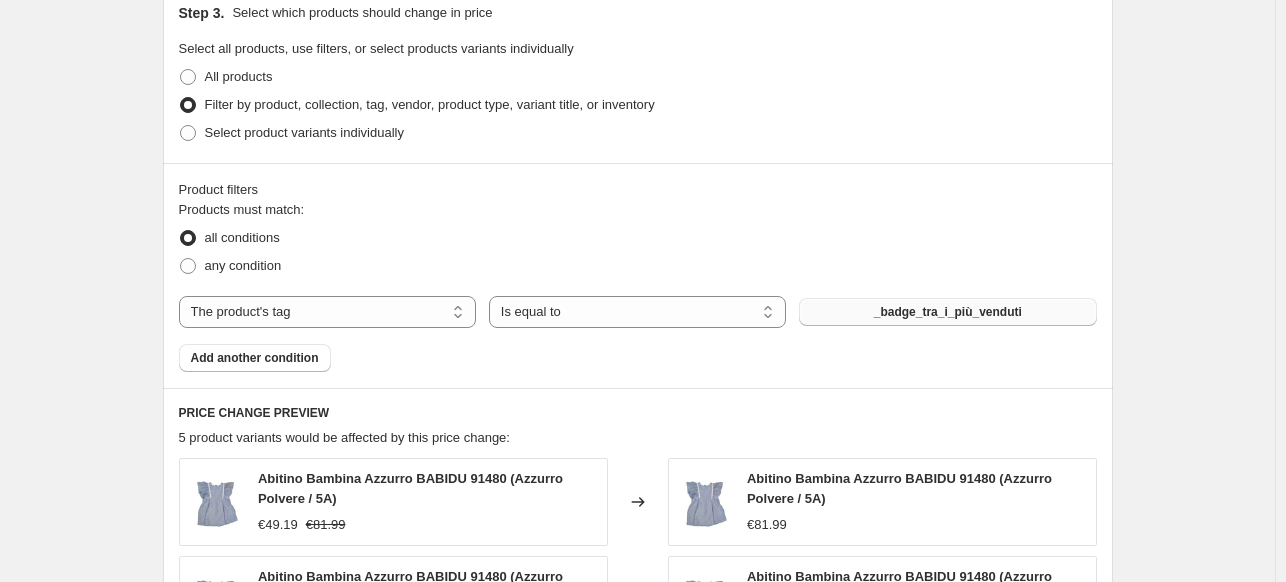 click on "_badge_tra_i_più_venduti" at bounding box center (948, 312) 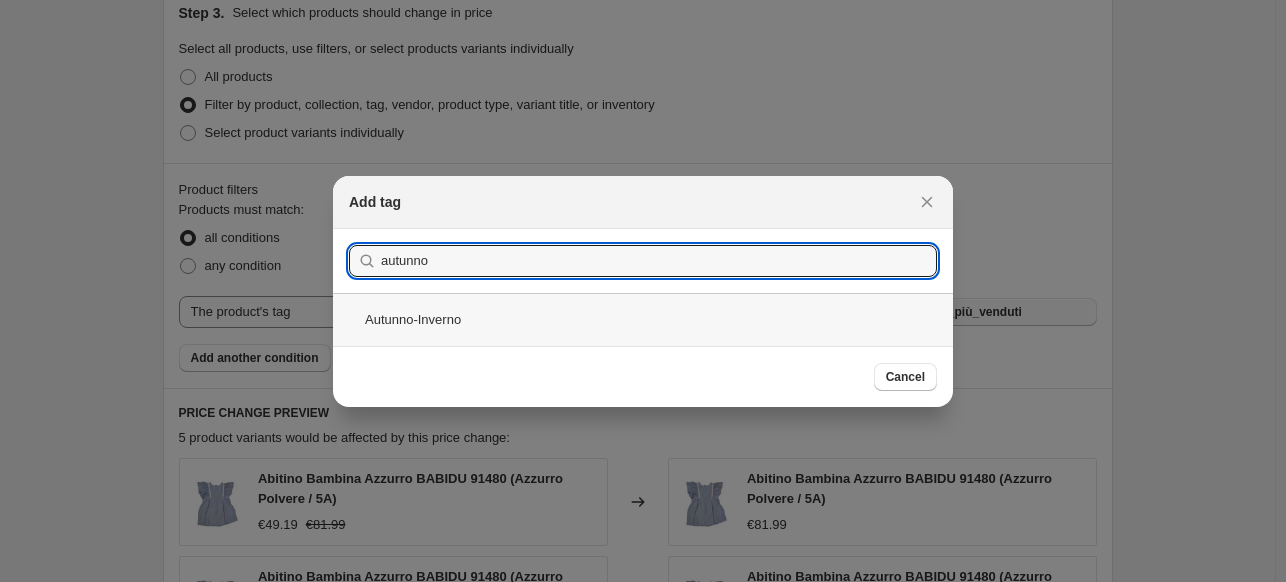 type on "autunno" 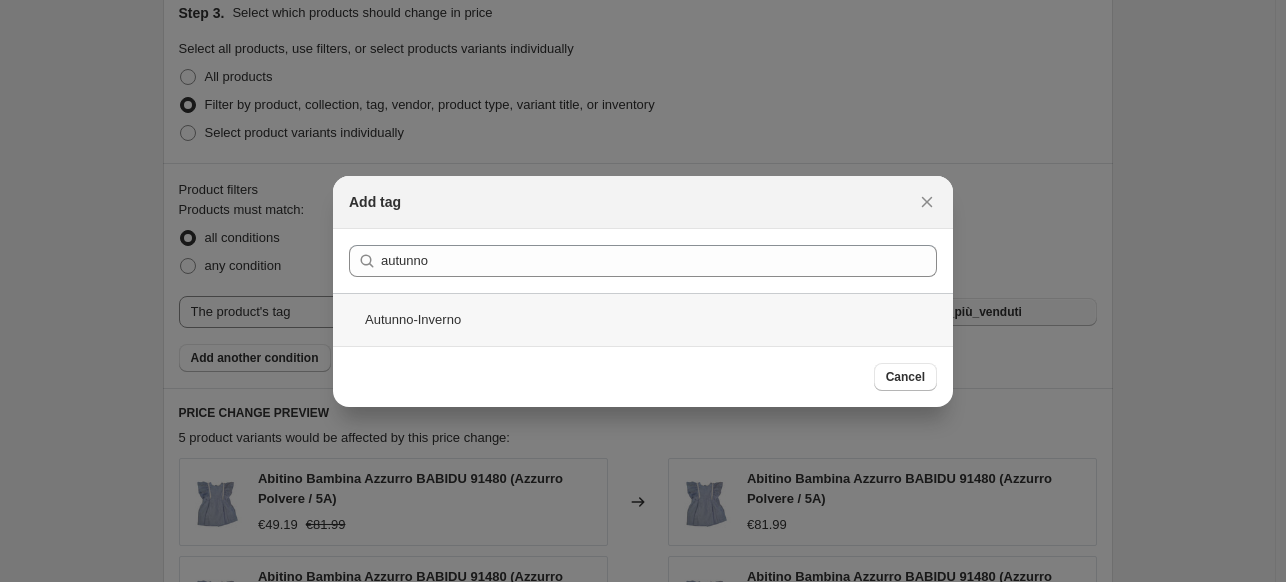 click on "Autunno-Inverno" at bounding box center (643, 319) 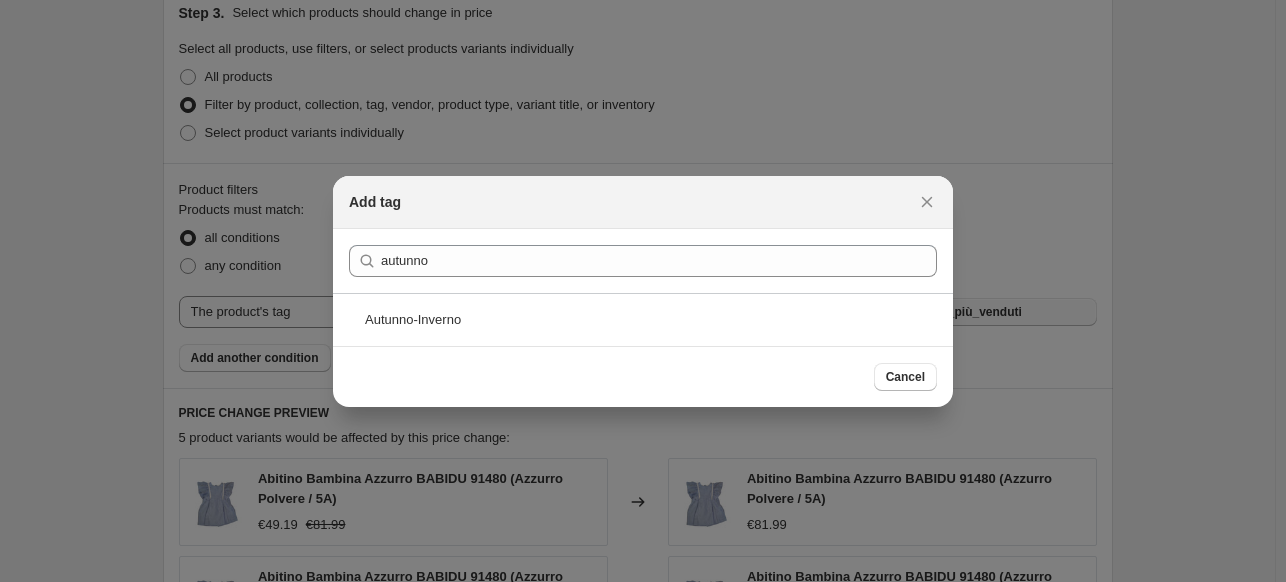 scroll, scrollTop: 724, scrollLeft: 0, axis: vertical 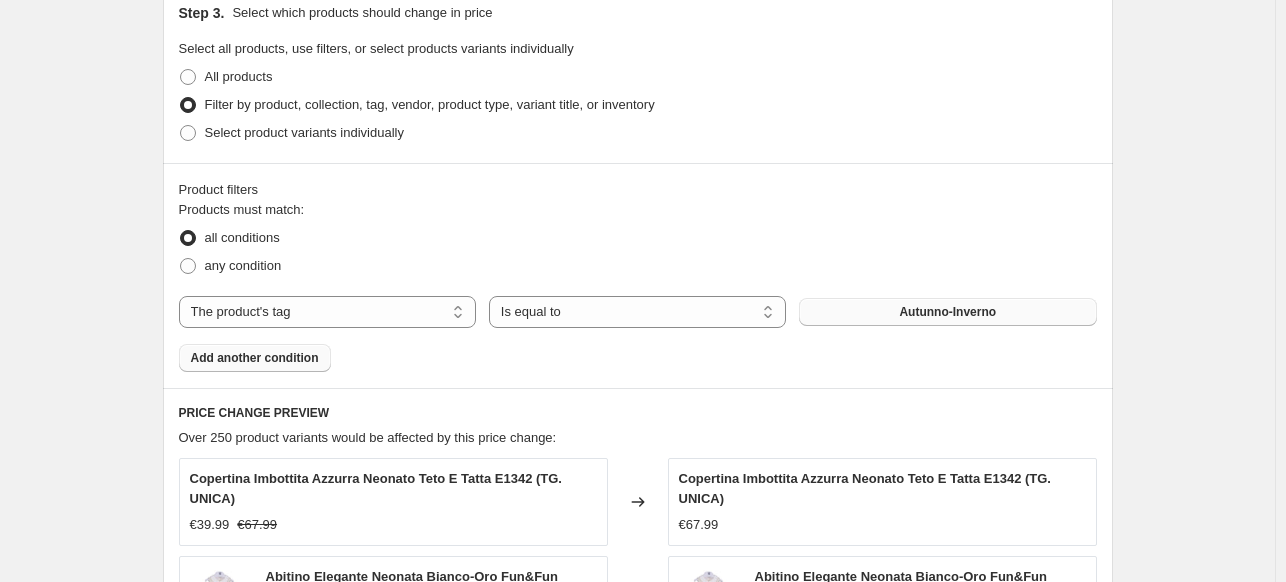 click on "Add another condition" at bounding box center (255, 358) 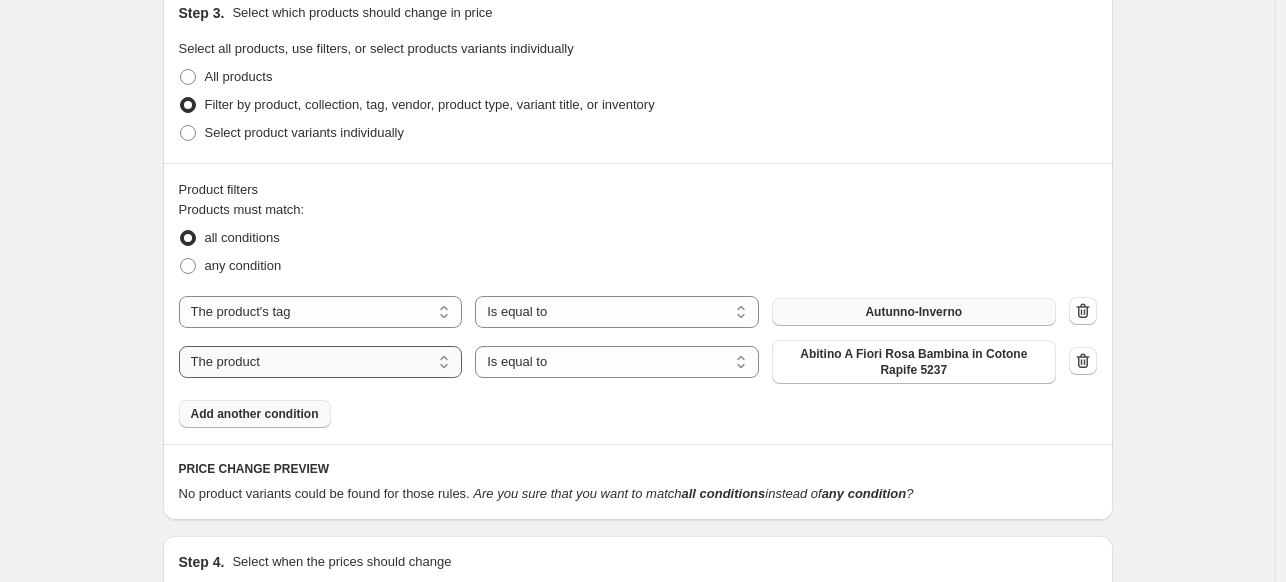 click on "The product The product's collection The product's tag The product's vendor The product's type The product's status The variant's title Inventory quantity" at bounding box center (321, 362) 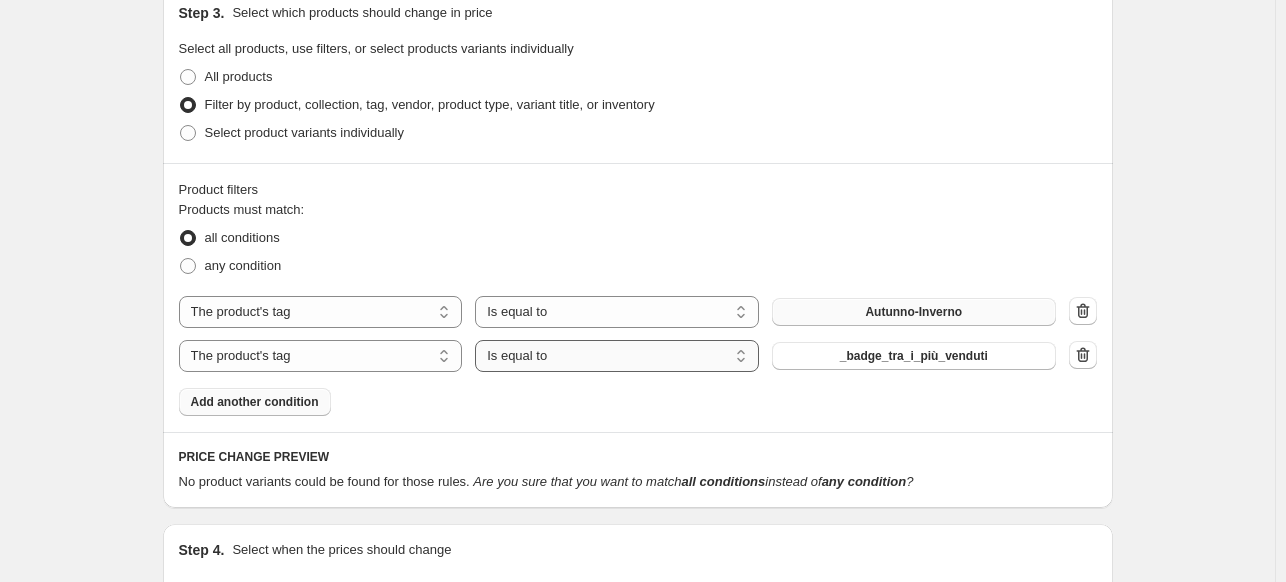 click on "Is equal to Is not equal to" at bounding box center (617, 356) 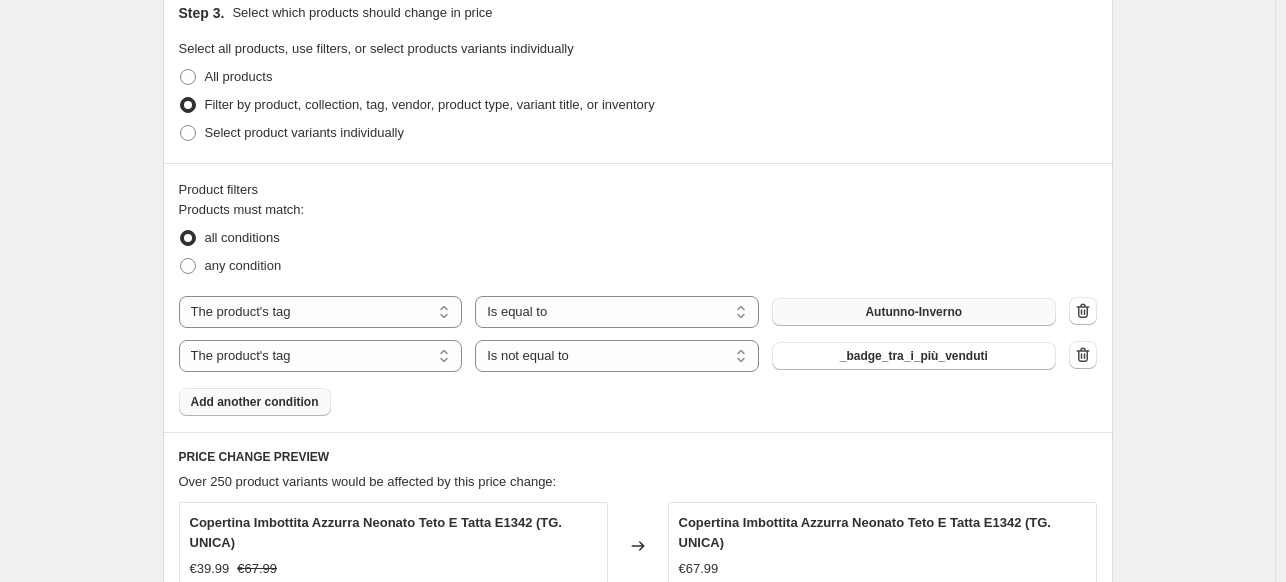 click on "_badge_tra_i_più_venduti" at bounding box center (914, 356) 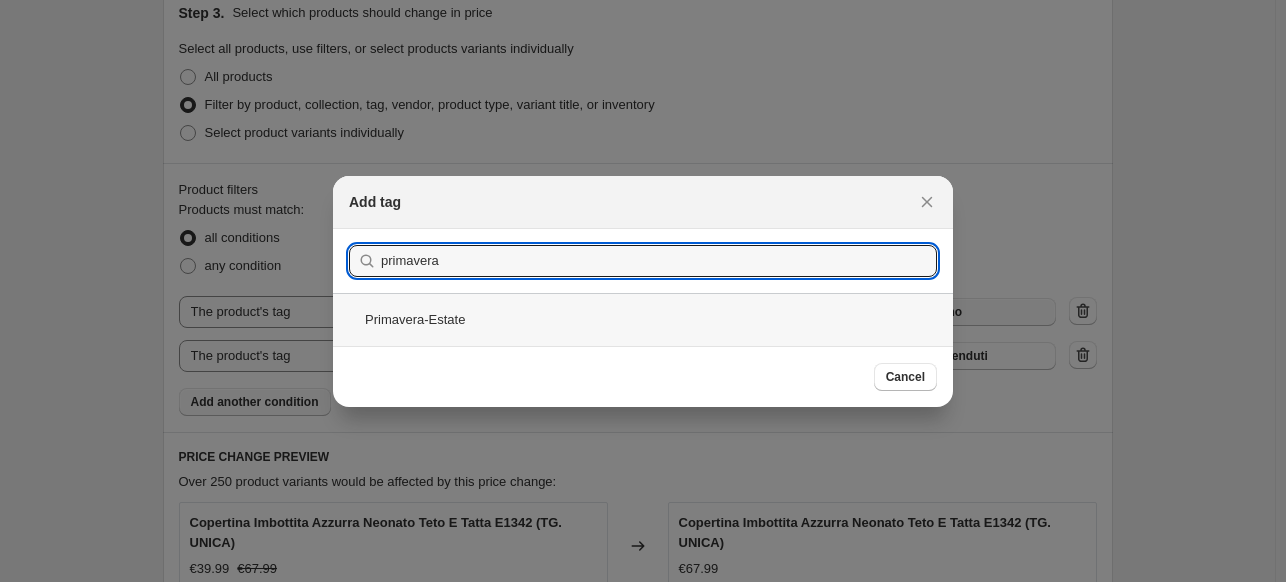 type on "primavera" 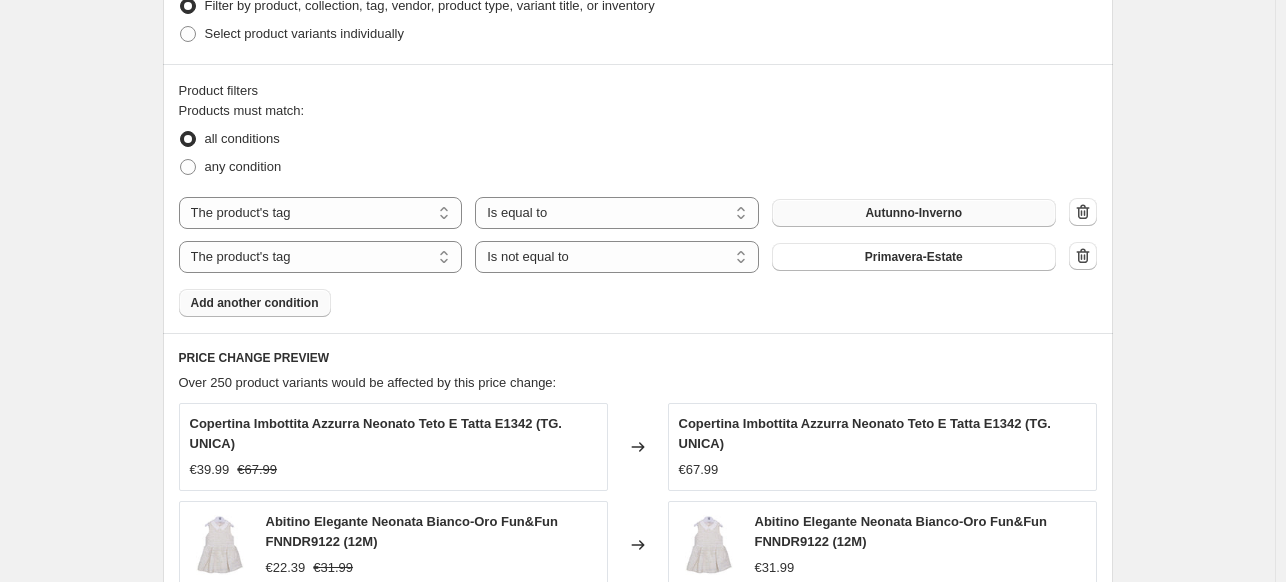 scroll, scrollTop: 824, scrollLeft: 0, axis: vertical 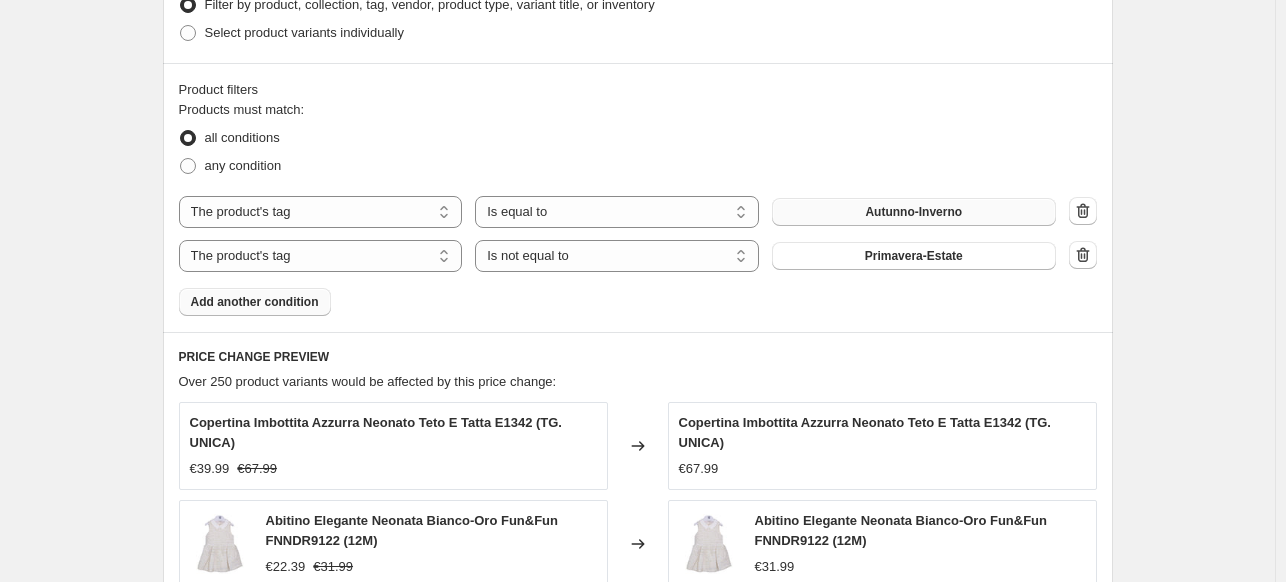 click on "Add another condition" at bounding box center [255, 302] 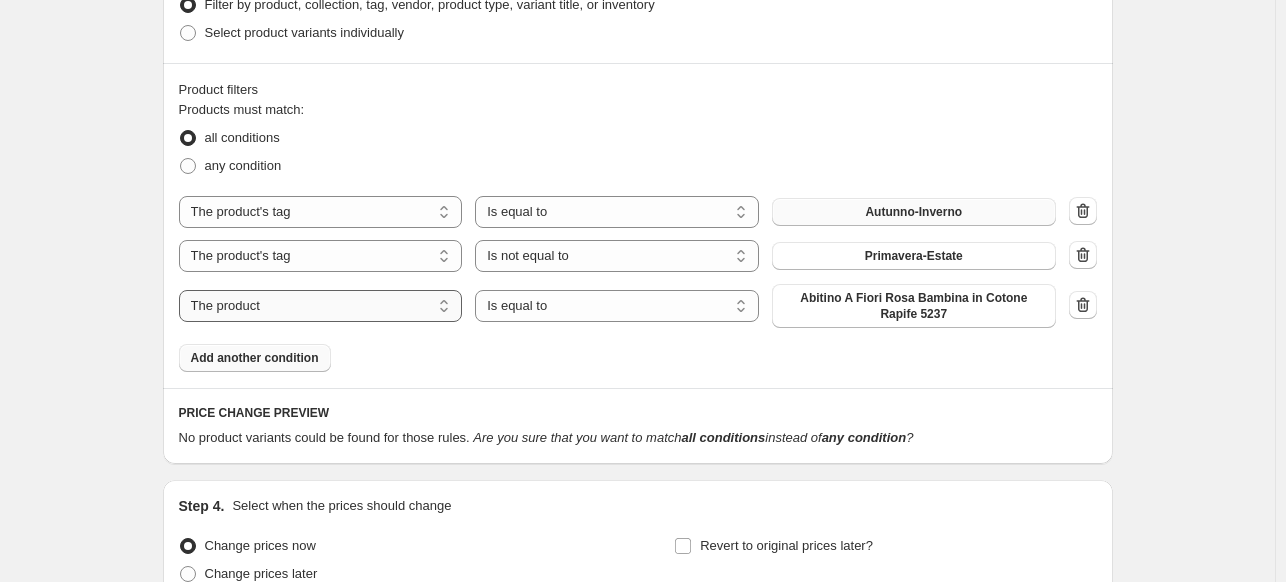 click on "The product The product's collection The product's tag The product's vendor The product's type The product's status The variant's title Inventory quantity" at bounding box center (321, 306) 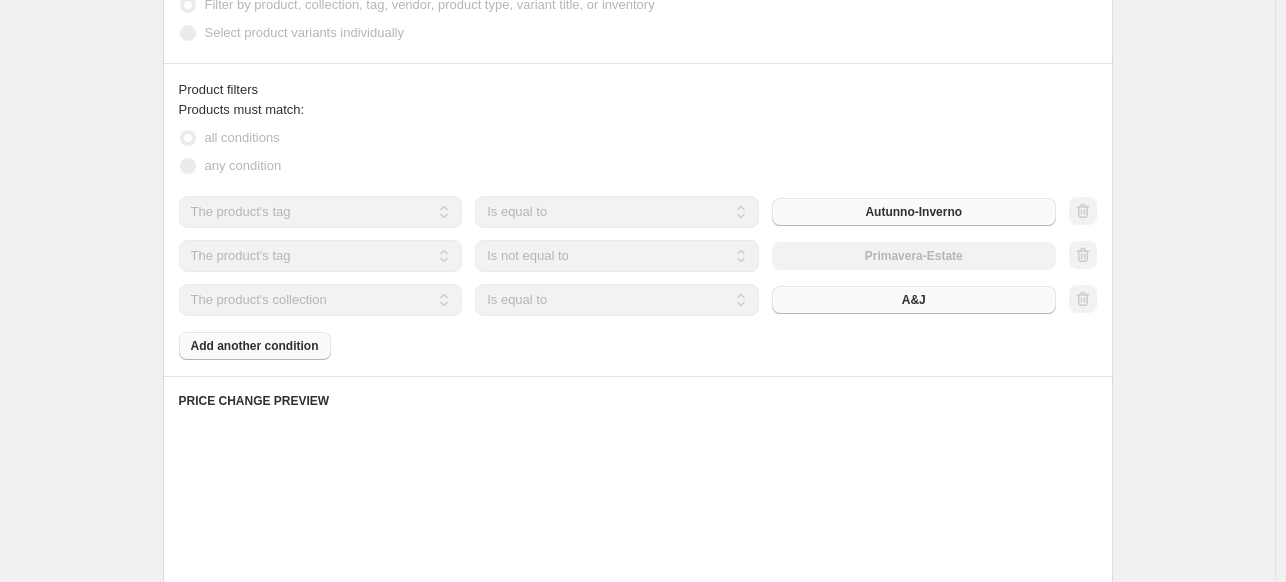 scroll, scrollTop: 827, scrollLeft: 0, axis: vertical 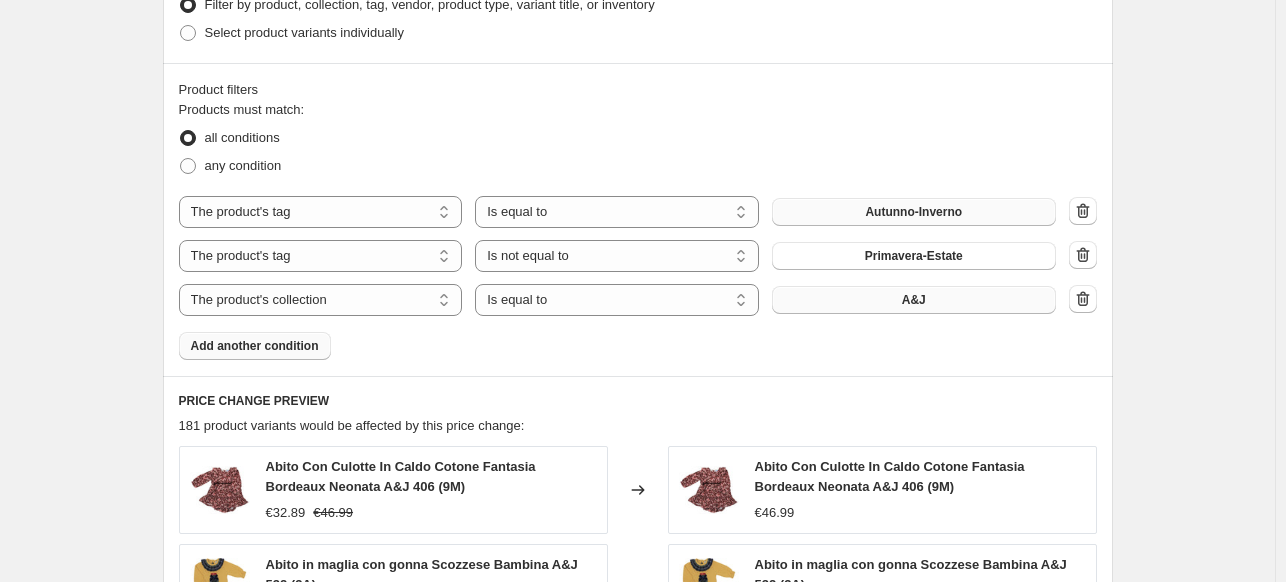 click on "A&J" at bounding box center [914, 300] 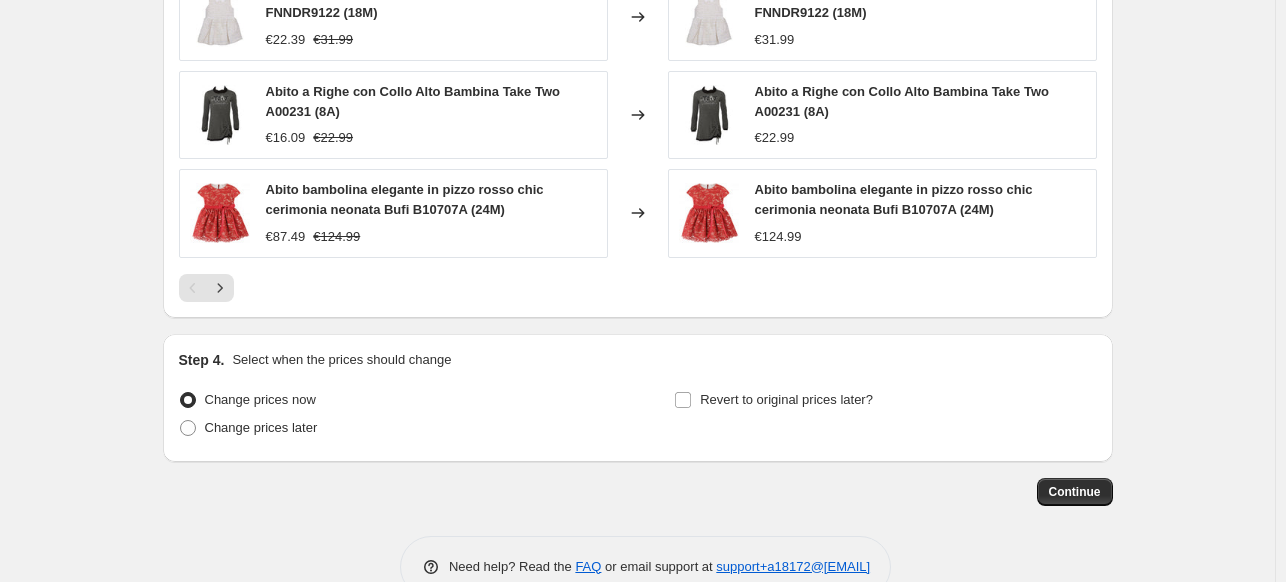 scroll, scrollTop: 1537, scrollLeft: 0, axis: vertical 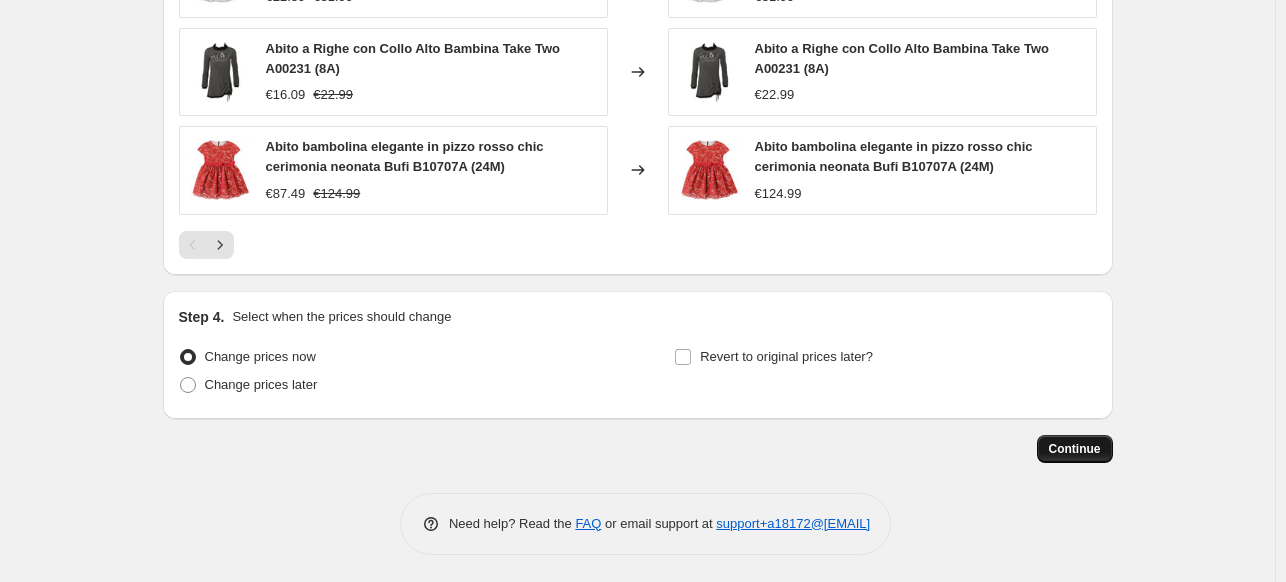 click on "Continue" at bounding box center [1075, 449] 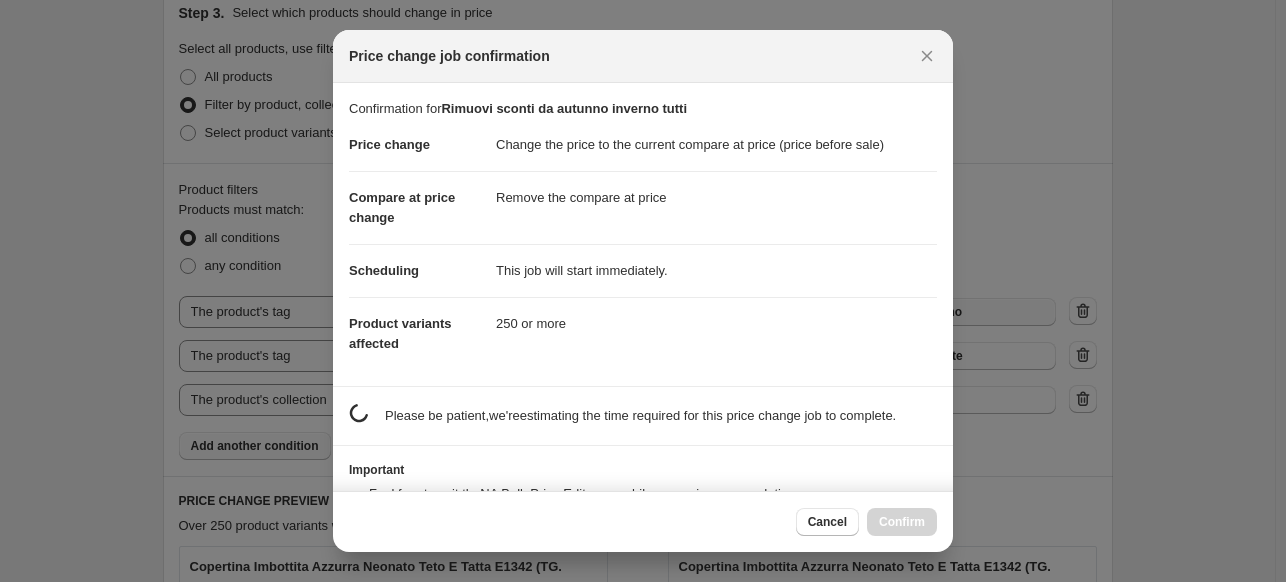 scroll, scrollTop: 0, scrollLeft: 0, axis: both 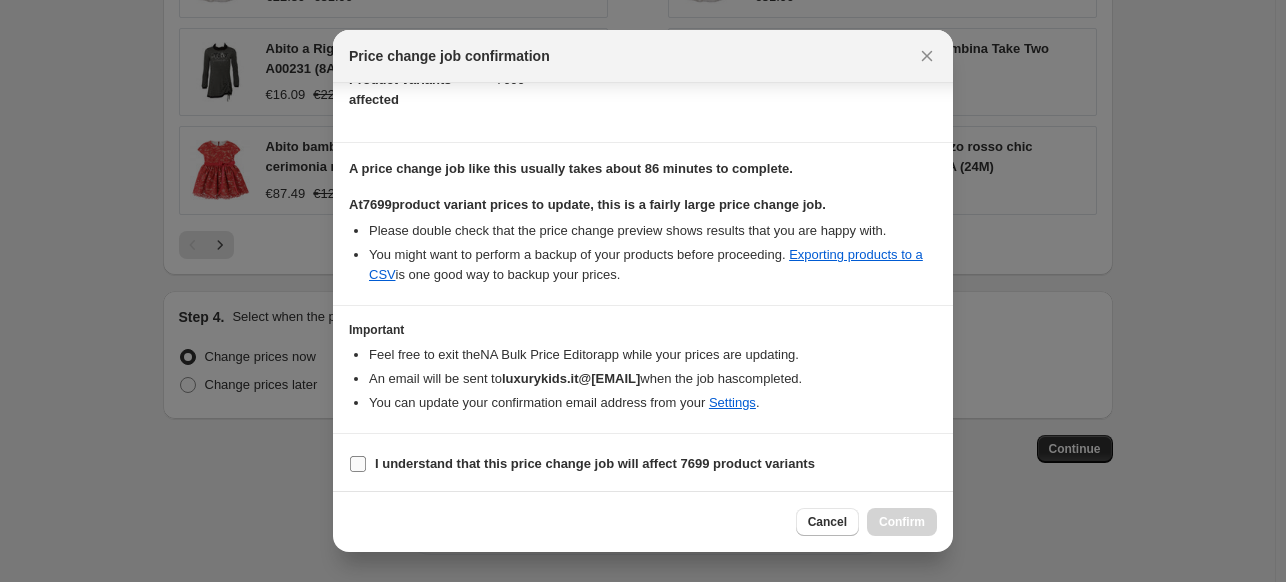 click on "I understand that this price change job will affect 7699 product variants" at bounding box center (582, 464) 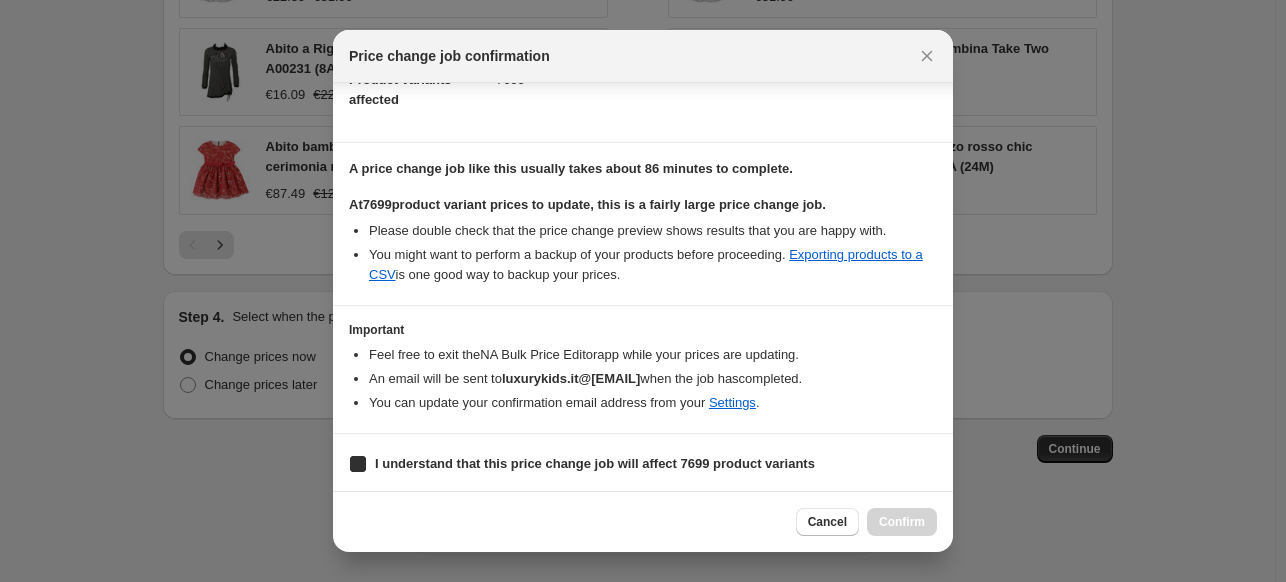 checkbox on "true" 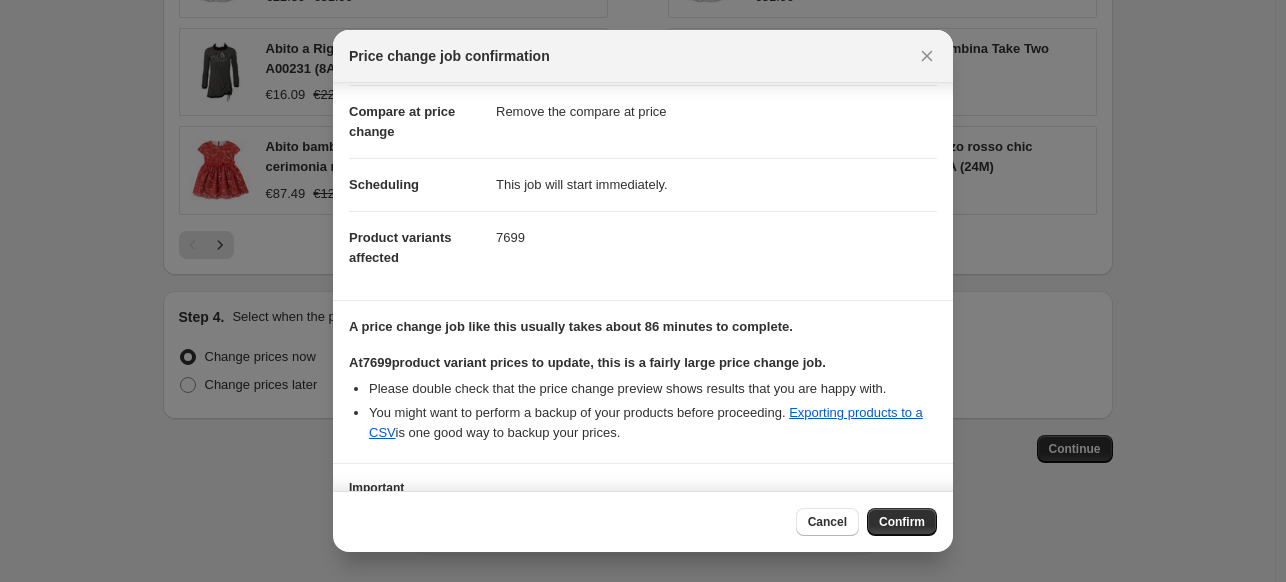 scroll, scrollTop: 244, scrollLeft: 0, axis: vertical 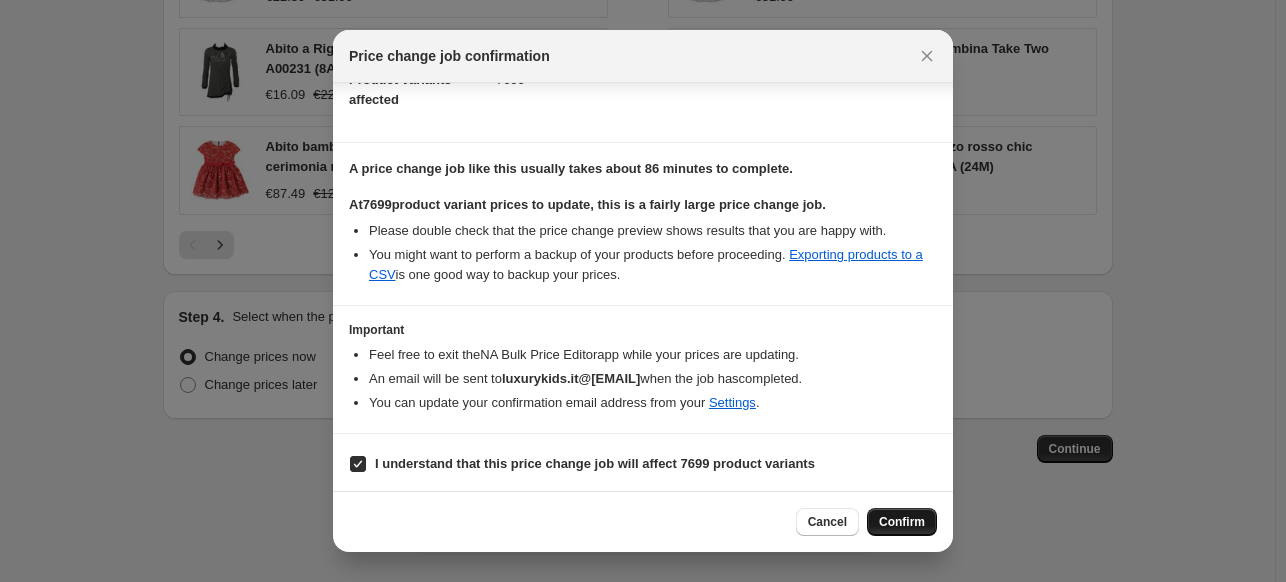 click on "Confirm" at bounding box center (902, 522) 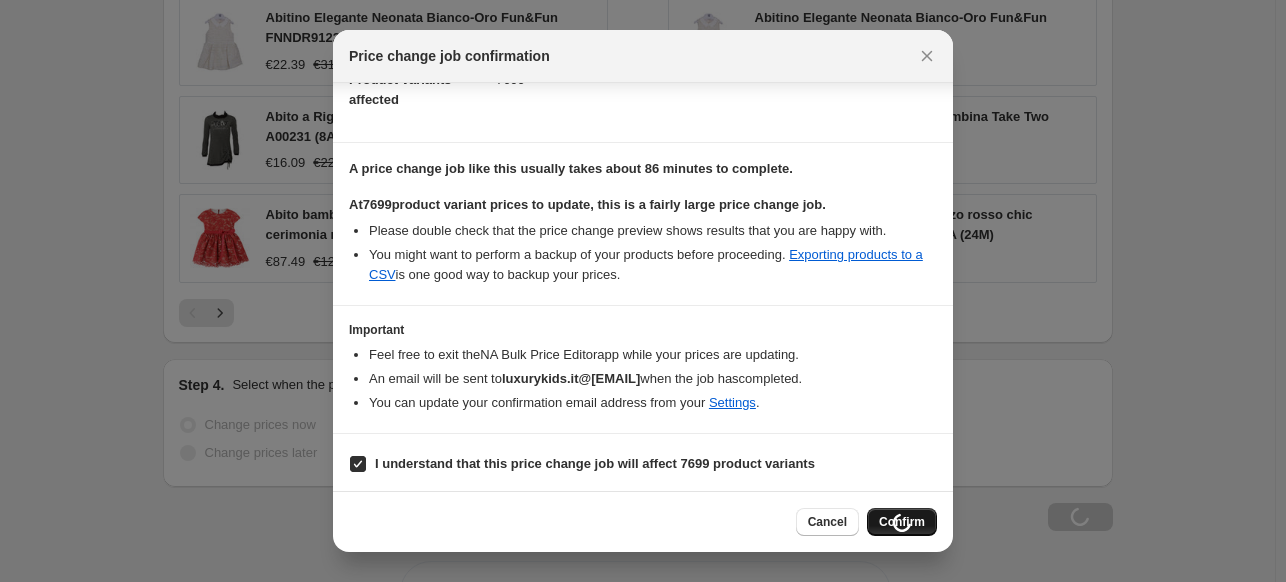 scroll, scrollTop: 1605, scrollLeft: 0, axis: vertical 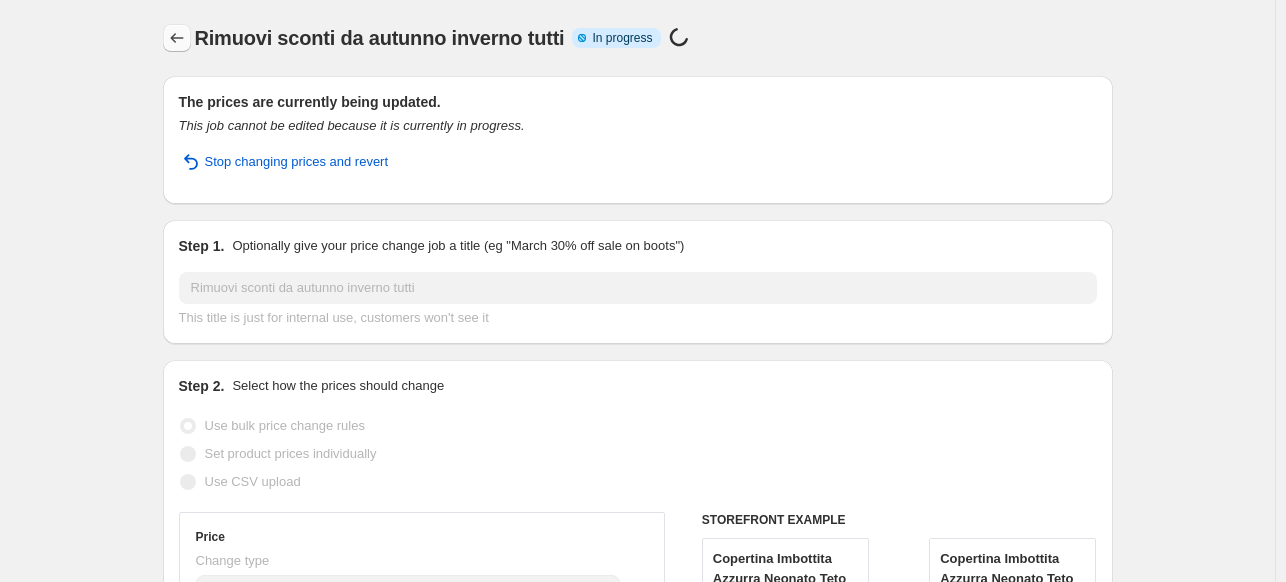 click 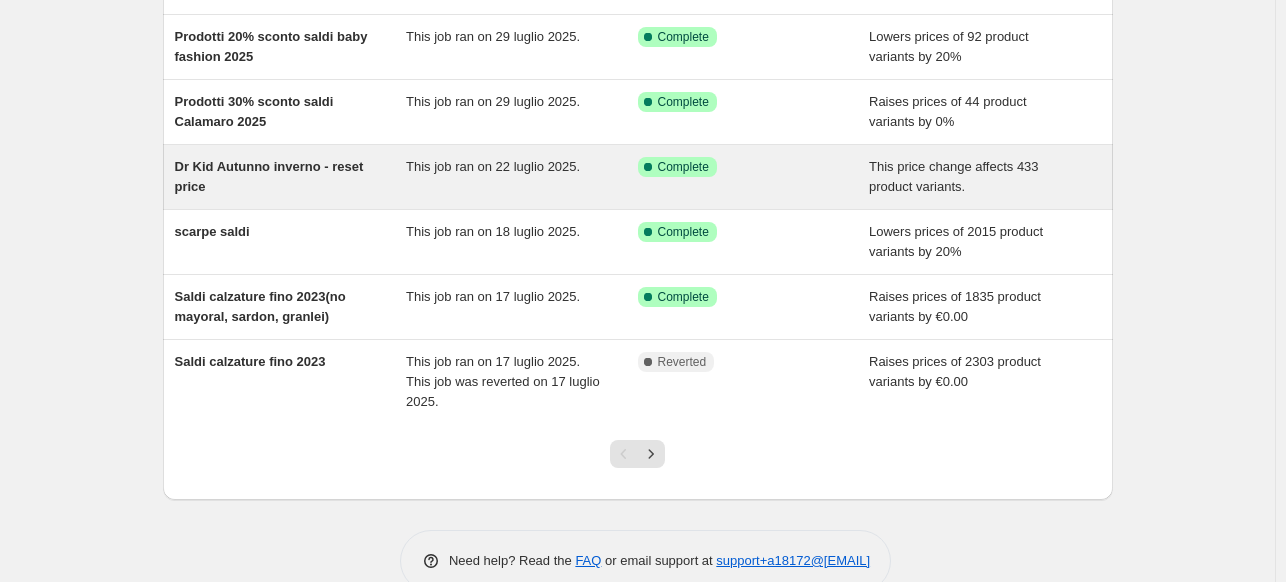scroll, scrollTop: 444, scrollLeft: 0, axis: vertical 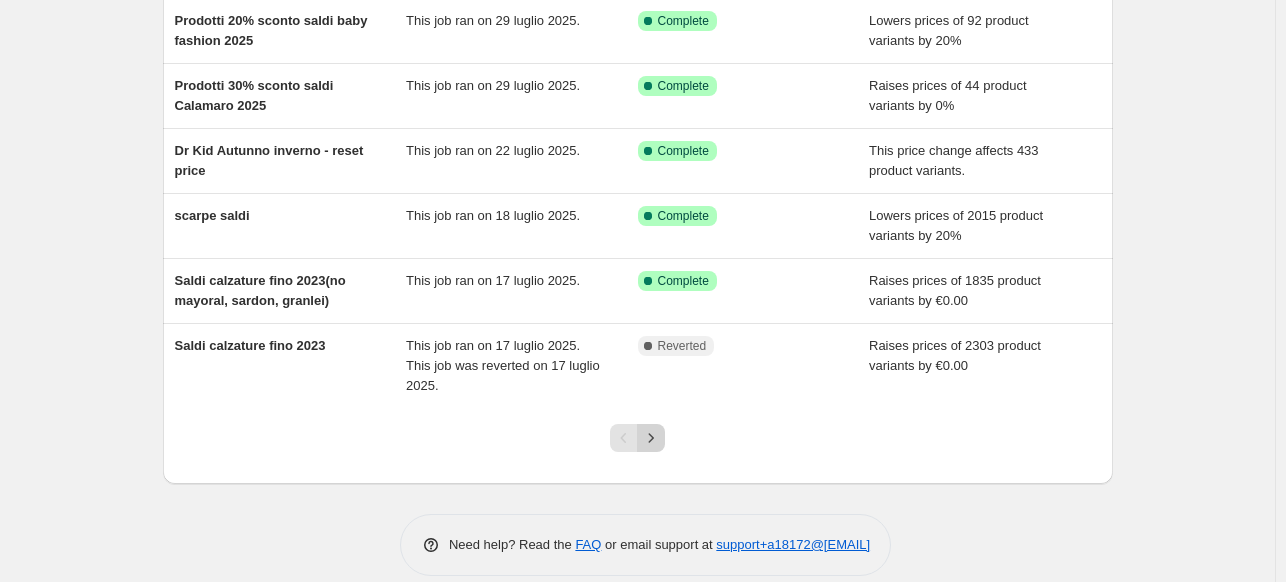 click 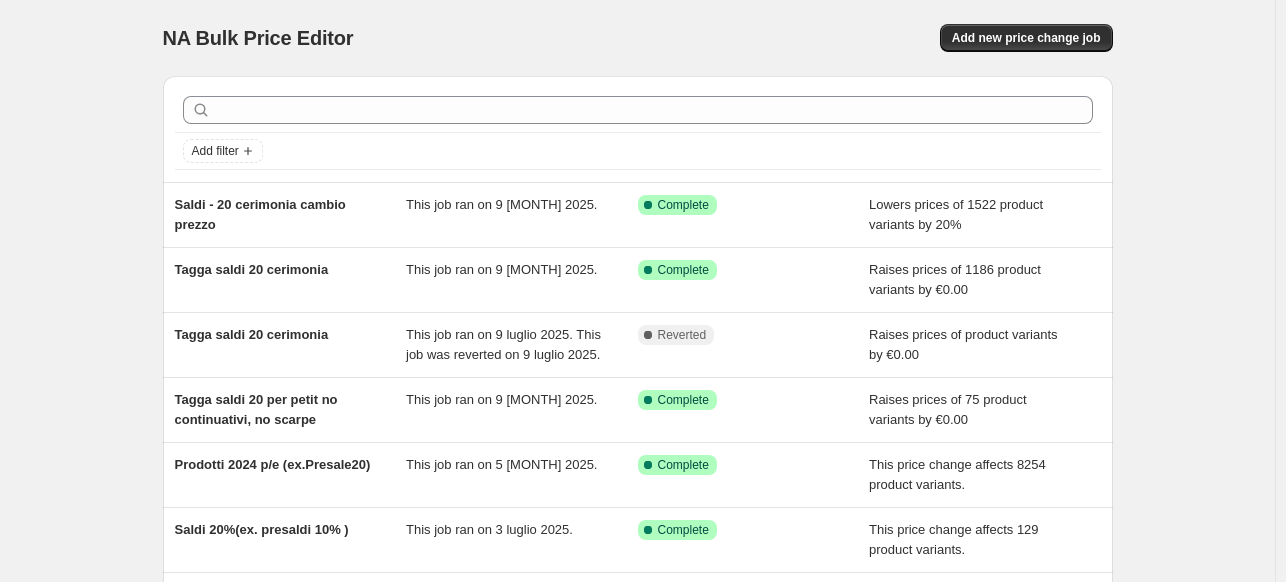 scroll, scrollTop: 0, scrollLeft: 0, axis: both 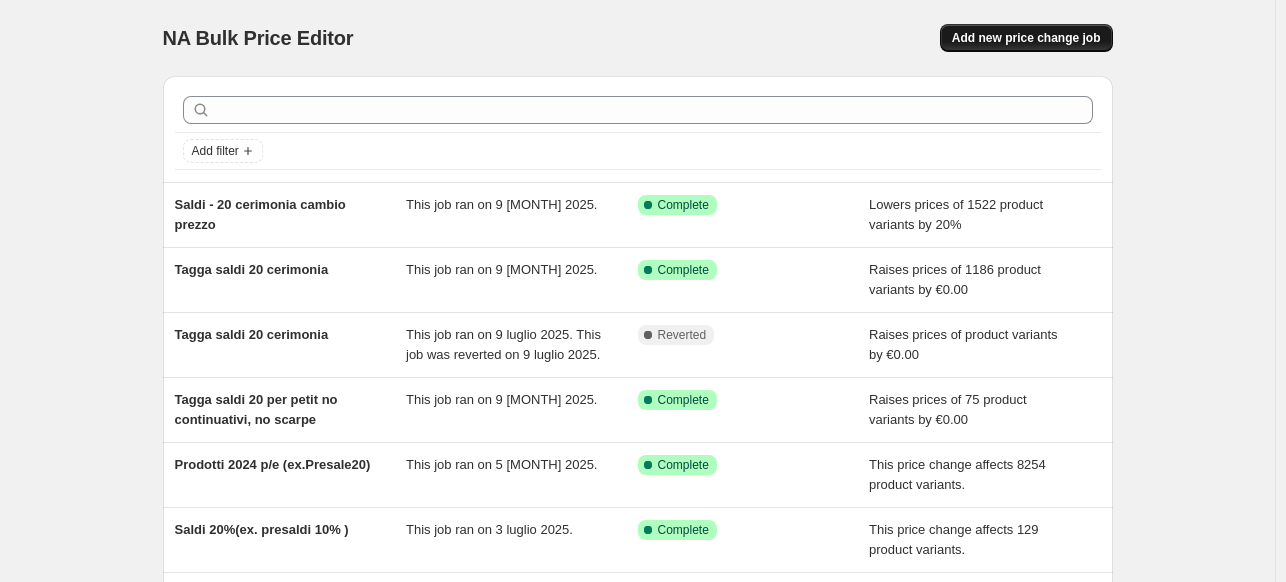 click on "Add new price change job" at bounding box center (1026, 38) 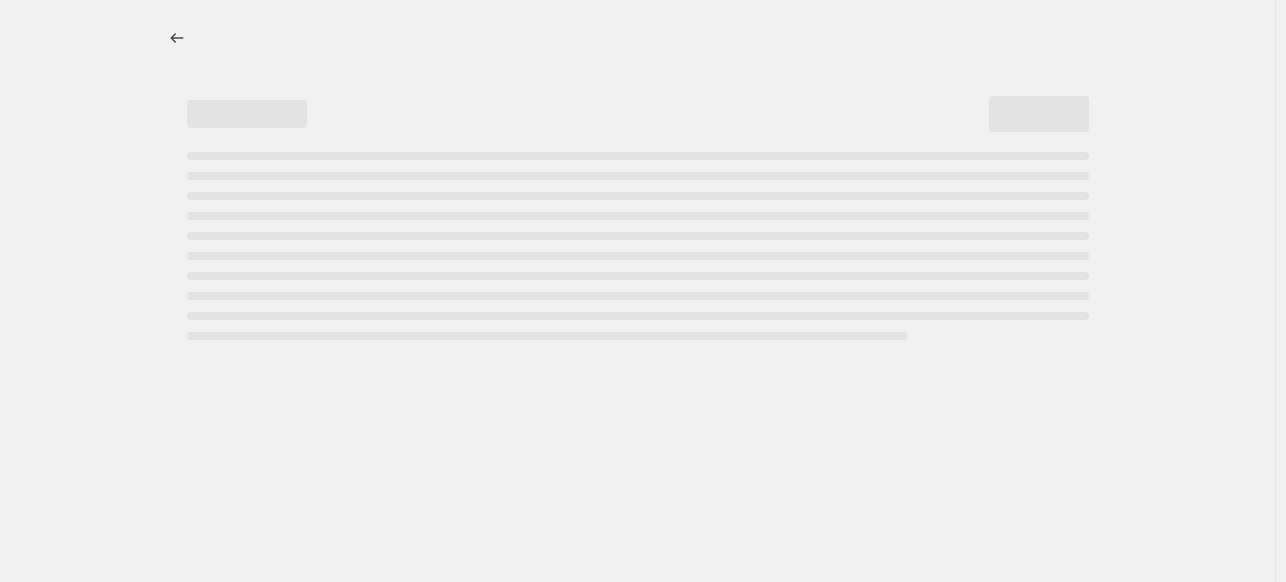 select on "percentage" 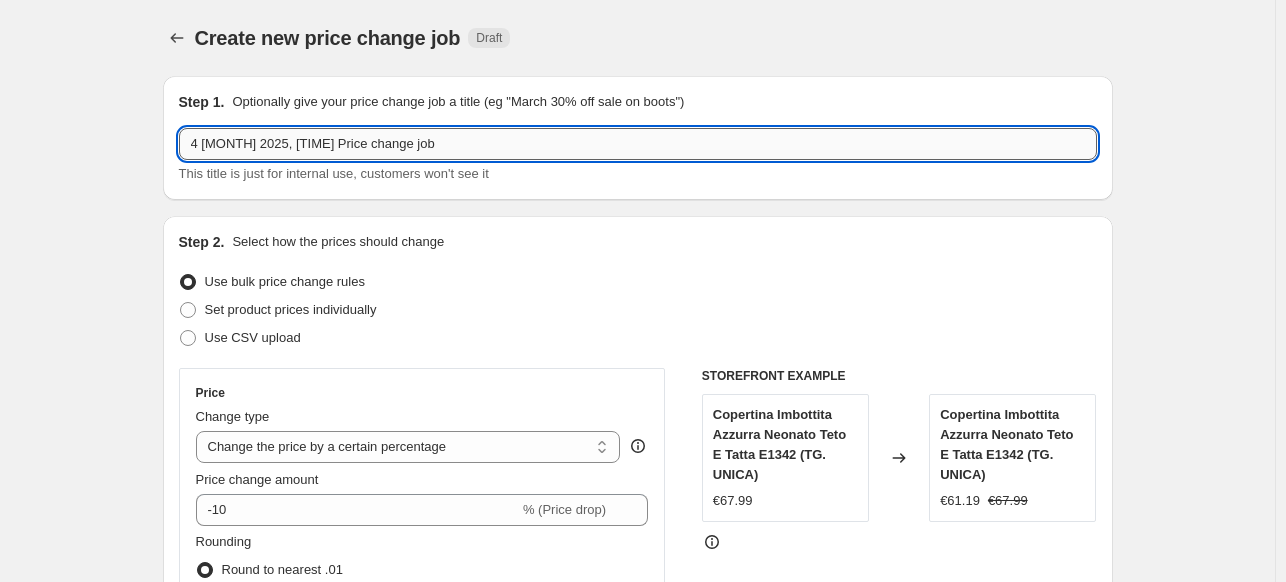 click on "4 [MONTH] 2025, [TIME] Price change job" at bounding box center [638, 144] 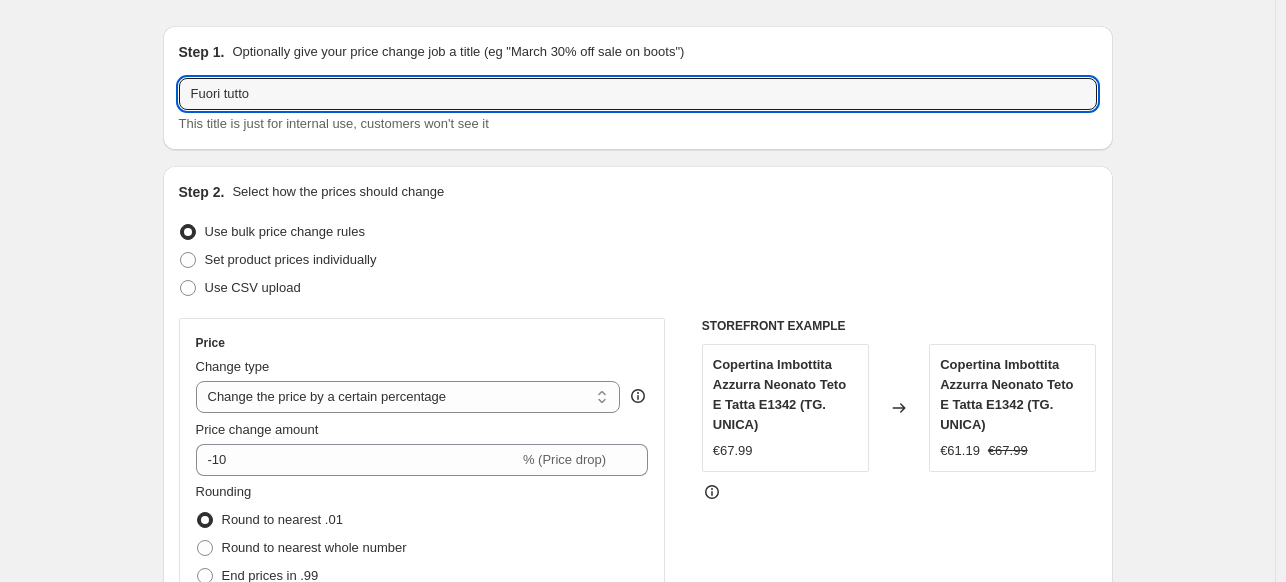scroll, scrollTop: 100, scrollLeft: 0, axis: vertical 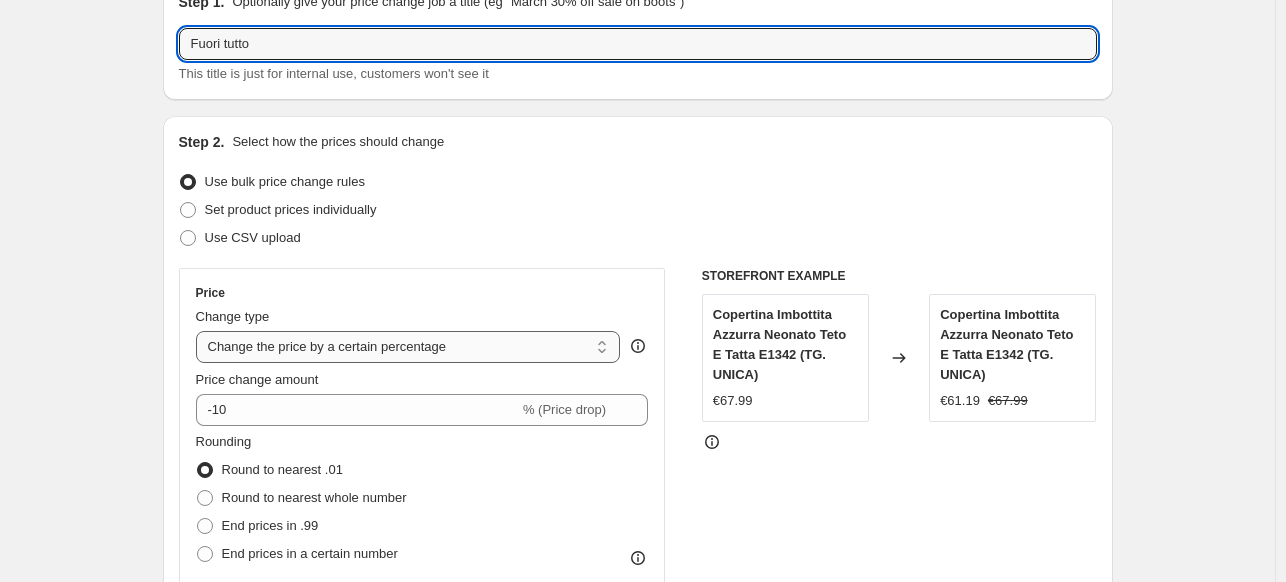 type on "Fuori tutto" 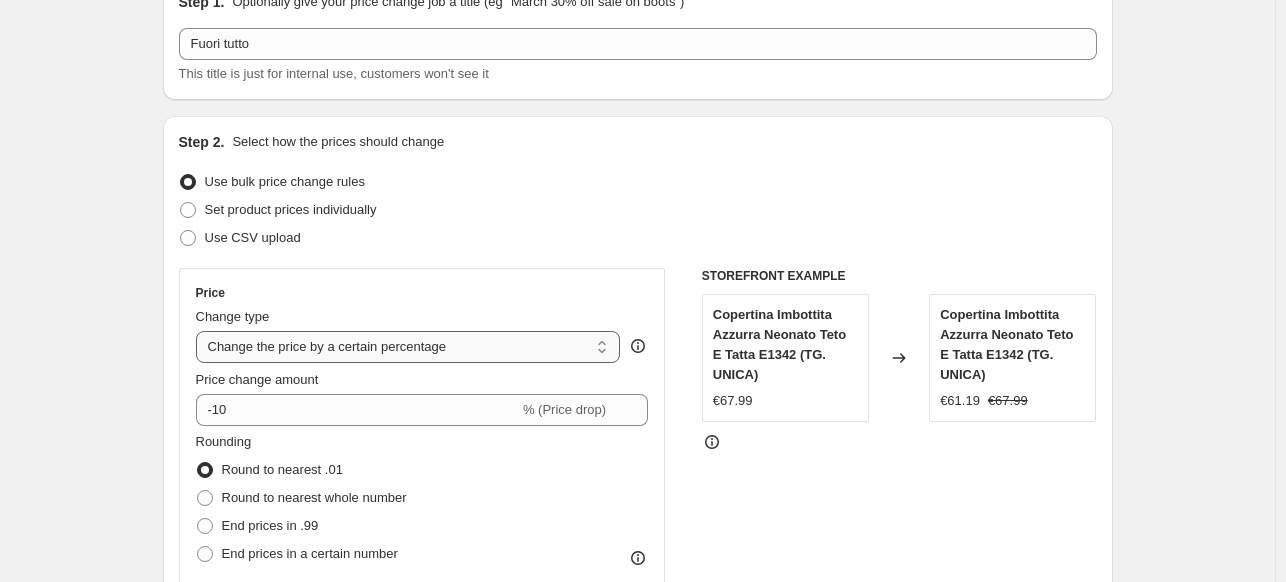 click on "Change the price to a certain amount Change the price by a certain amount Change the price by a certain percentage Change the price to the current compare at price (price before sale) Change the price by a certain amount relative to the compare at price Change the price by a certain percentage relative to the compare at price Don't change the price Change the price by a certain percentage relative to the cost per item Change price to certain cost margin" at bounding box center (408, 347) 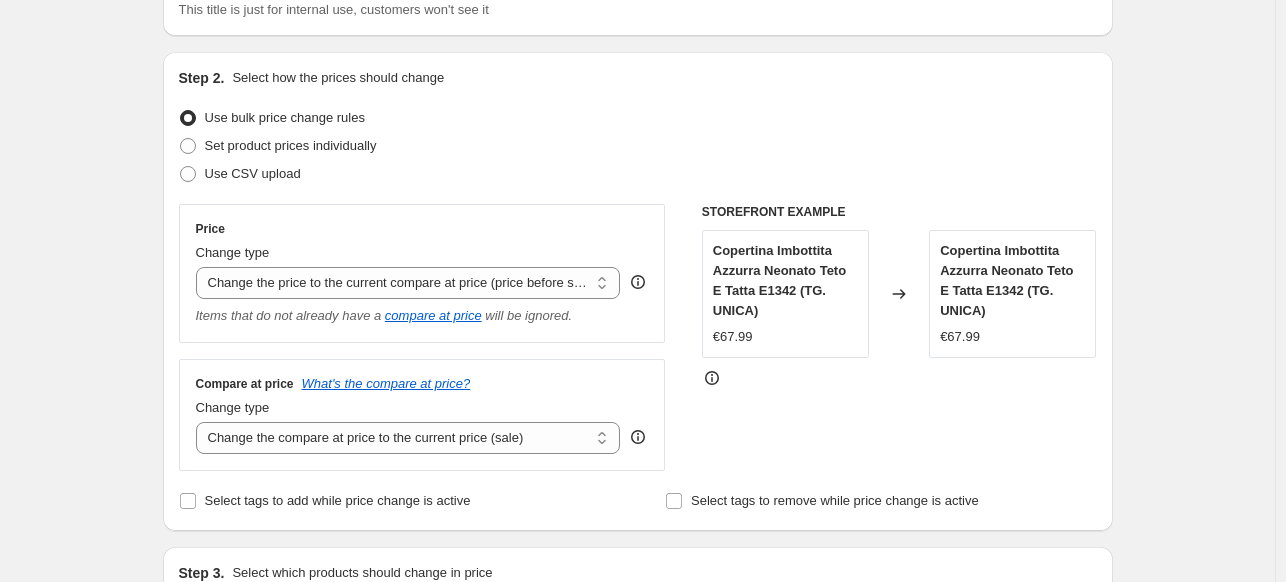 scroll, scrollTop: 400, scrollLeft: 0, axis: vertical 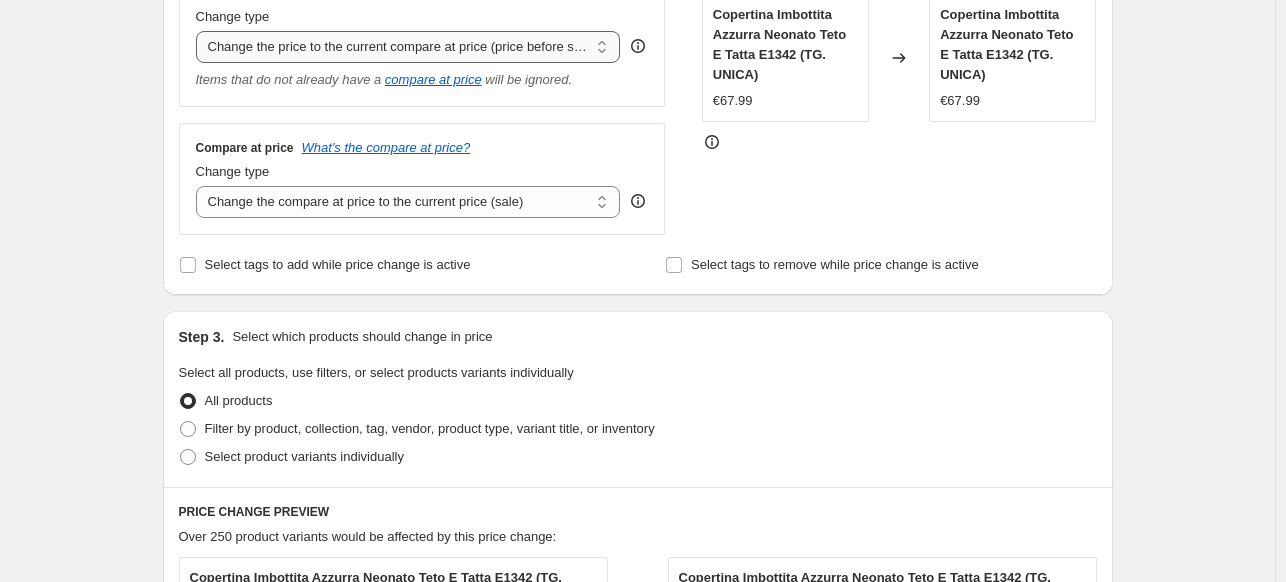 click on "Change the price to a certain amount Change the price by a certain amount Change the price by a certain percentage Change the price to the current compare at price (price before sale) Change the price by a certain amount relative to the compare at price Change the price by a certain percentage relative to the compare at price Don't change the price Change the price by a certain percentage relative to the cost per item Change price to certain cost margin" at bounding box center (408, 47) 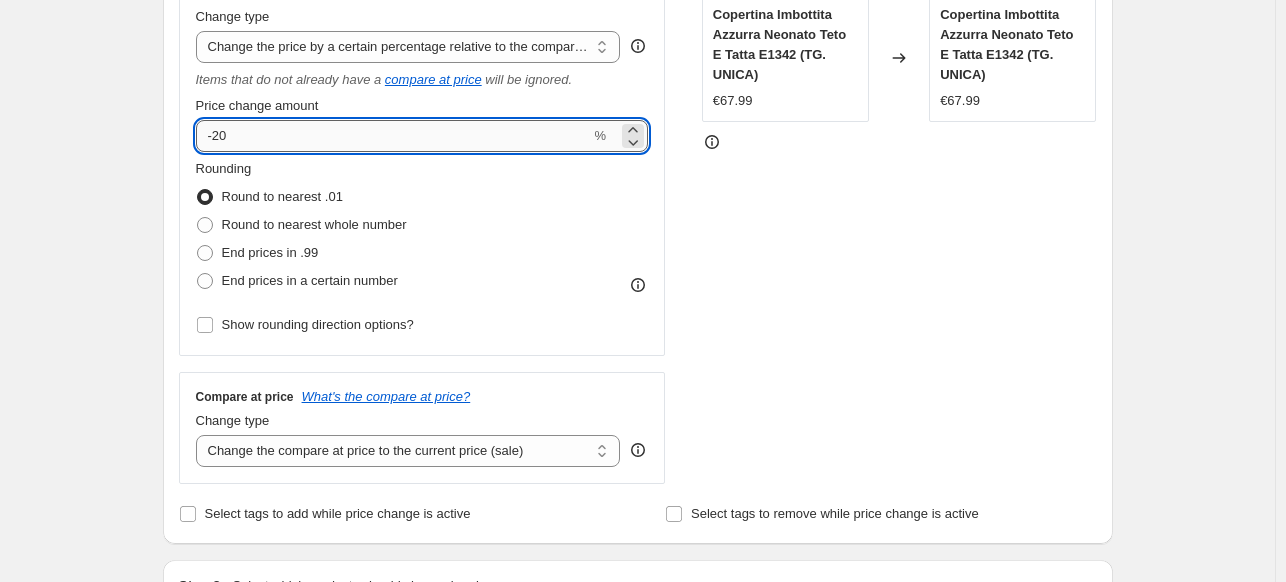 click on "-20" at bounding box center [393, 136] 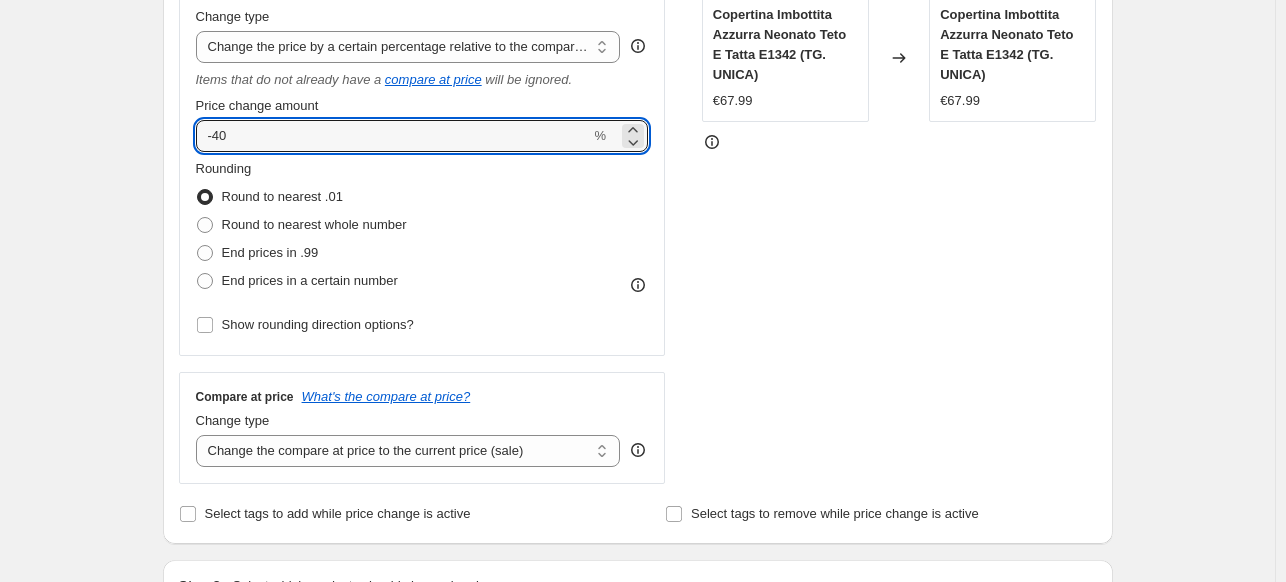 type on "-40" 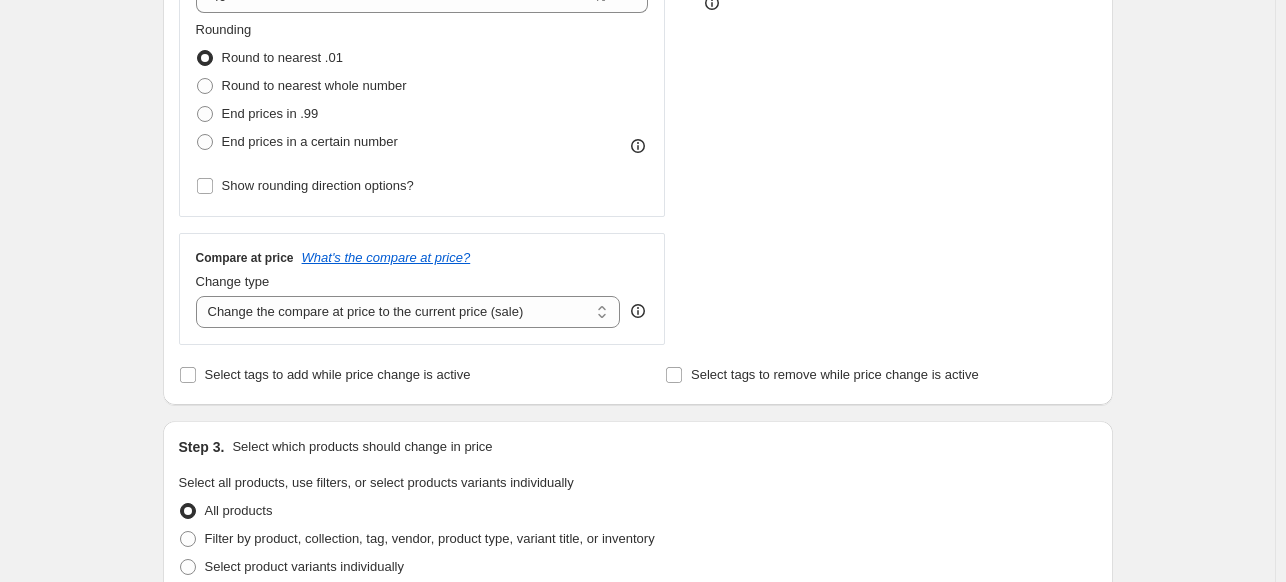 scroll, scrollTop: 600, scrollLeft: 0, axis: vertical 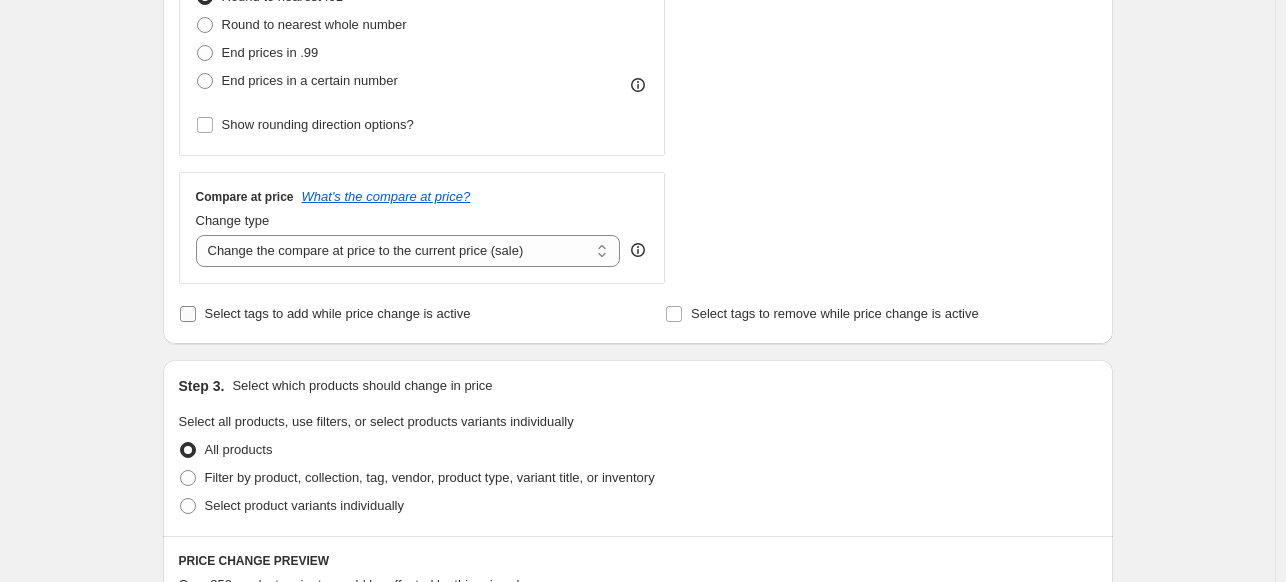 click on "Select tags to add while price change is active" at bounding box center [338, 313] 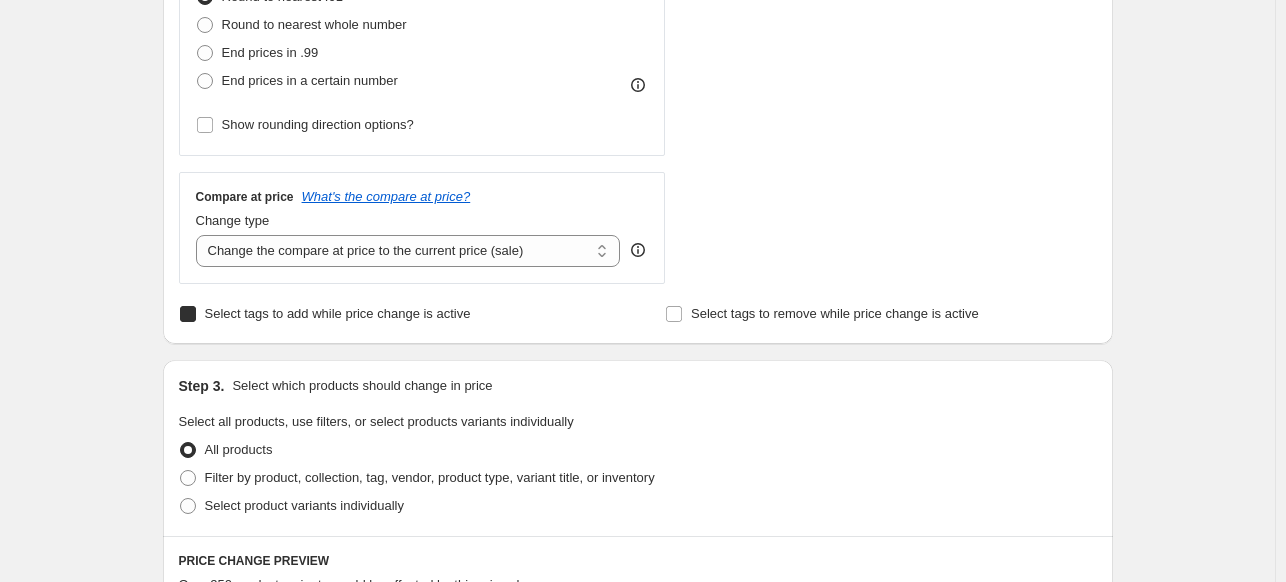 checkbox on "true" 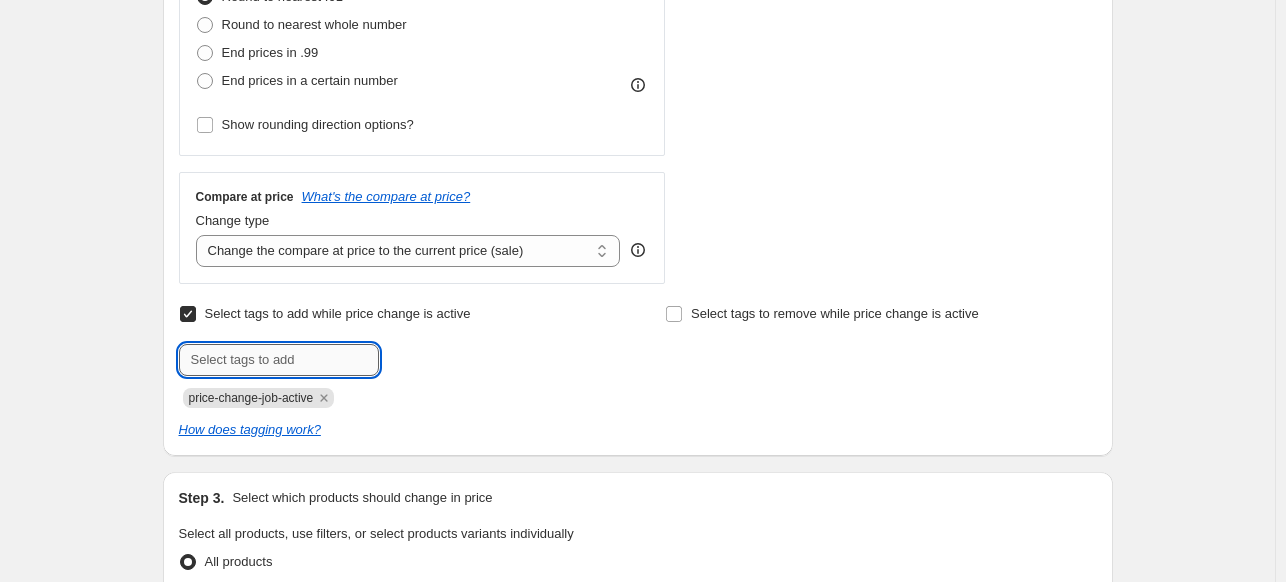click at bounding box center [279, 360] 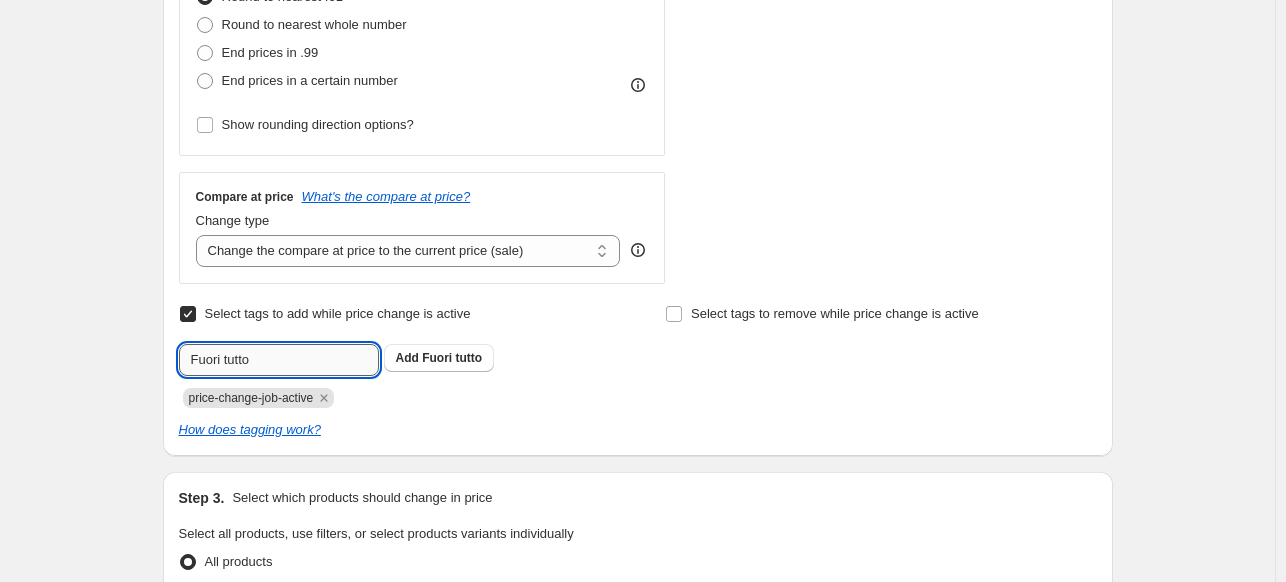 click on "Fuori tutto" at bounding box center [279, 360] 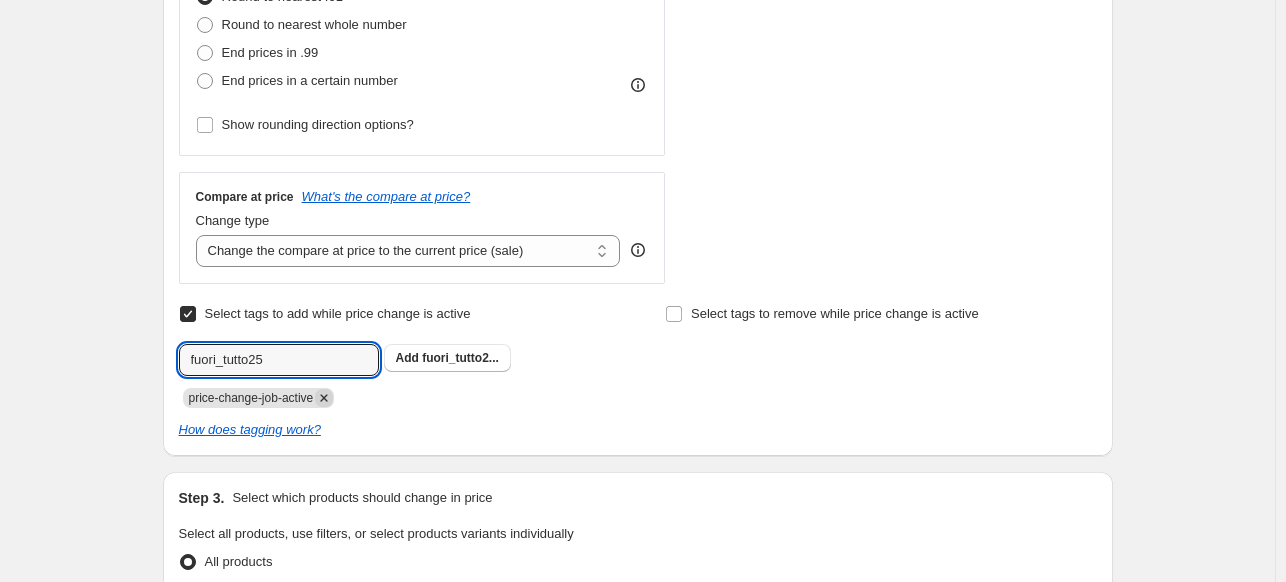 type on "fuori_tutto25" 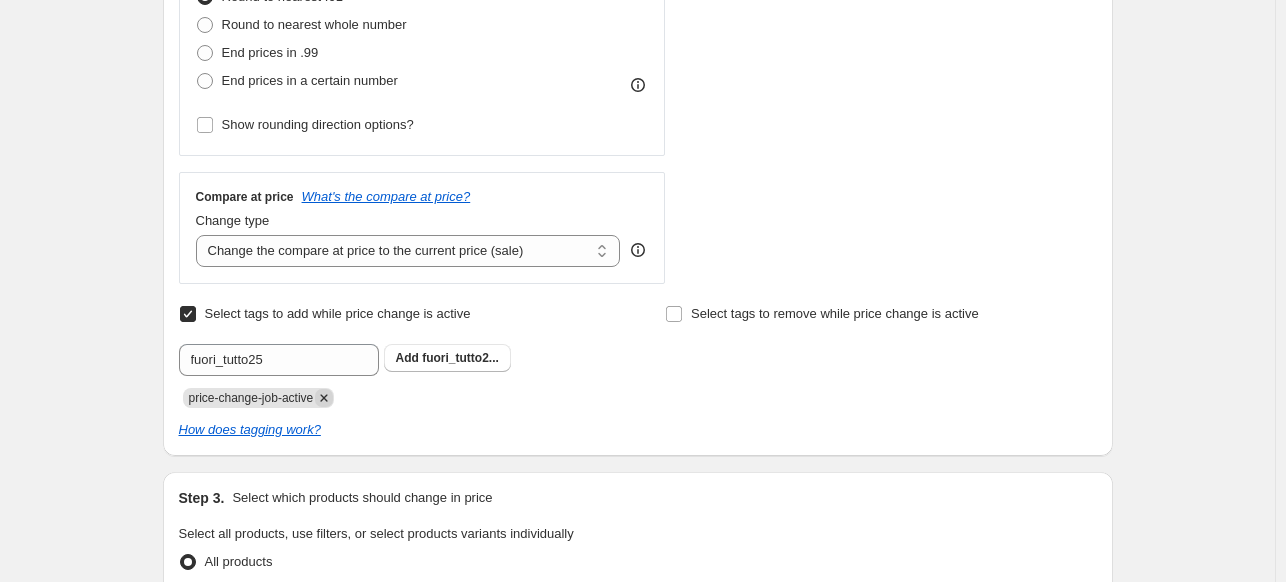 click 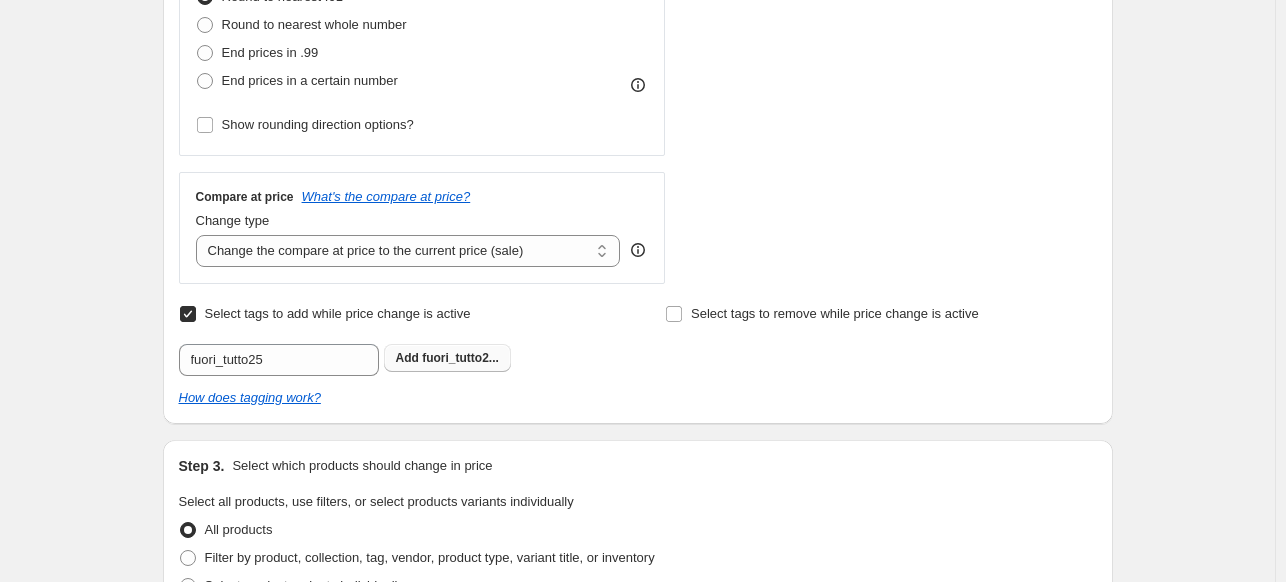 click on "fuori_tutto2..." at bounding box center [460, 358] 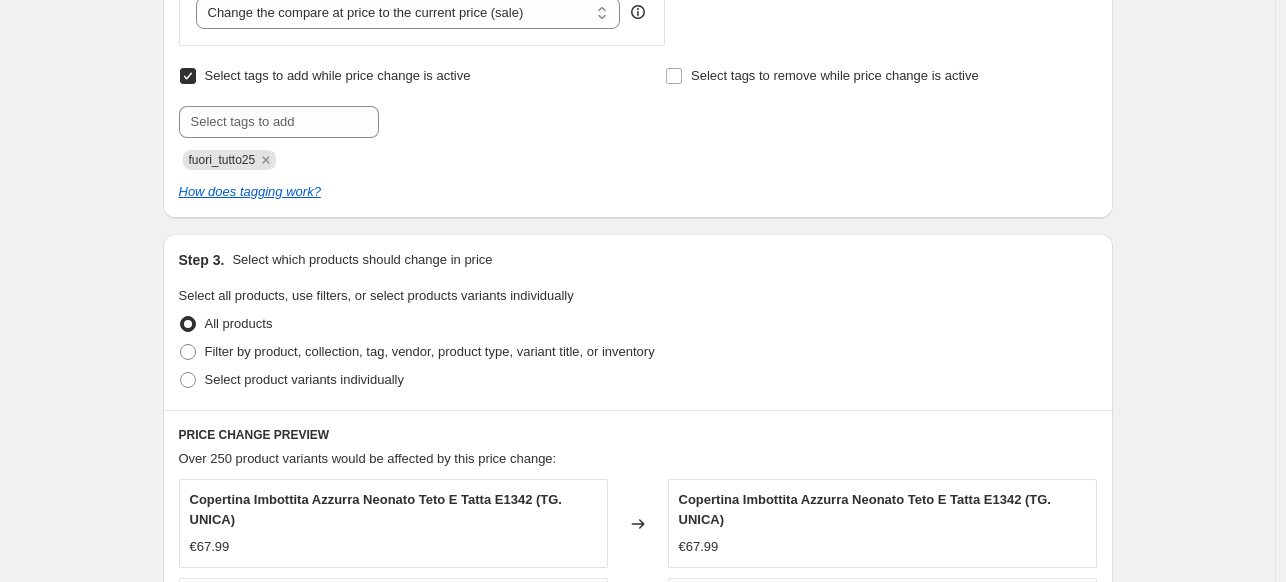 scroll, scrollTop: 1000, scrollLeft: 0, axis: vertical 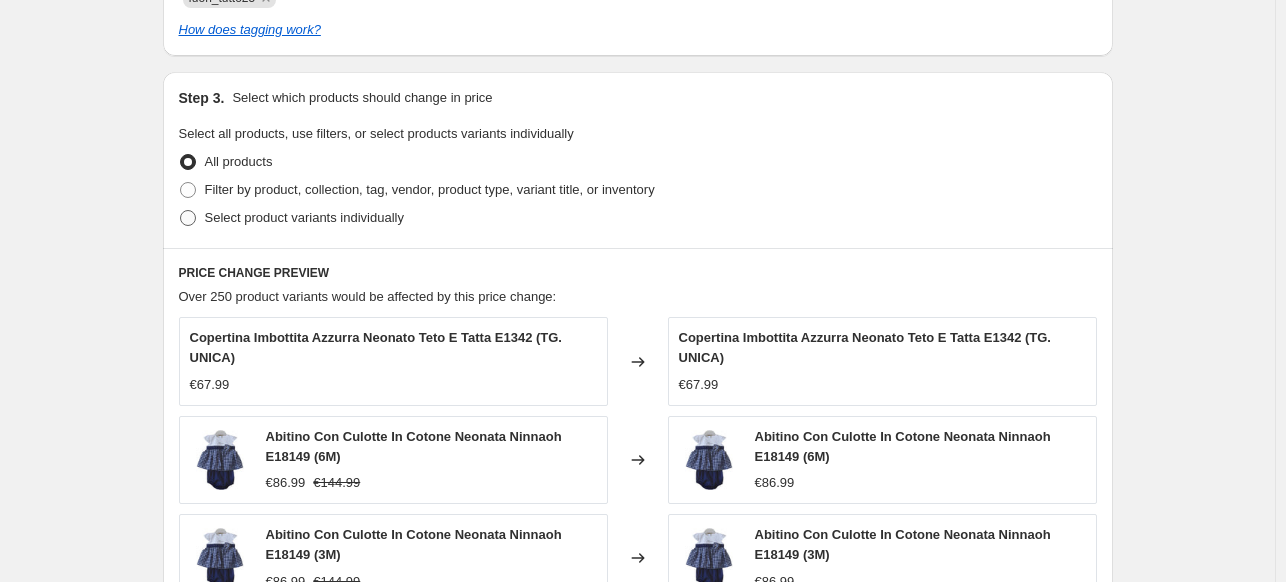 click on "Select product variants individually" at bounding box center (291, 218) 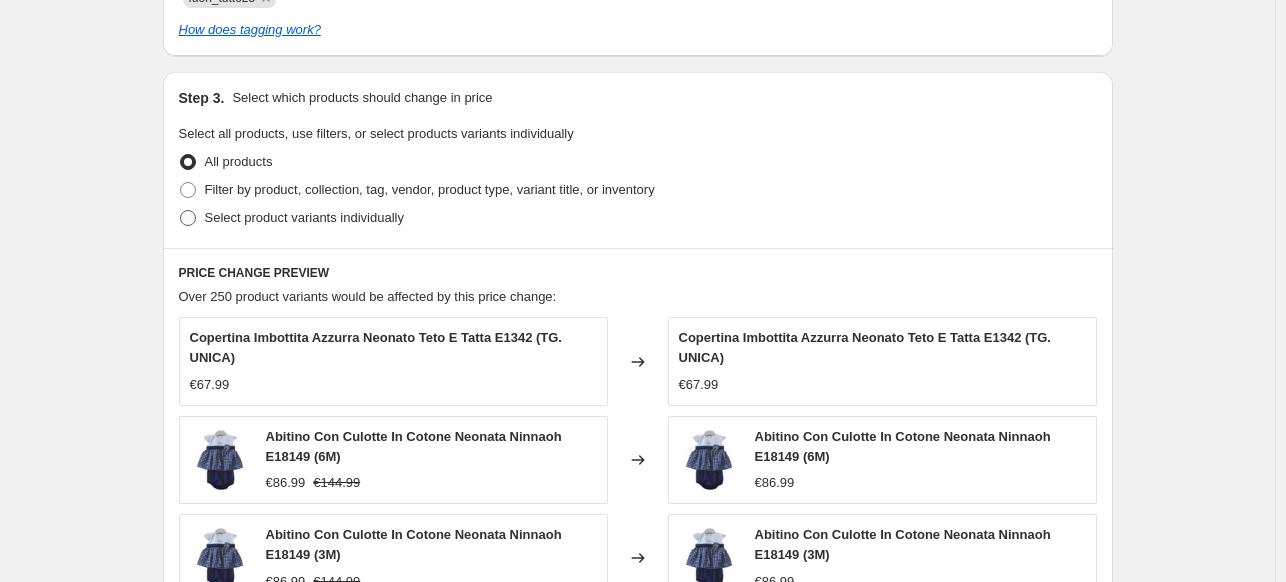 radio on "true" 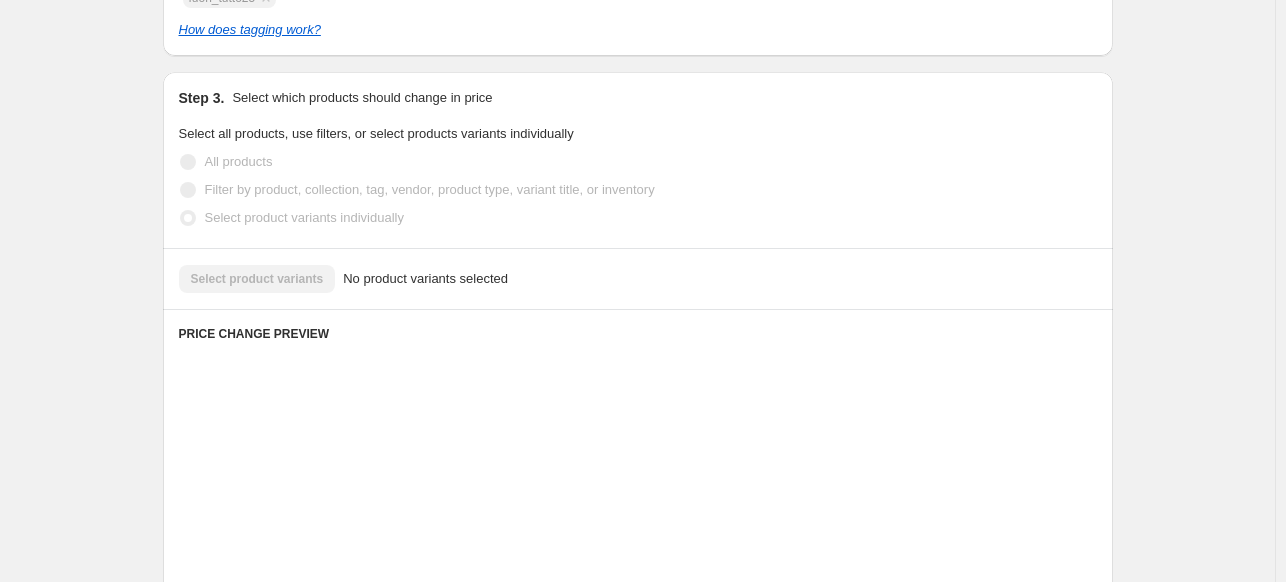 click on "Filter by product, collection, tag, vendor, product type, variant title, or inventory" at bounding box center (430, 189) 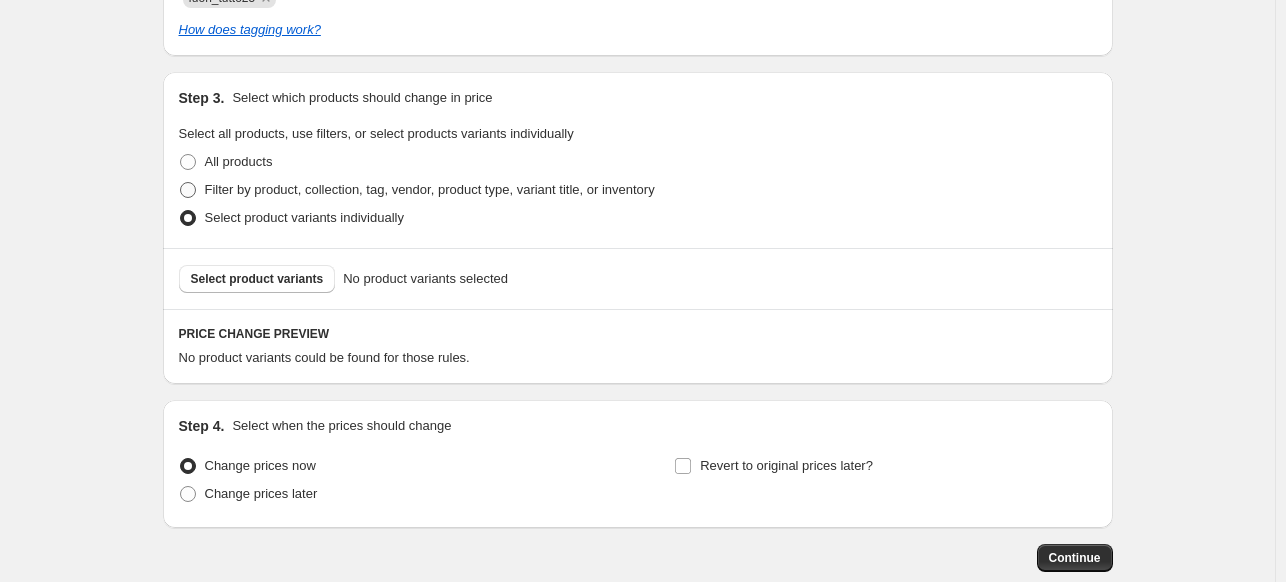 click on "Filter by product, collection, tag, vendor, product type, variant title, or inventory" at bounding box center (430, 189) 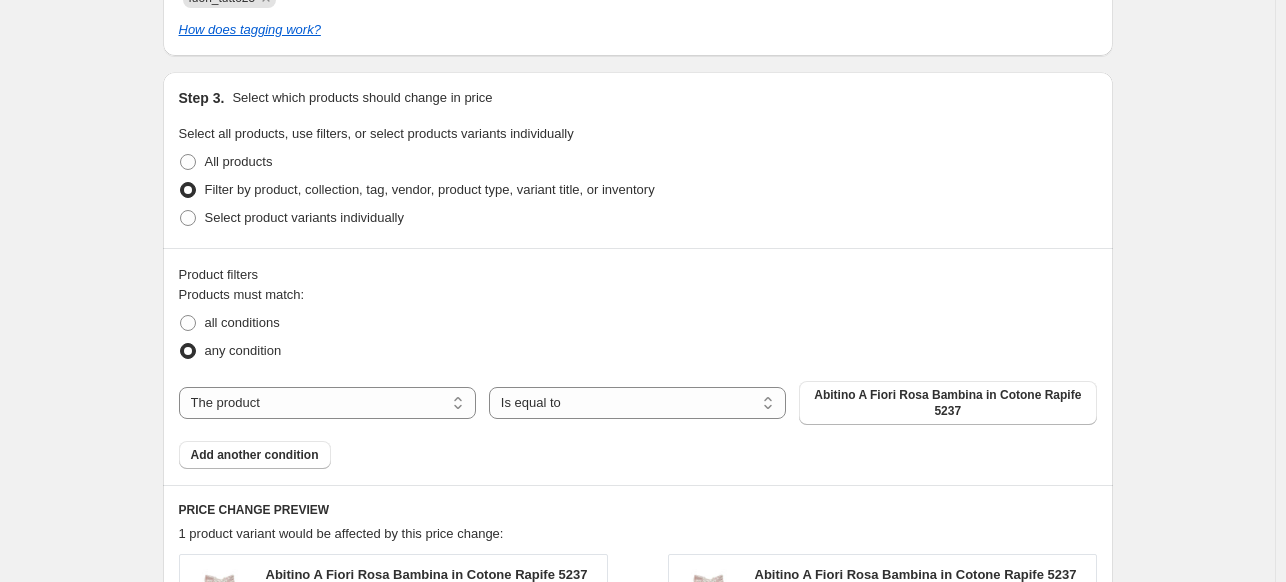scroll, scrollTop: 1100, scrollLeft: 0, axis: vertical 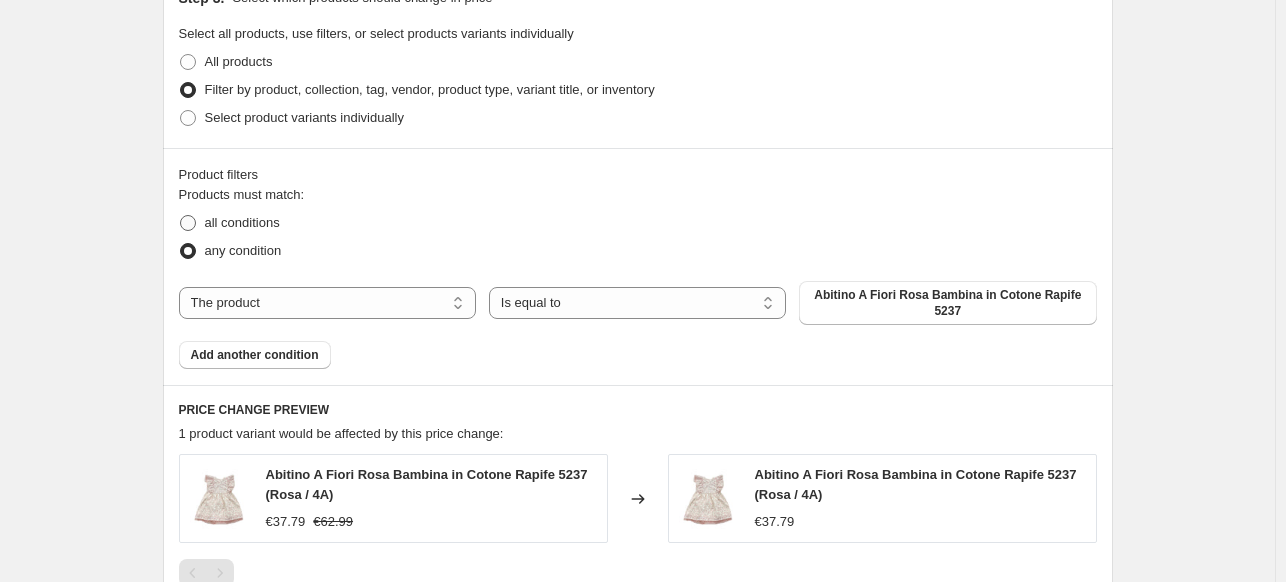 click on "all conditions" at bounding box center (242, 222) 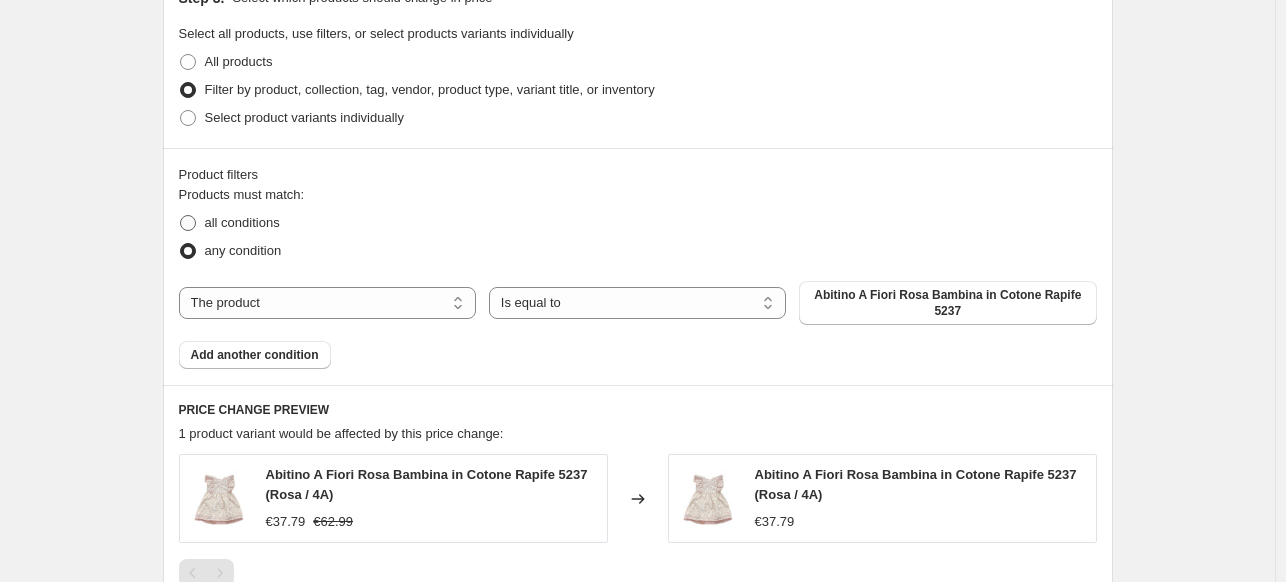 radio on "true" 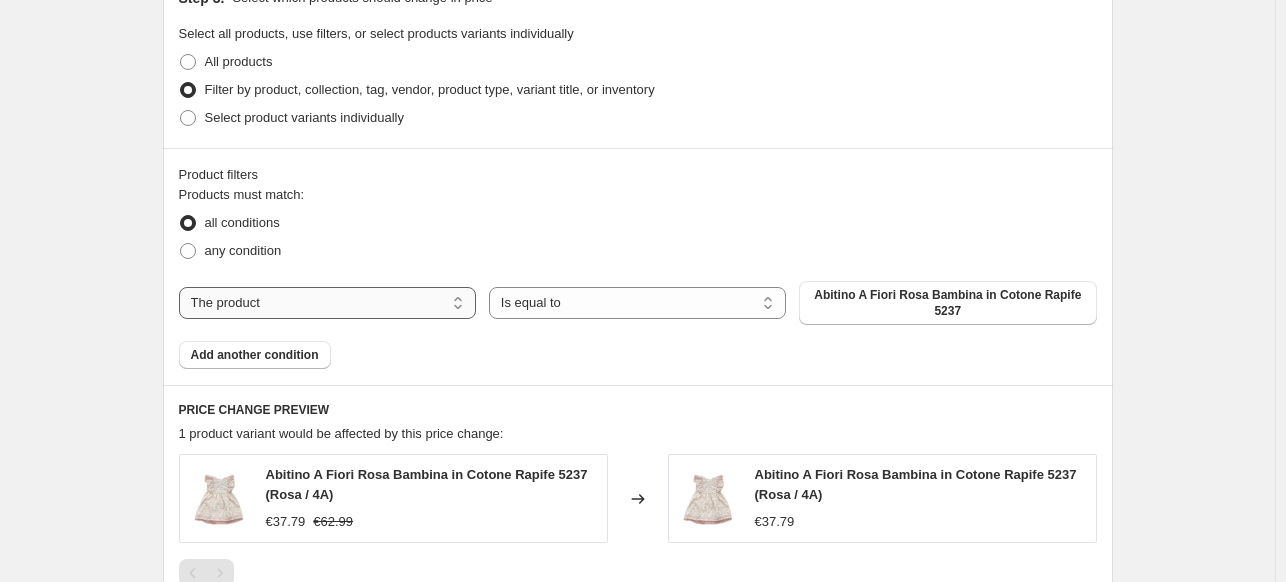 click on "The product The product's collection The product's tag The product's vendor The product's type The product's status The variant's title Inventory quantity" at bounding box center [327, 303] 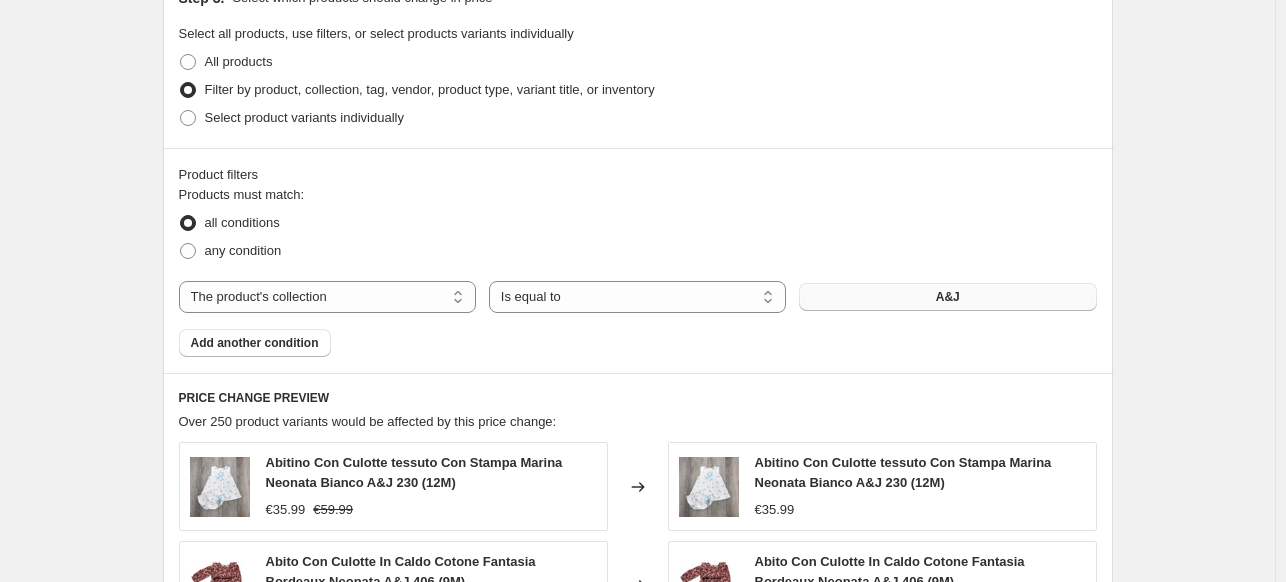click on "A&J" at bounding box center [947, 297] 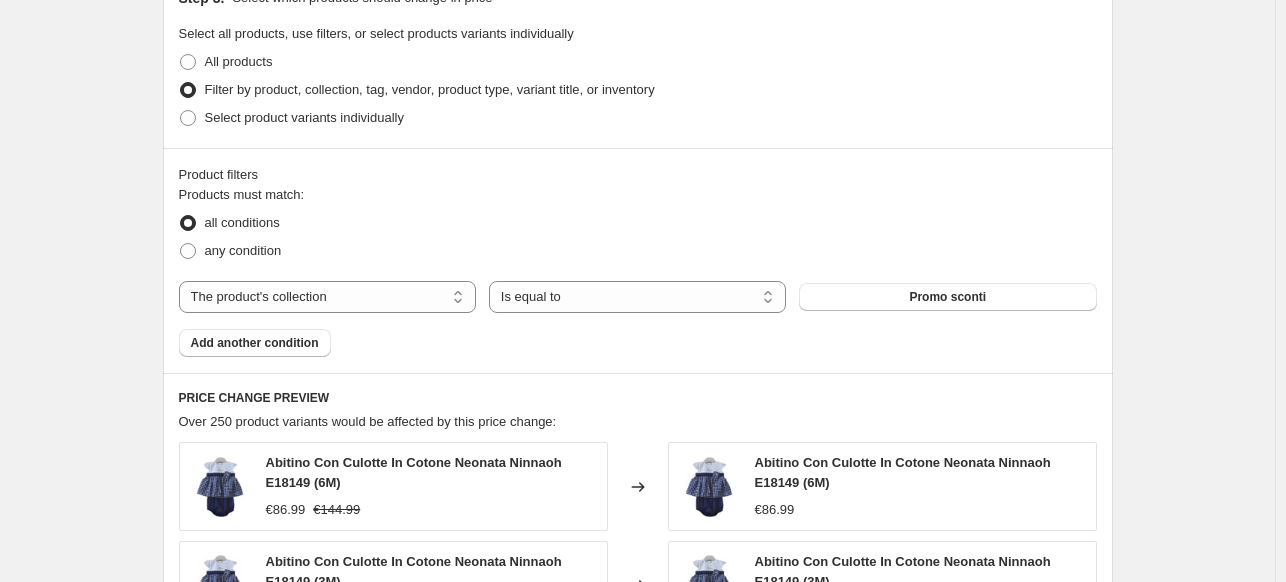 click on "Add another condition" at bounding box center (255, 343) 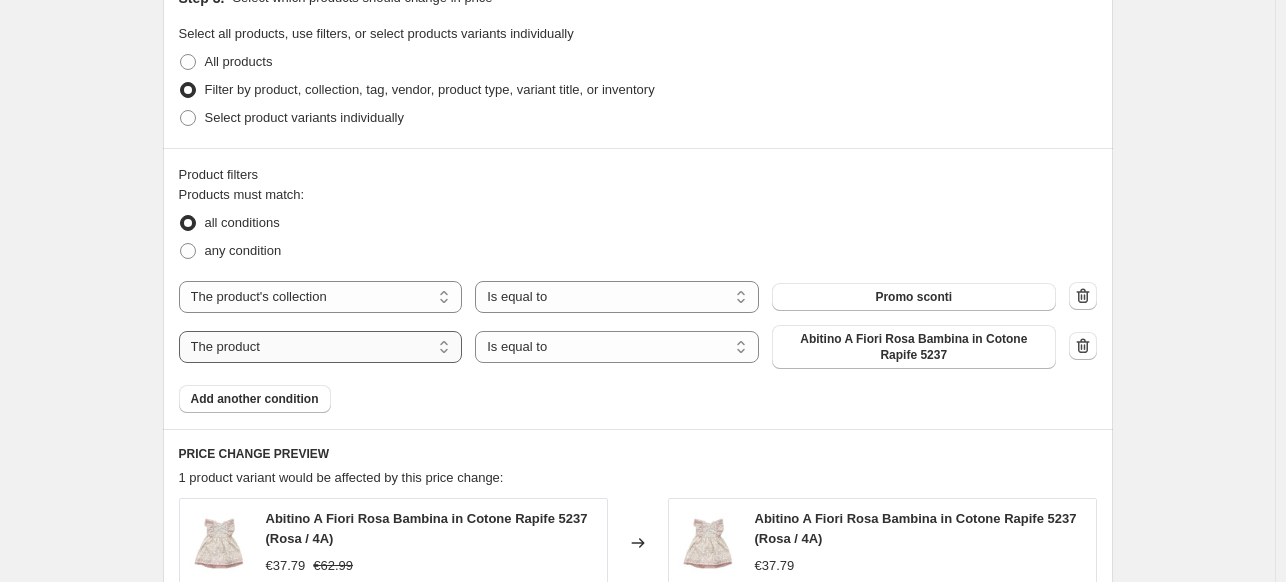 click on "The product The product's collection The product's tag The product's vendor The product's type The product's status The variant's title Inventory quantity" at bounding box center (321, 347) 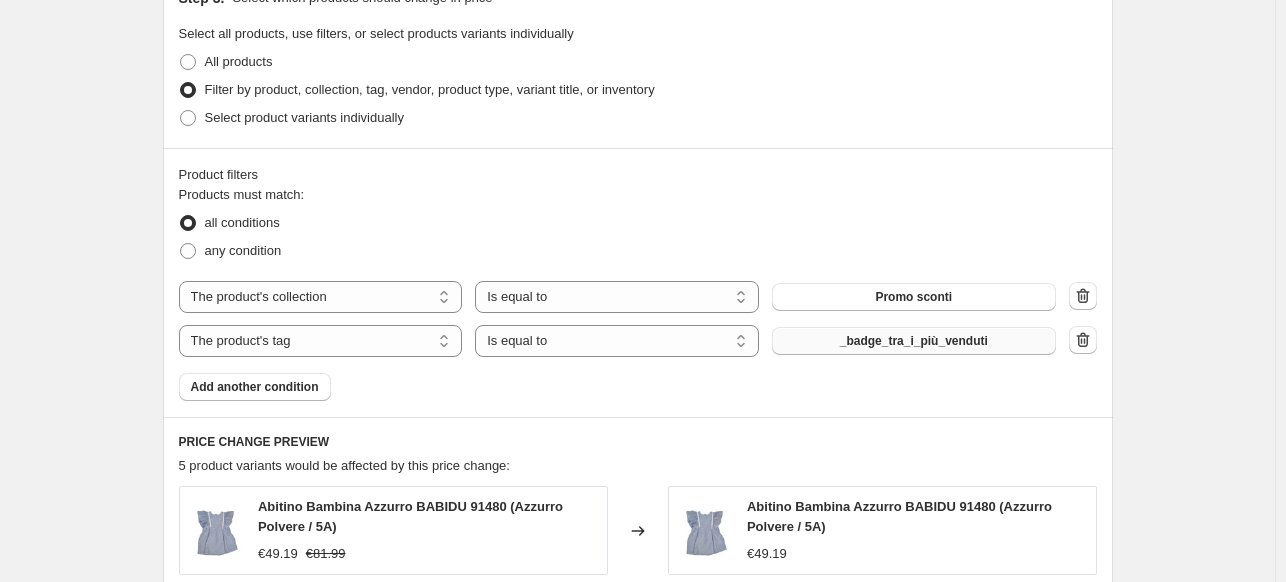 click on "_badge_tra_i_più_venduti" at bounding box center (914, 341) 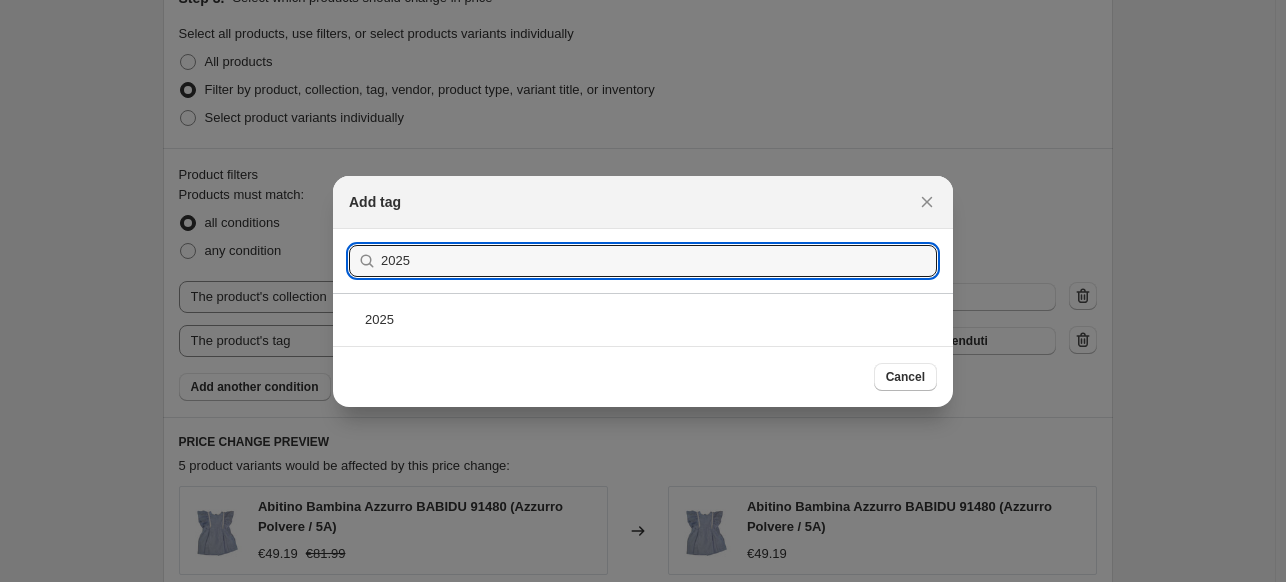 type on "2025" 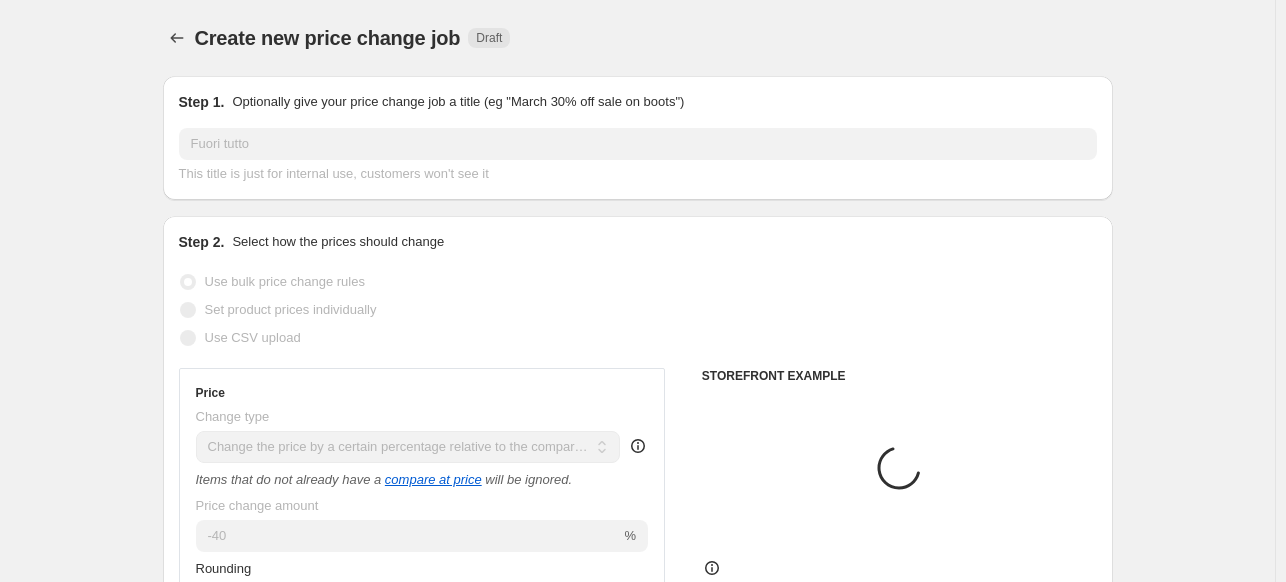 scroll, scrollTop: 1100, scrollLeft: 0, axis: vertical 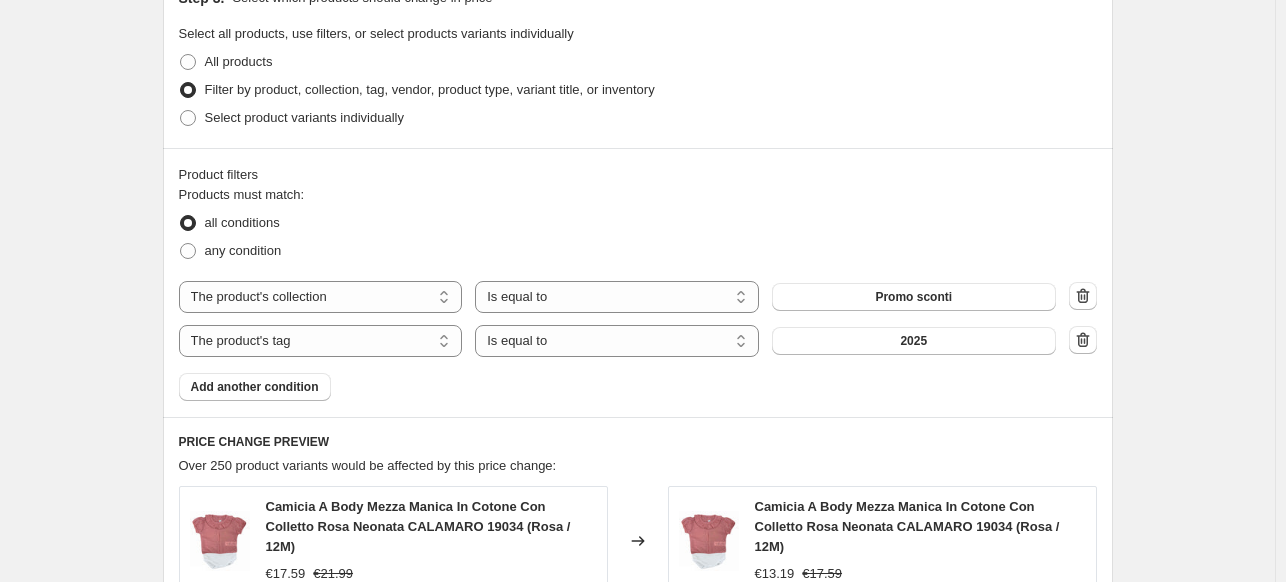 click on "Add another condition" at bounding box center [255, 387] 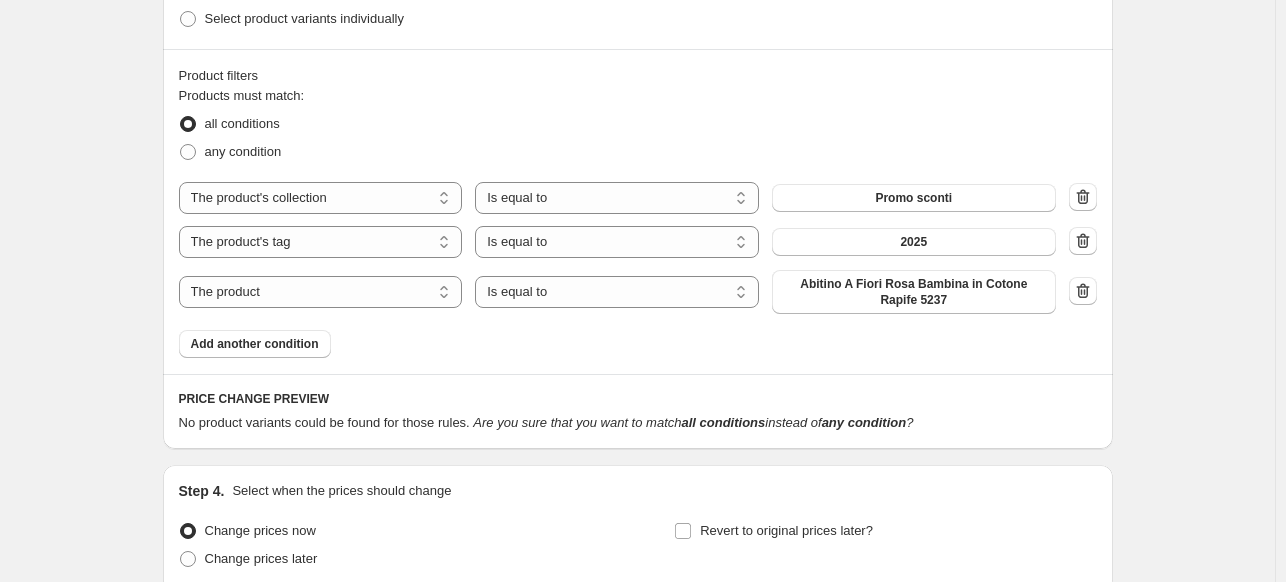 scroll, scrollTop: 1200, scrollLeft: 0, axis: vertical 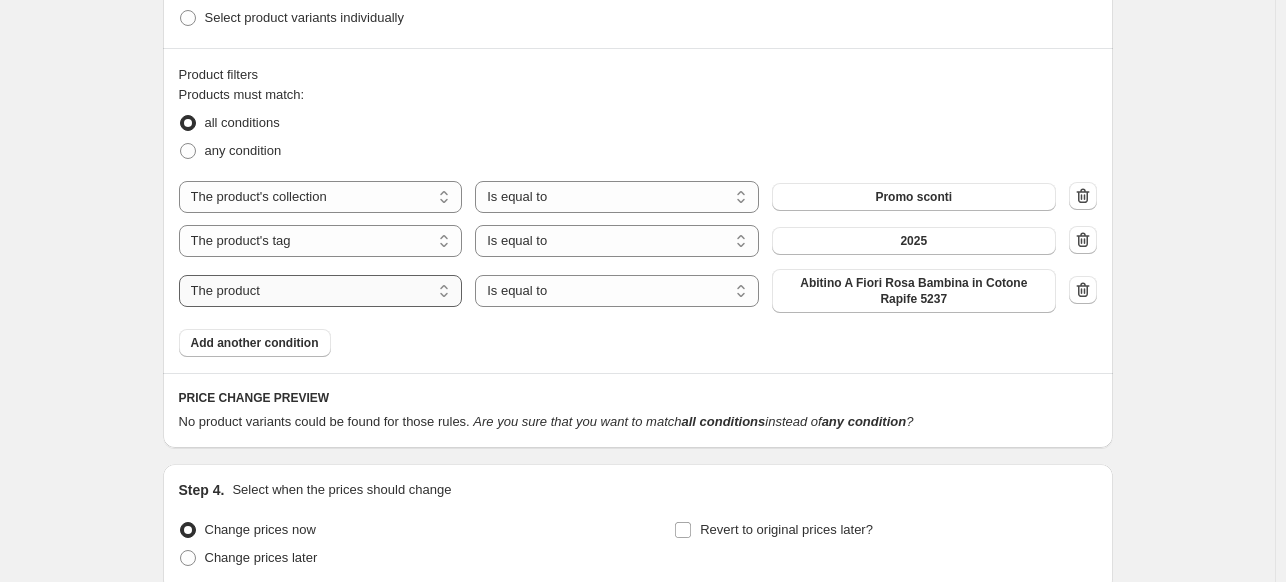 click on "The product The product's collection The product's tag The product's vendor The product's type The product's status The variant's title Inventory quantity" at bounding box center (321, 291) 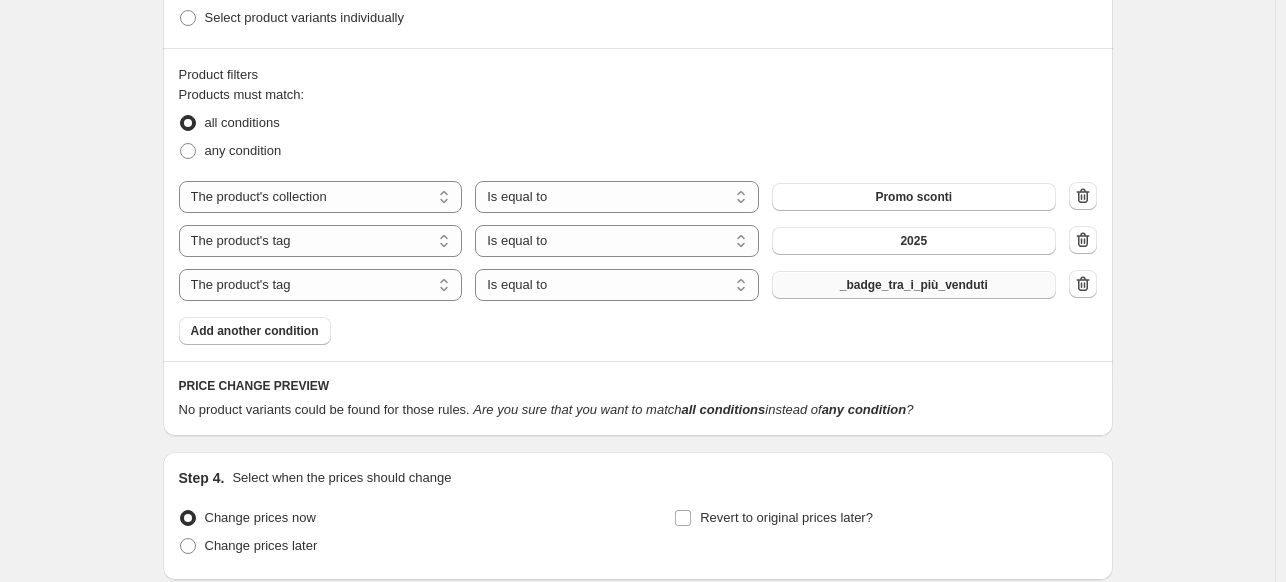 click on "_badge_tra_i_più_venduti" at bounding box center (914, 285) 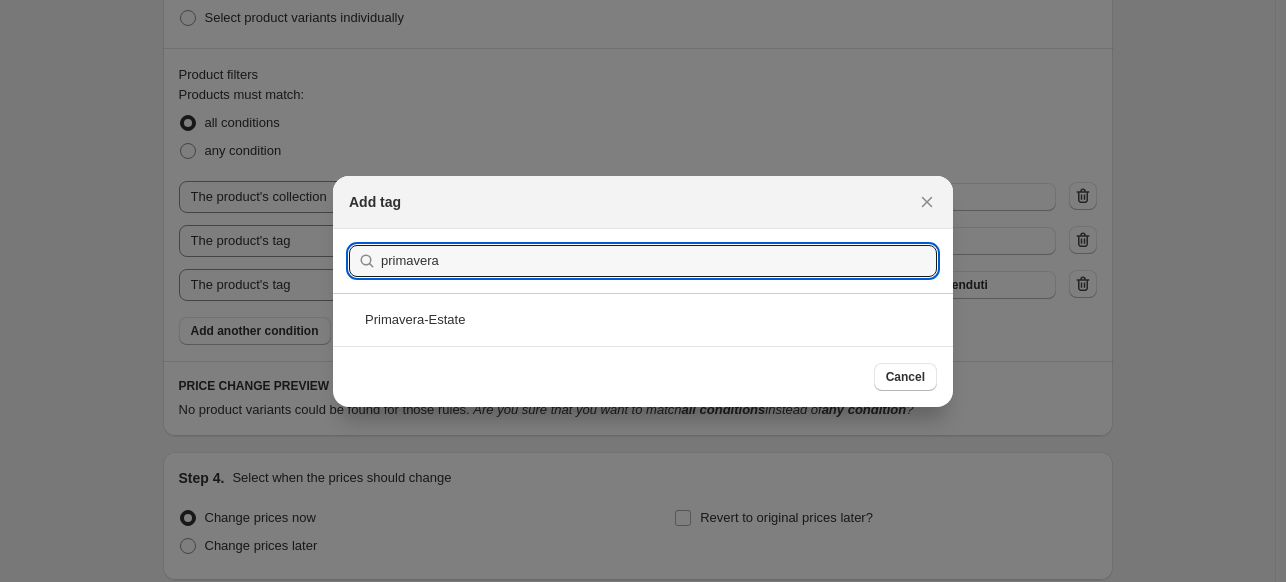 type on "primavera" 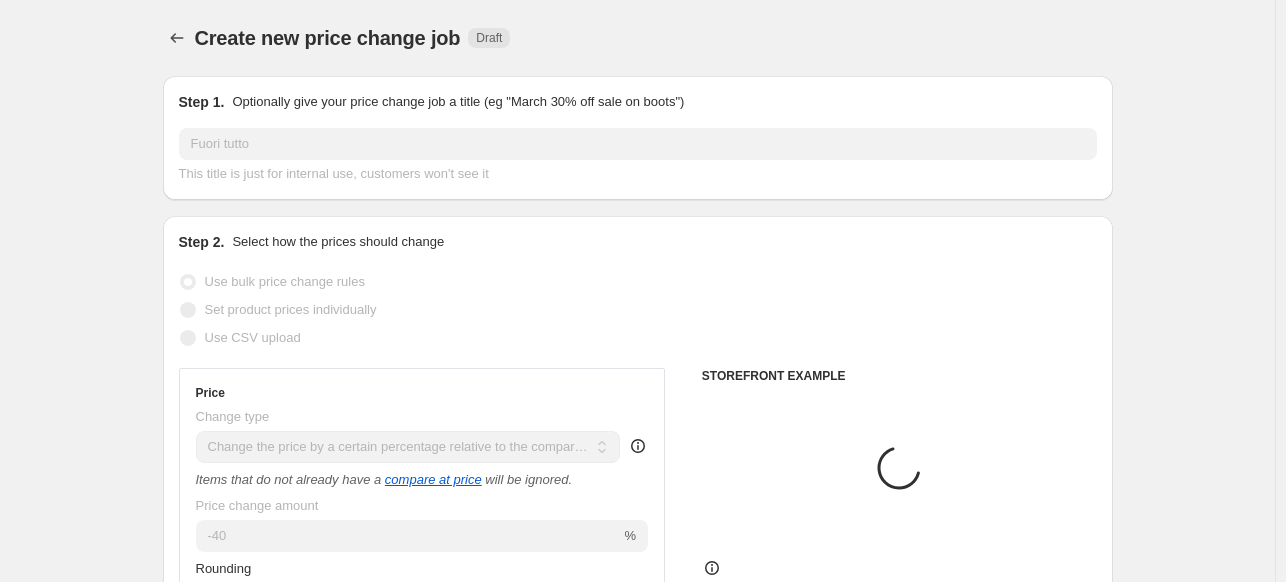 scroll, scrollTop: 1200, scrollLeft: 0, axis: vertical 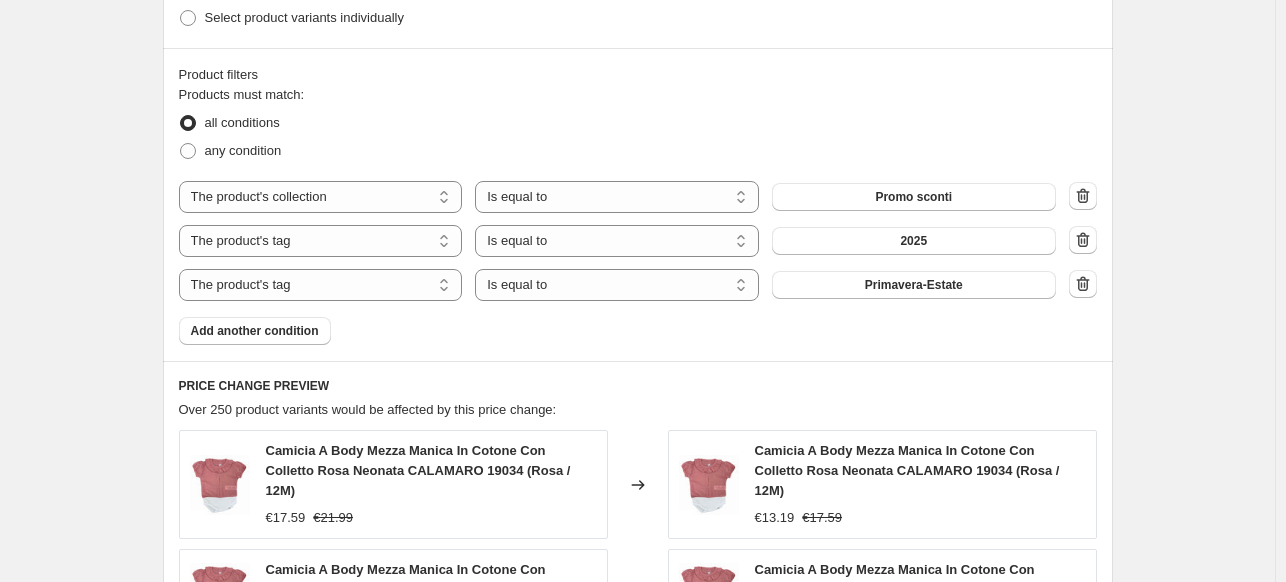 click on "Add another condition" at bounding box center [255, 331] 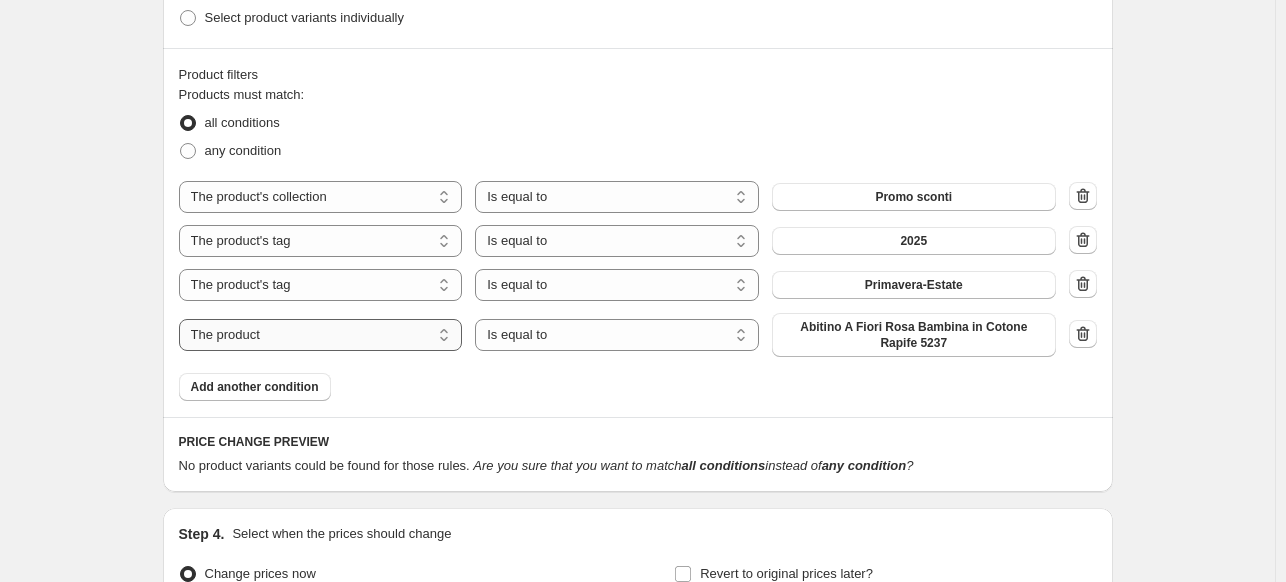 click on "The product The product's collection The product's tag The product's vendor The product's type The product's status The variant's title Inventory quantity" at bounding box center [321, 335] 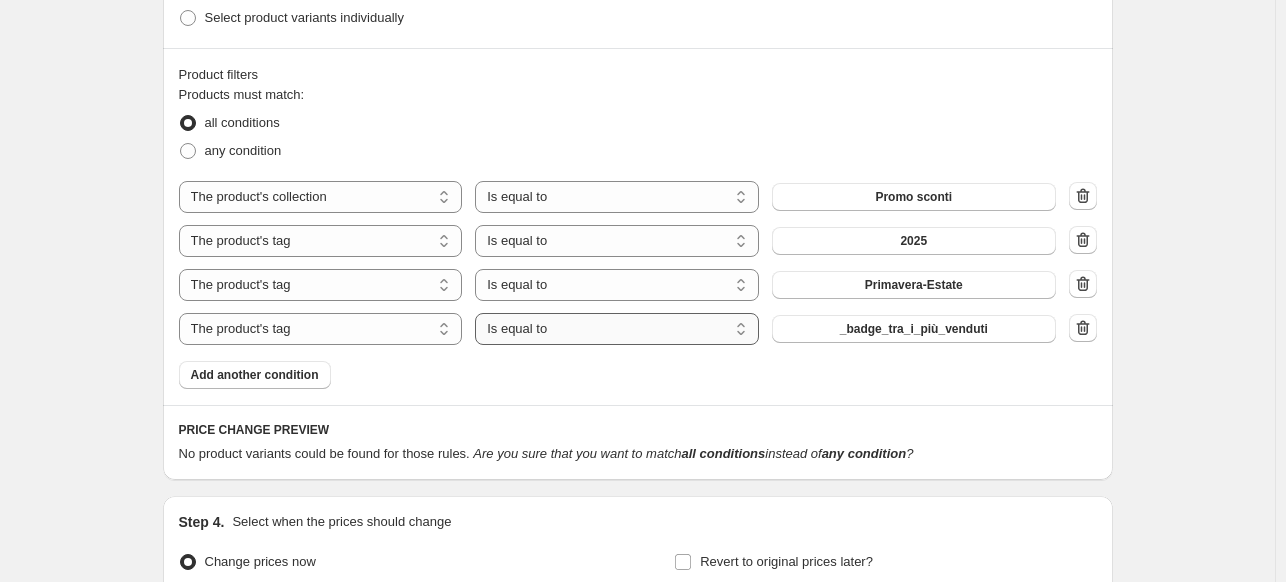 click on "Is equal to Is not equal to" at bounding box center [617, 329] 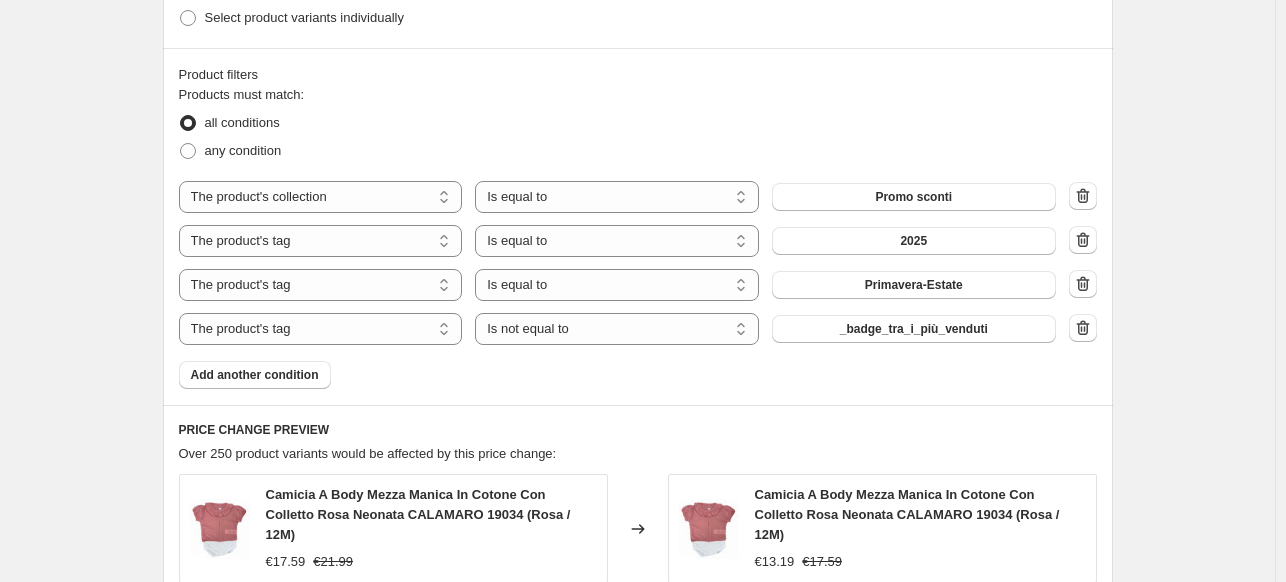 click on "_badge_tra_i_più_venduti" at bounding box center [914, 329] 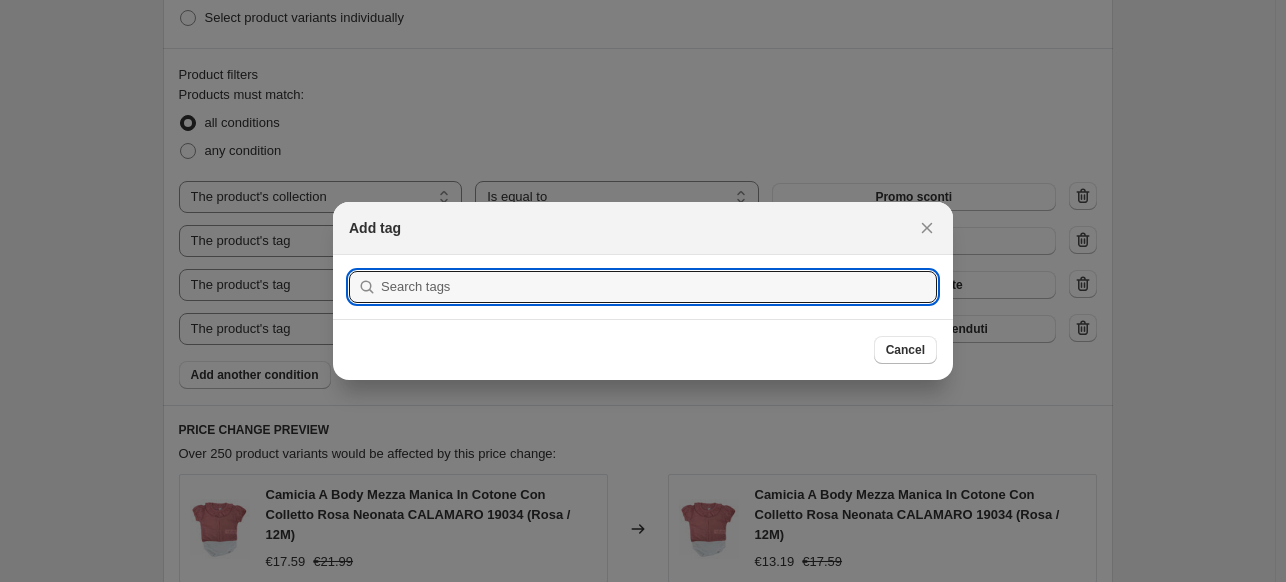 scroll, scrollTop: 0, scrollLeft: 0, axis: both 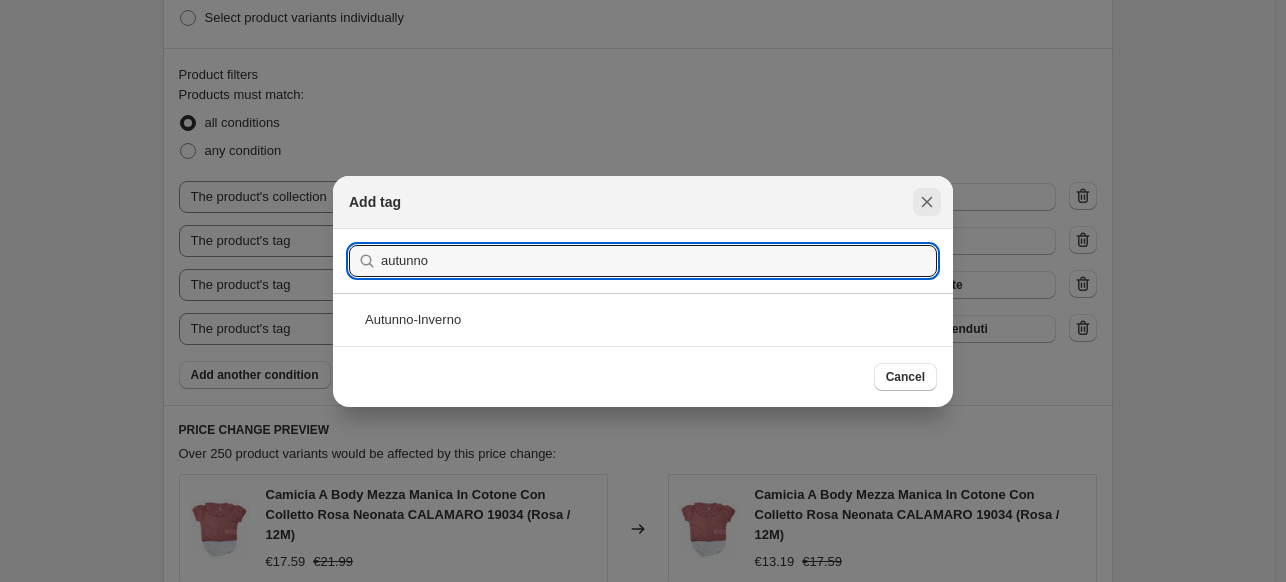 type on "autunno" 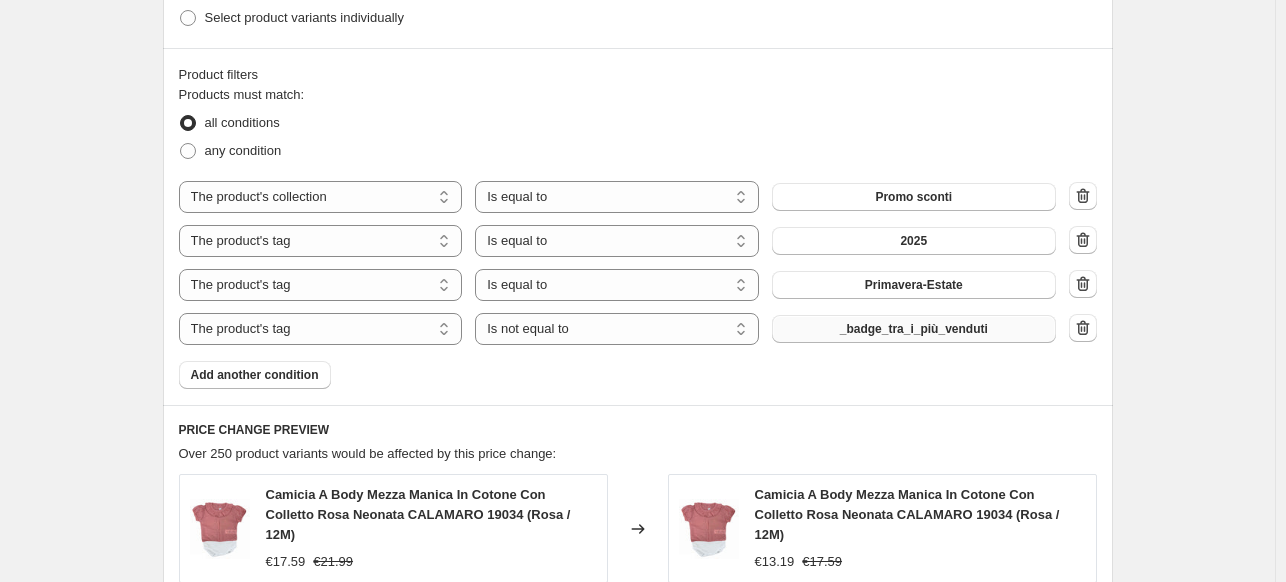 click on "_badge_tra_i_più_venduti" at bounding box center (914, 329) 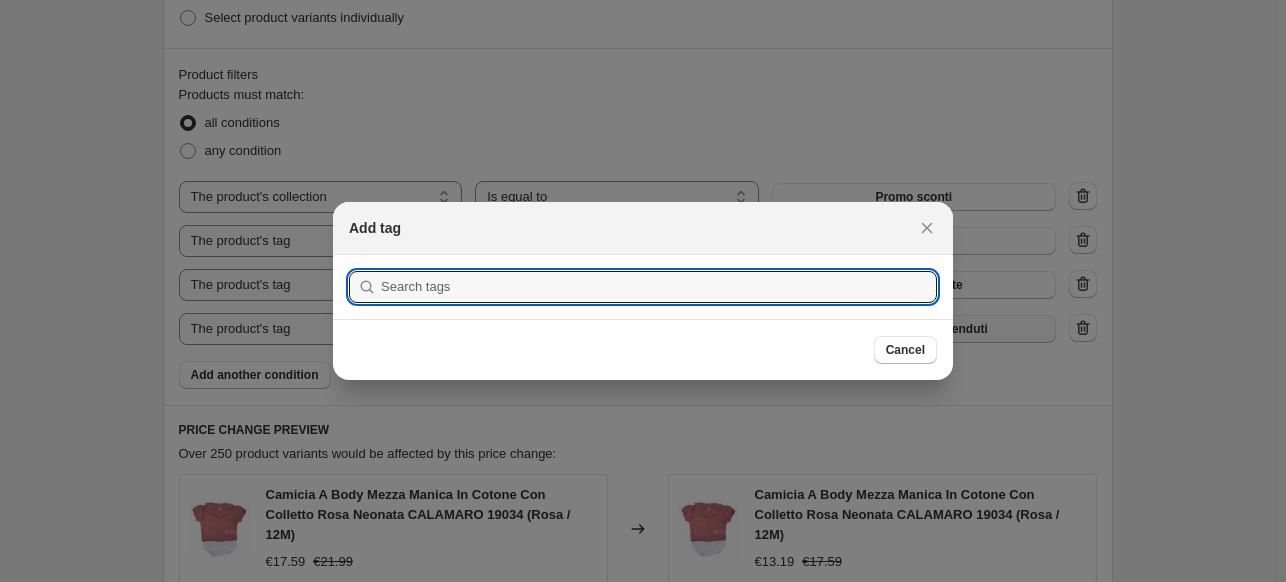 scroll, scrollTop: 0, scrollLeft: 0, axis: both 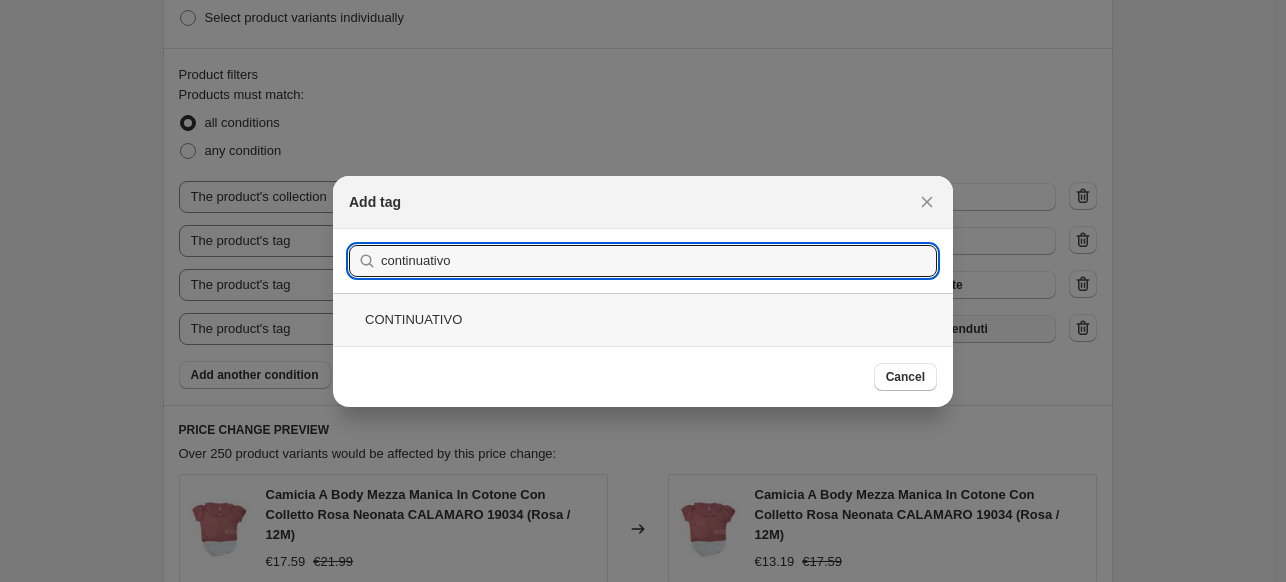 type on "continuativo" 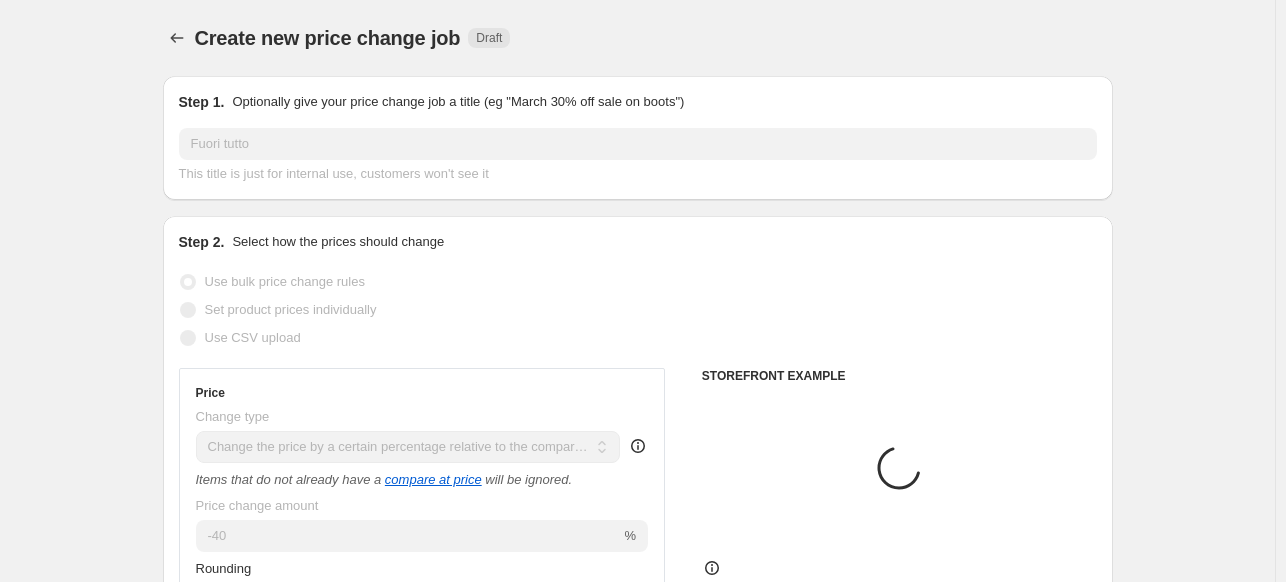 scroll, scrollTop: 1200, scrollLeft: 0, axis: vertical 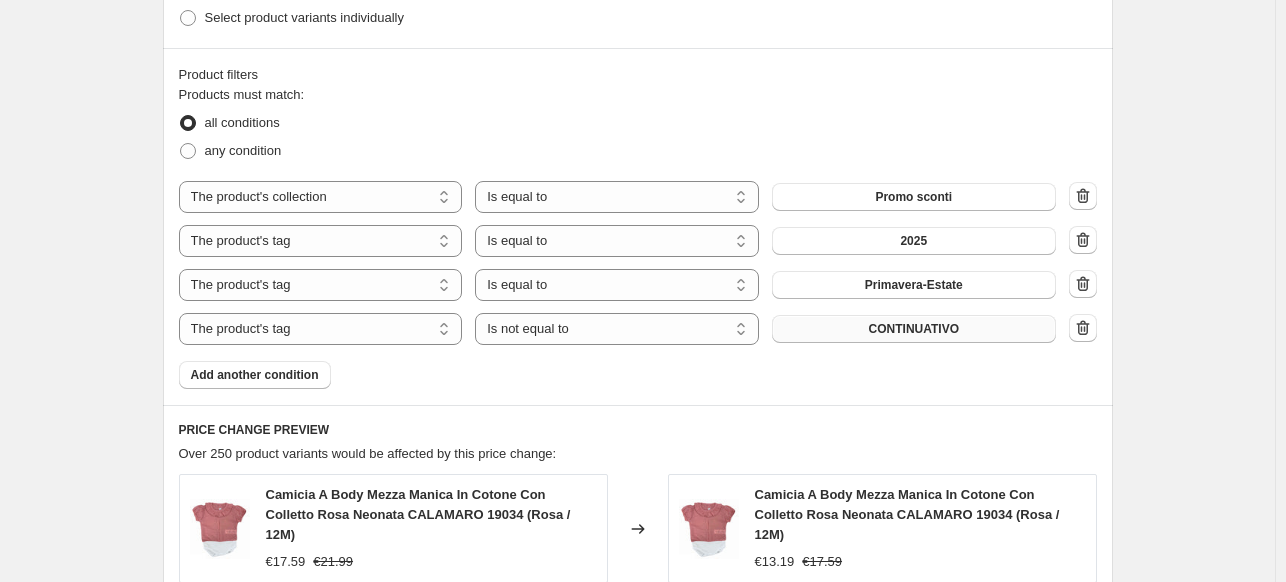 click on "Add another condition" at bounding box center [255, 375] 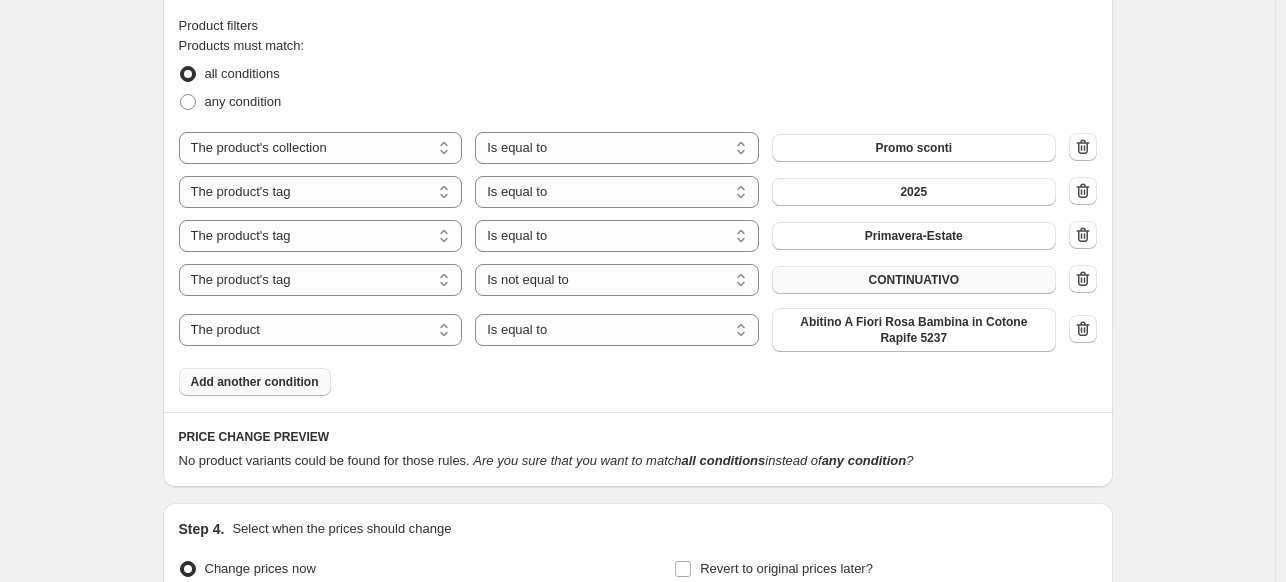 scroll, scrollTop: 1300, scrollLeft: 0, axis: vertical 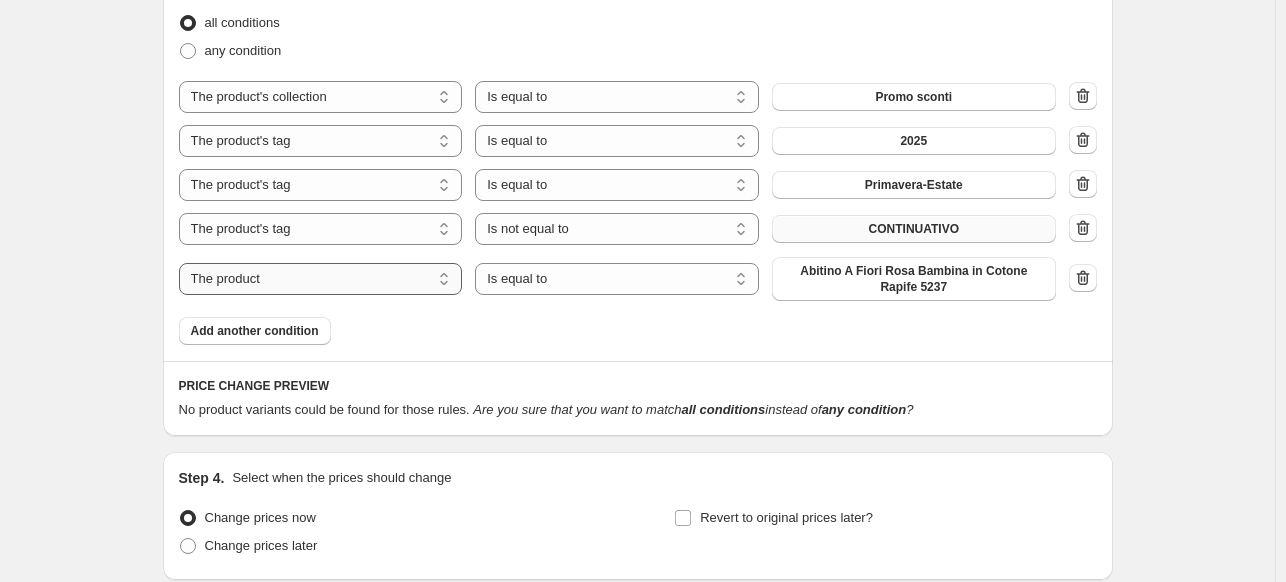 click on "The product The product's collection The product's tag The product's vendor The product's type The product's status The variant's title Inventory quantity" at bounding box center [321, 279] 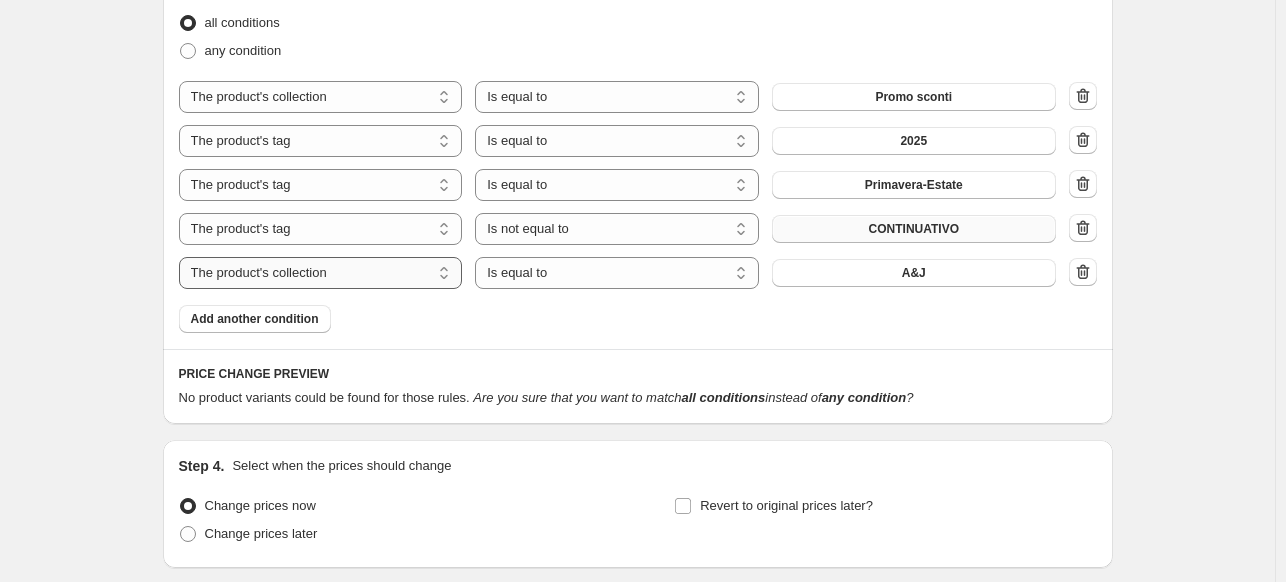 click on "The product The product's collection The product's tag The product's vendor The product's type The product's status The variant's title Inventory quantity" at bounding box center [321, 273] 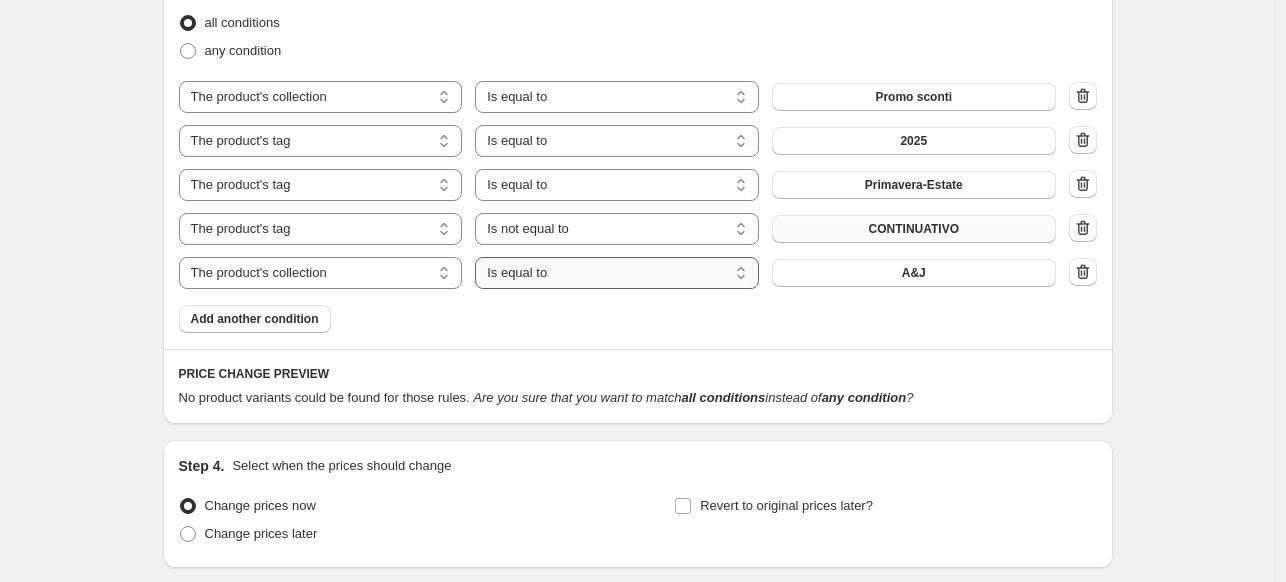 click on "Is equal to Is not equal to" at bounding box center (617, 273) 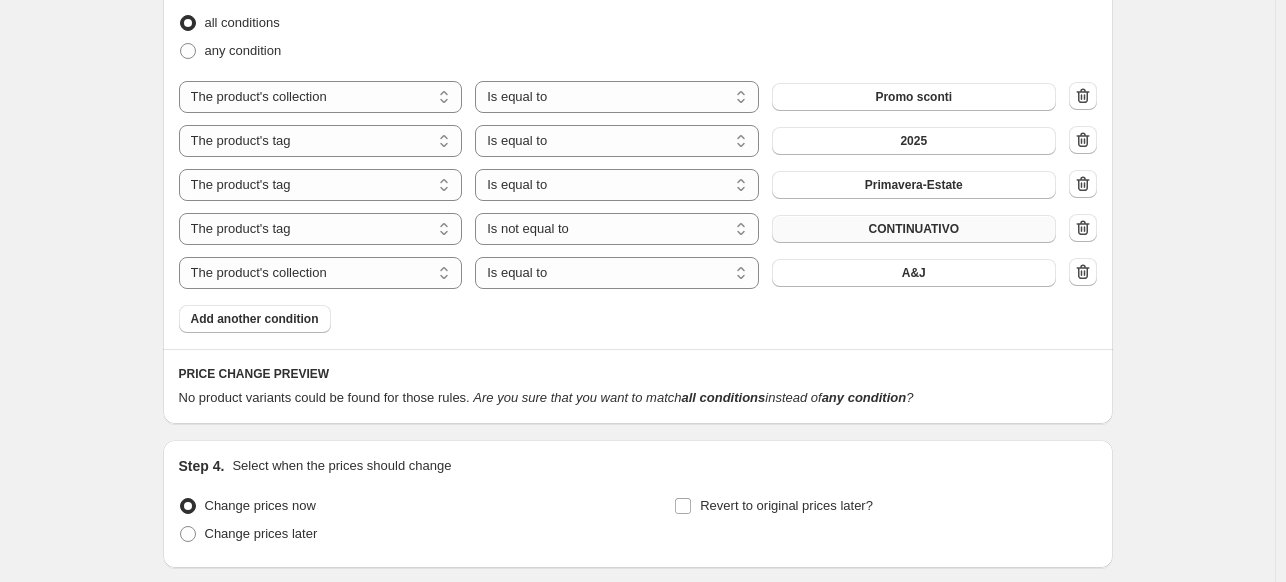 click on "Product filters Products must match: all conditions any condition The product The product's collection The product's tag The product's vendor The product's type The product's status The variant's title Inventory quantity The product's collection Is equal to Is not equal to Is equal to Promo sconti The product The product's collection The product's tag The product's vendor The product's type The product's status The variant's title Inventory quantity The product's tag Is equal to Is not equal to Is equal to 2025 The product The product's collection The product's tag The product's vendor The product's type The product's status The variant's title Inventory quantity The product's tag Is equal to Is not equal to Is equal to Primavera-Estate The product The product's collection The product's tag The product's vendor The product's type The product's status The variant's title Inventory quantity The product's tag Is equal to Is not equal to Is not equal to CONTINUATIVO The product The product's collection A&J" at bounding box center [638, 148] 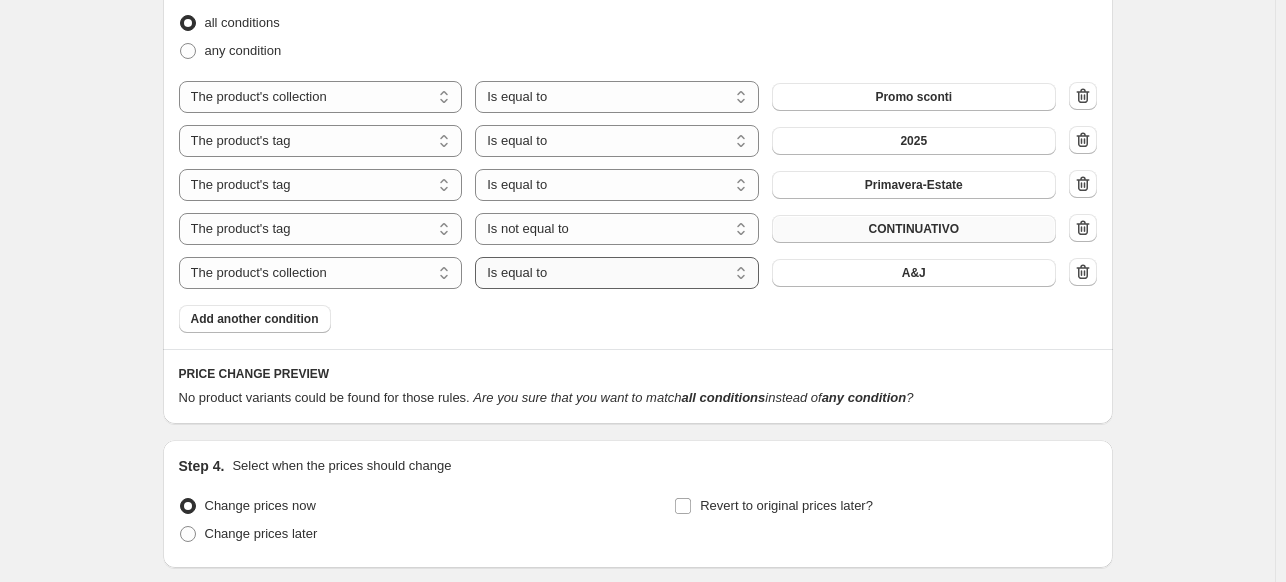 click on "Is equal to Is not equal to" at bounding box center [617, 273] 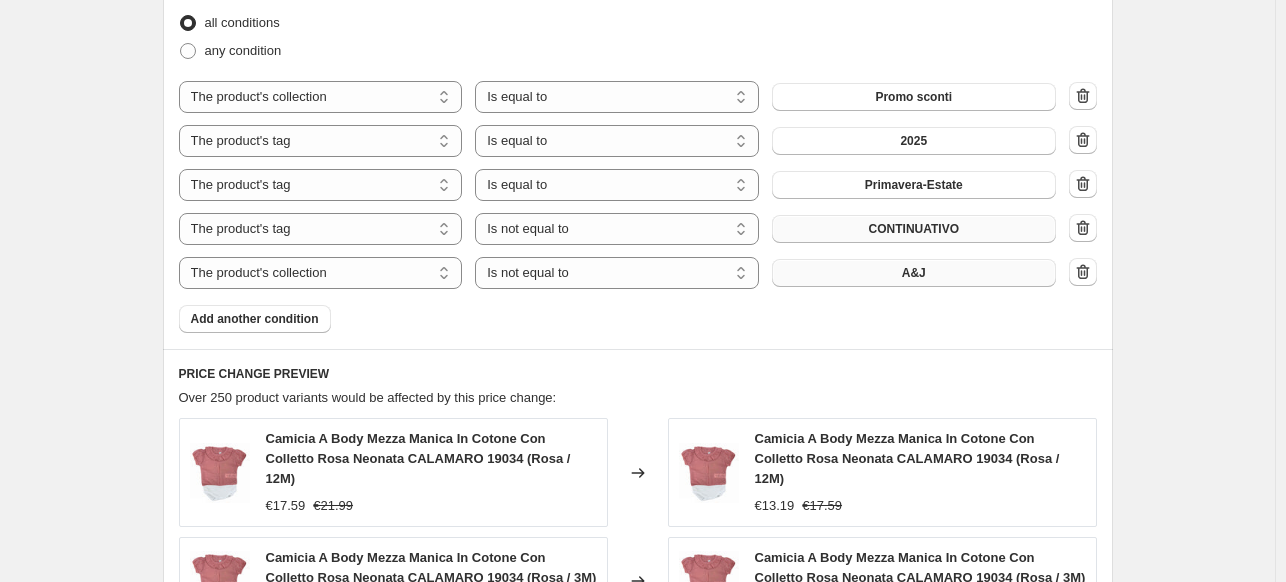 click on "A&J" at bounding box center (914, 273) 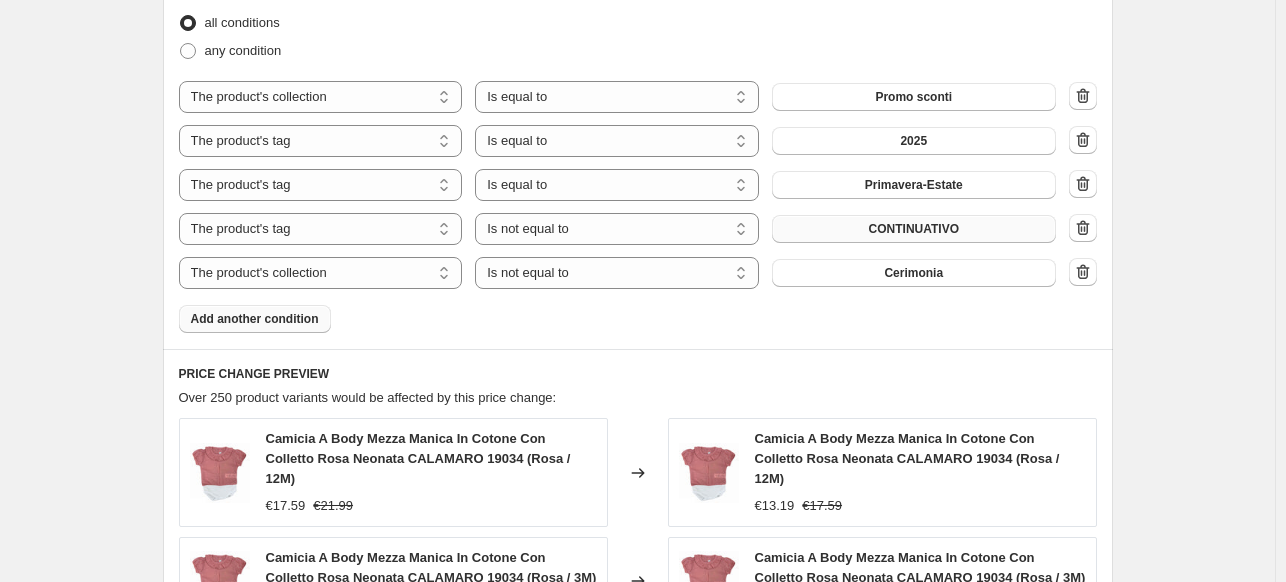 click on "Add another condition" at bounding box center (255, 319) 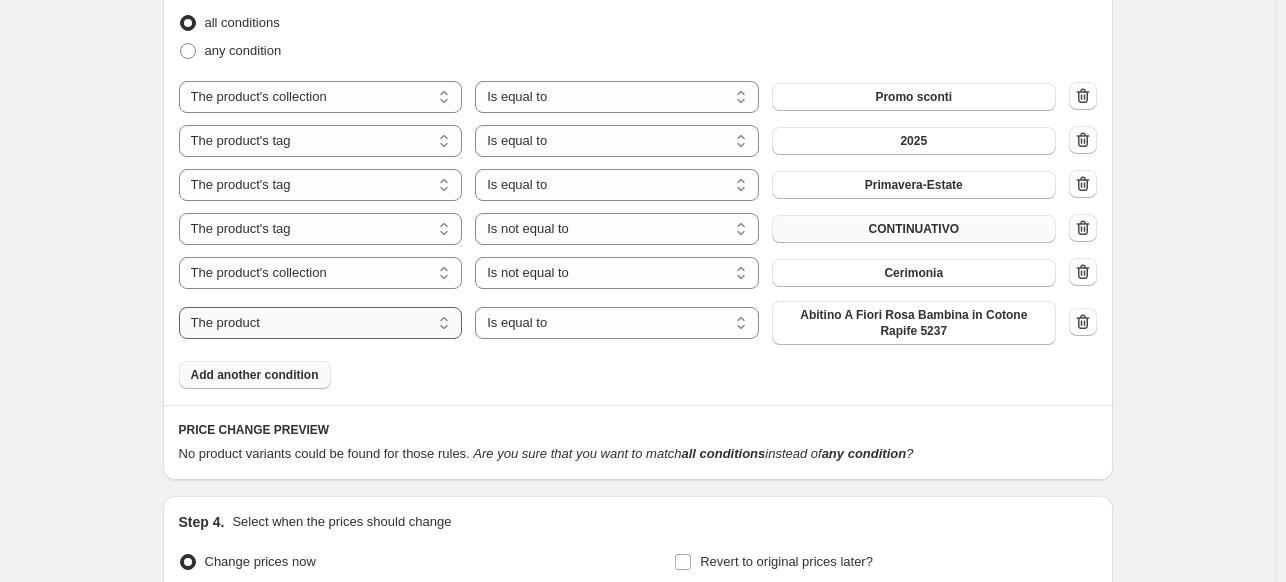 click on "The product The product's collection The product's tag The product's vendor The product's type The product's status The variant's title Inventory quantity" at bounding box center [321, 323] 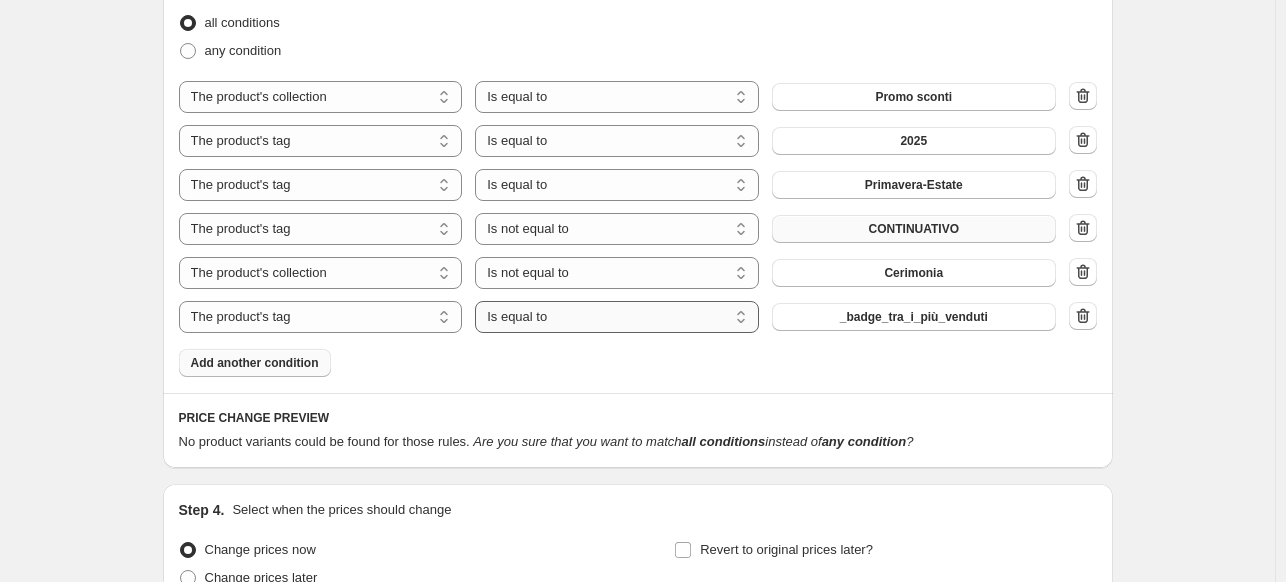 click on "Is equal to Is not equal to" at bounding box center (617, 317) 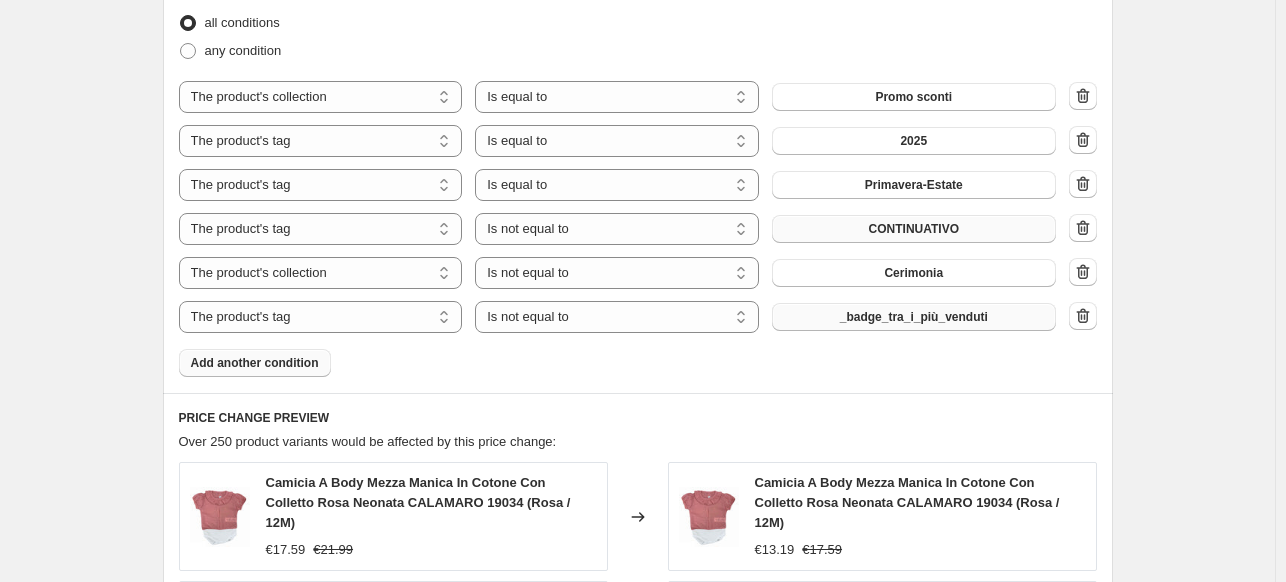 click on "_badge_tra_i_più_venduti" at bounding box center [914, 317] 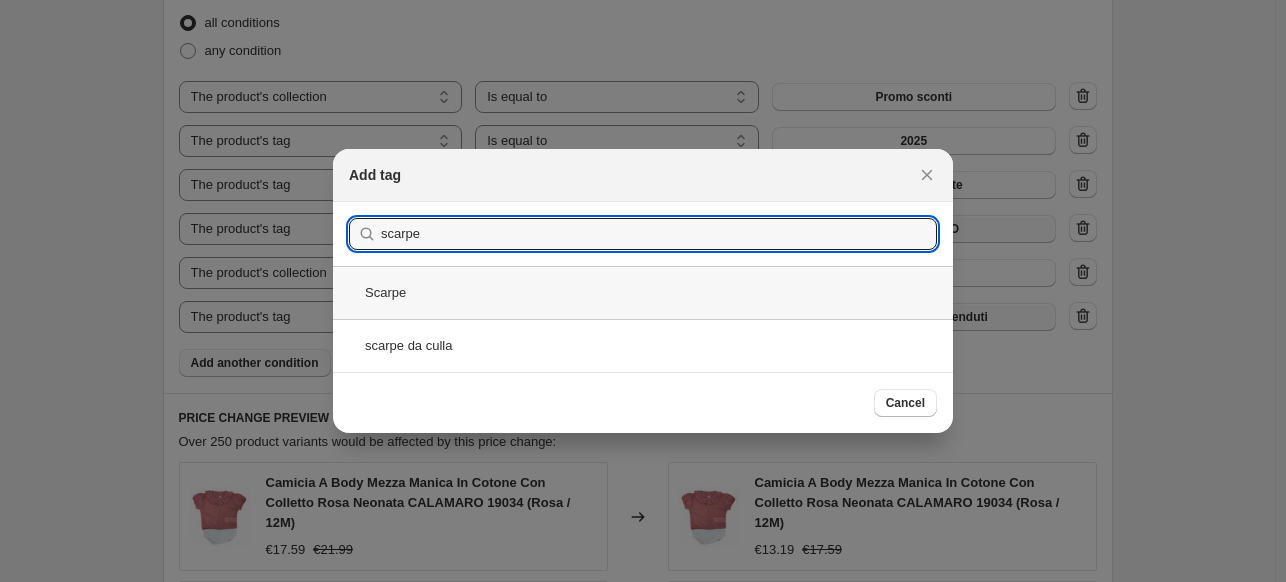 type on "scarpe" 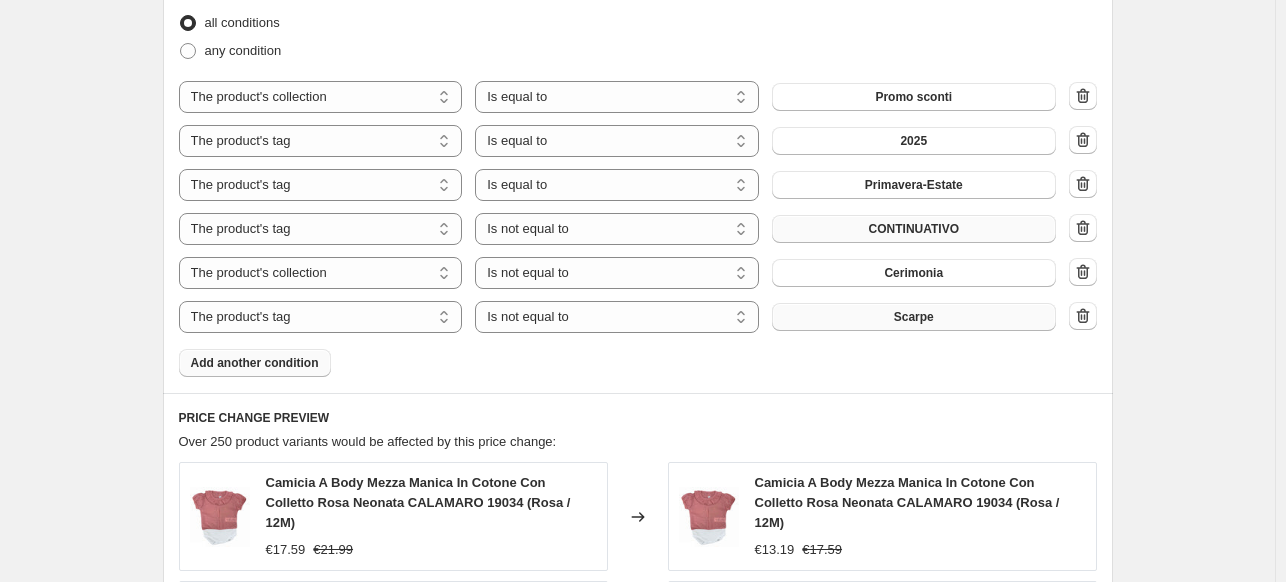 scroll, scrollTop: 1400, scrollLeft: 0, axis: vertical 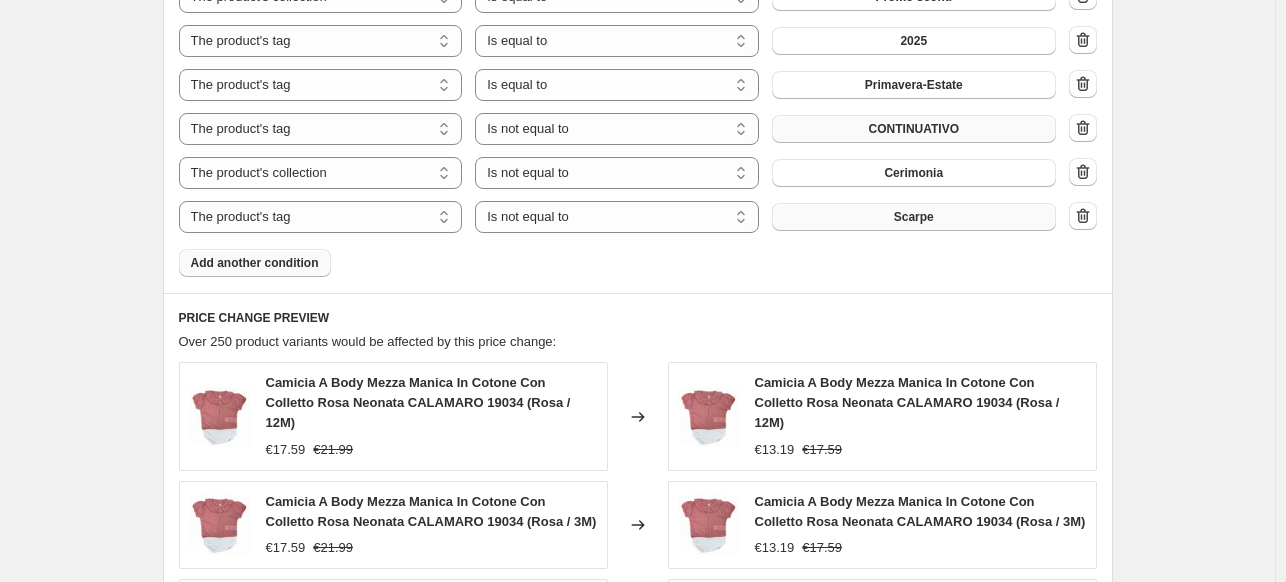 click on "Add another condition" at bounding box center [255, 263] 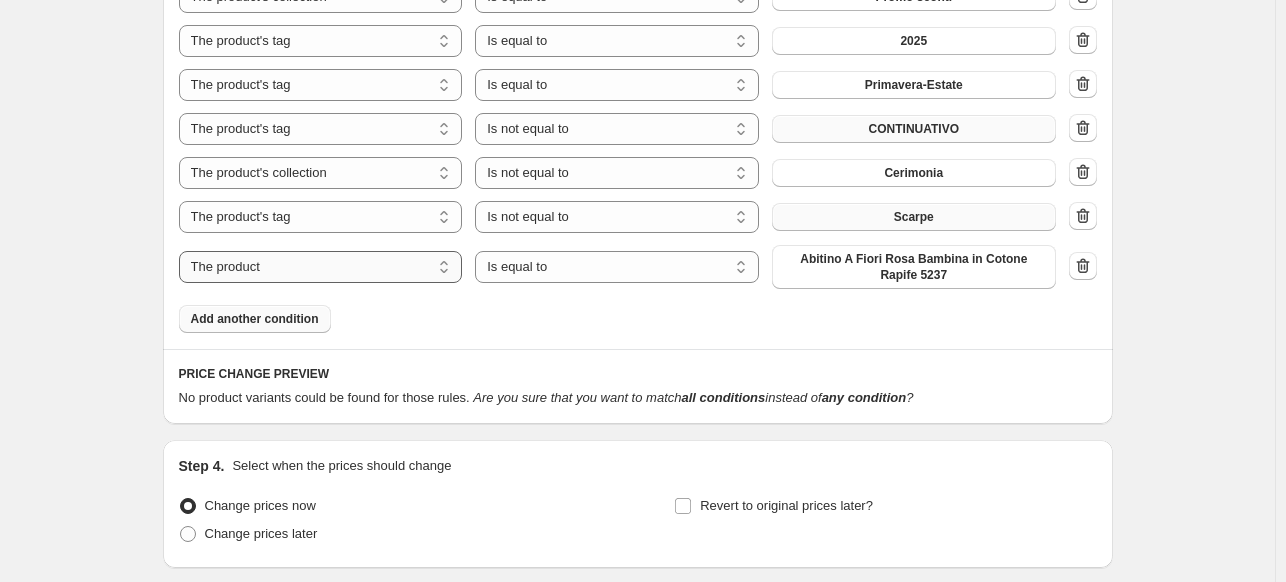 click on "The product The product's collection The product's tag The product's vendor The product's type The product's status The variant's title Inventory quantity" at bounding box center [321, 267] 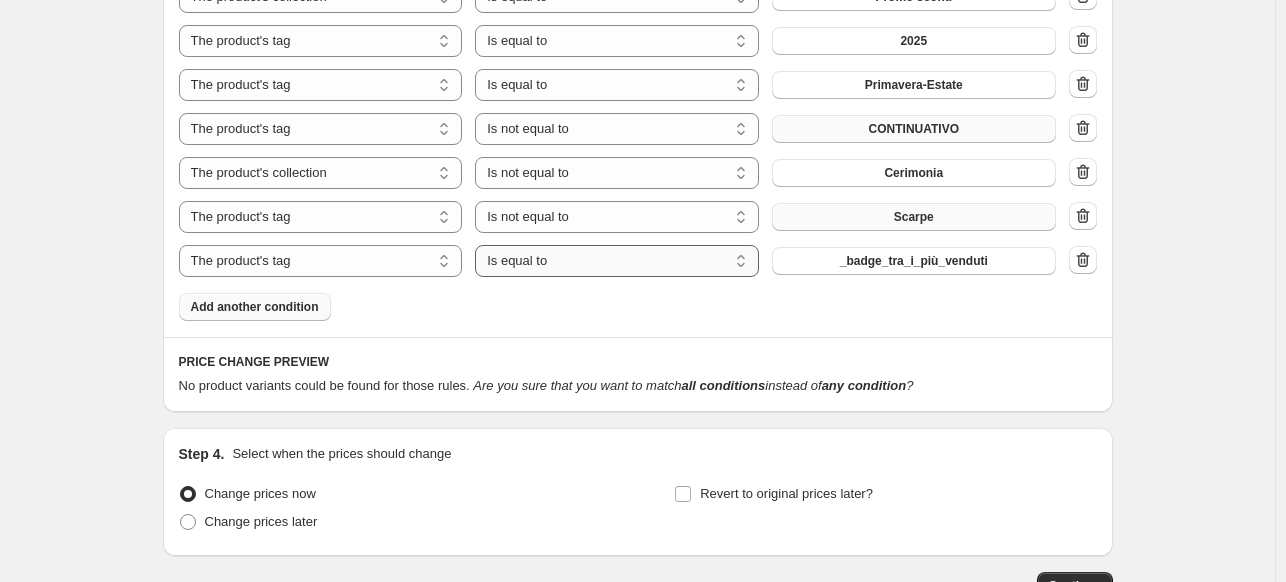 click on "Is equal to Is not equal to" at bounding box center [617, 261] 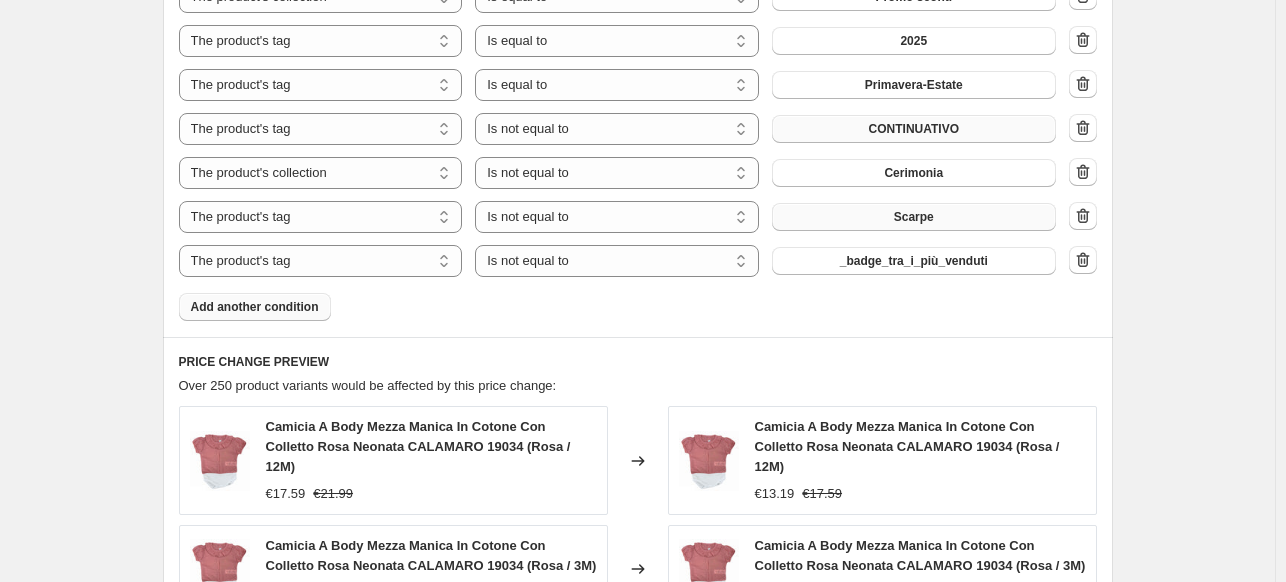 click on "_badge_tra_i_più_venduti" at bounding box center [914, 261] 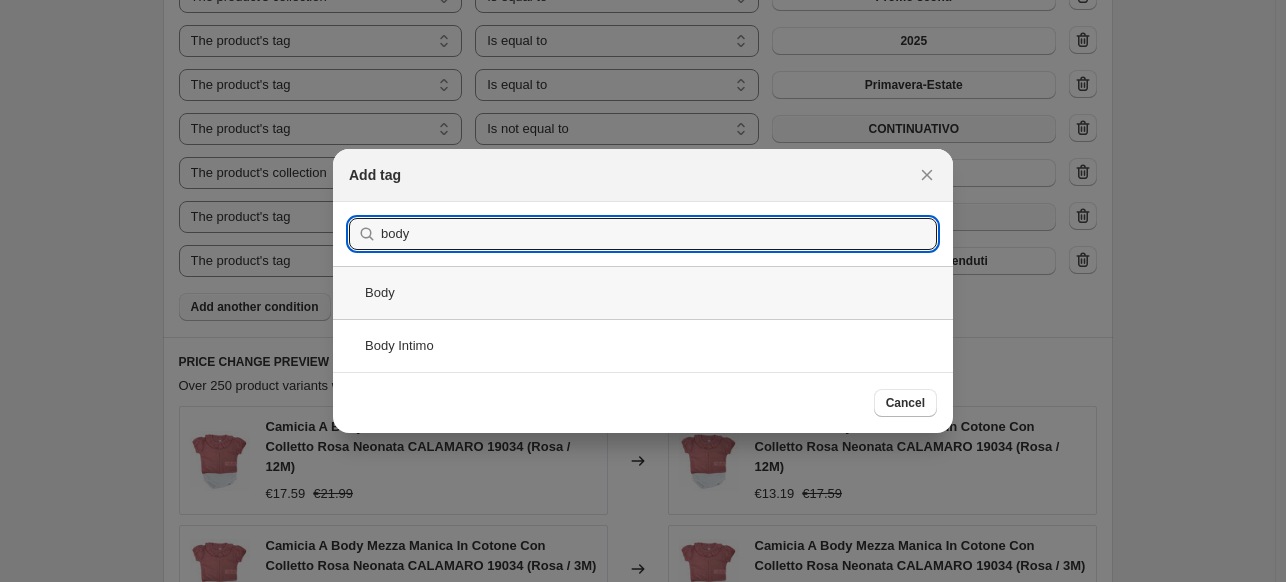 type on "body" 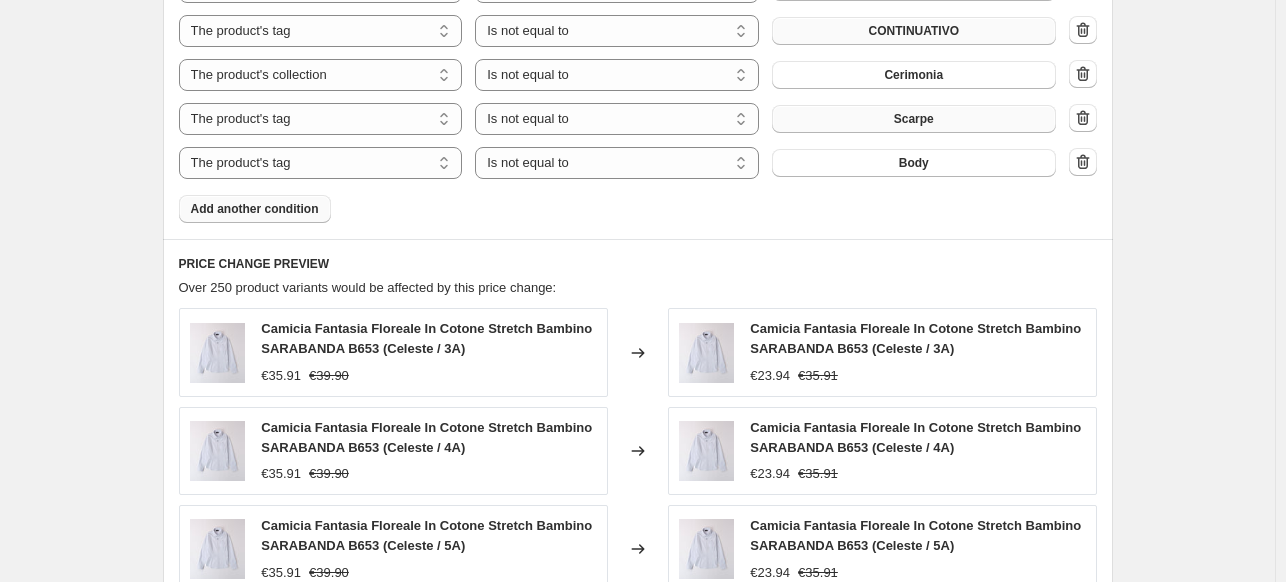 scroll, scrollTop: 1500, scrollLeft: 0, axis: vertical 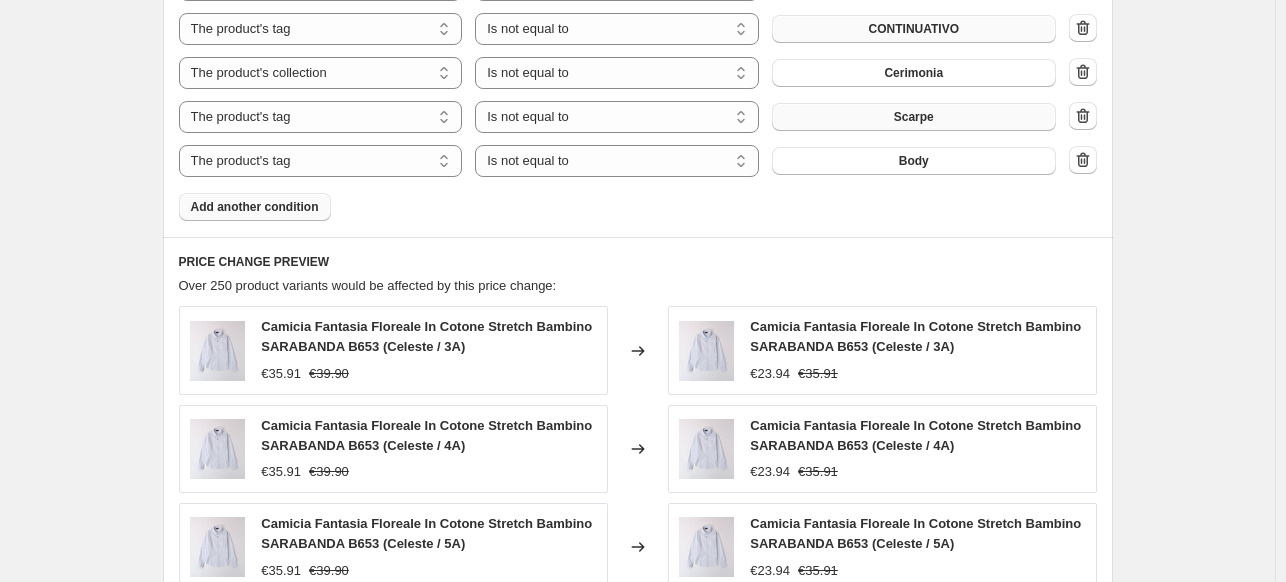 click on "Add another condition" at bounding box center (255, 207) 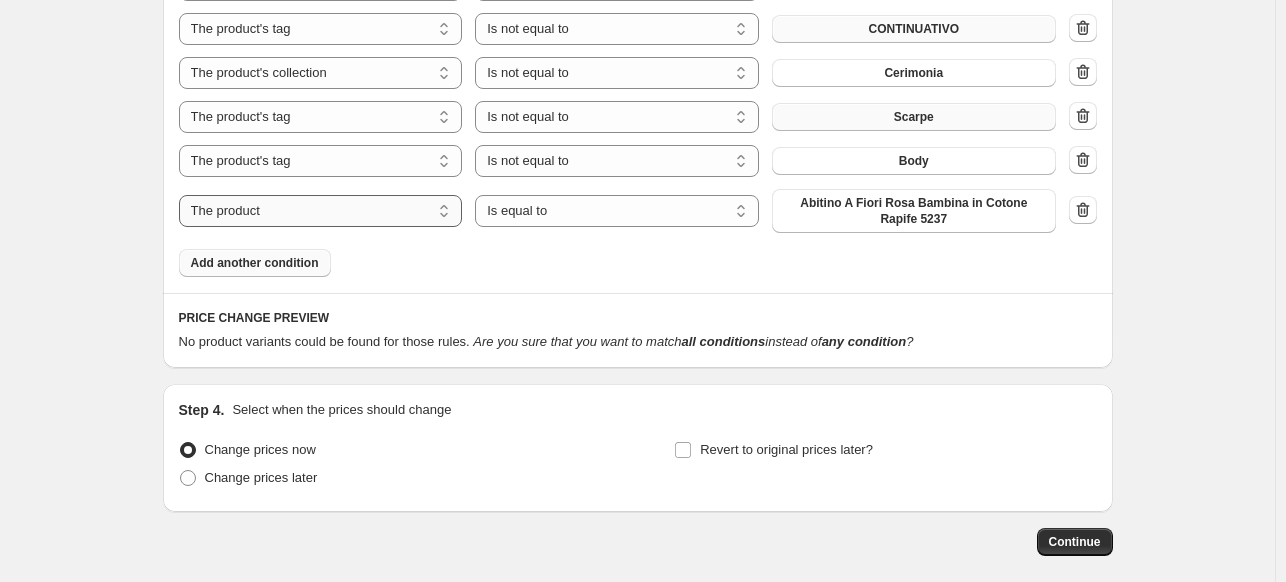 click on "The product The product's collection The product's tag The product's vendor The product's type The product's status The variant's title Inventory quantity" at bounding box center [321, 211] 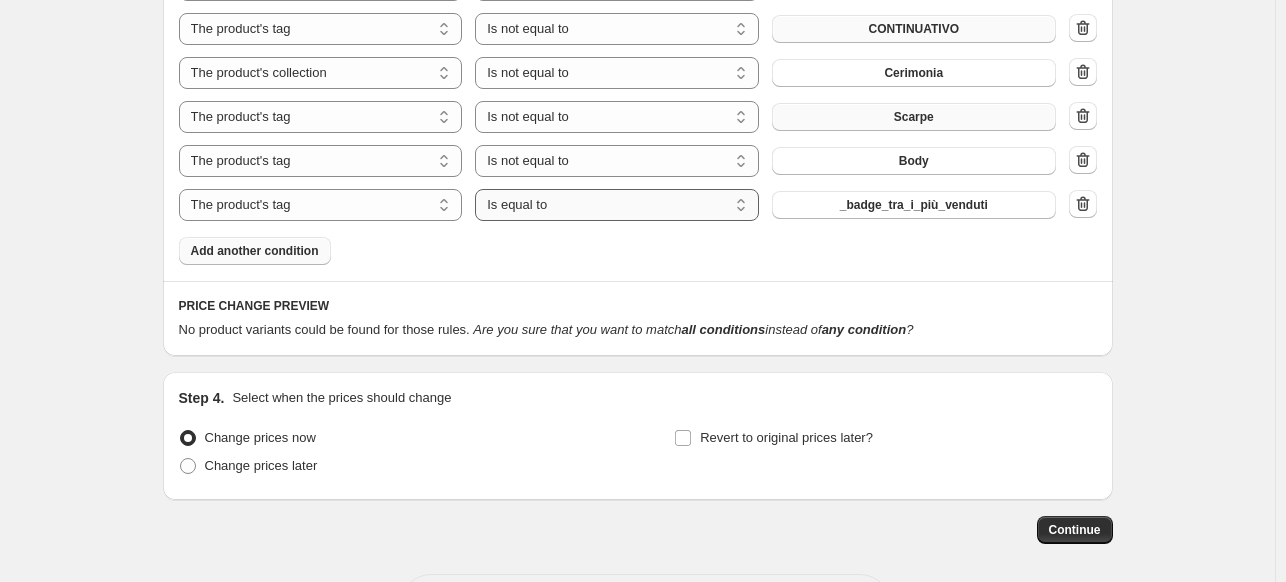 click on "Is equal to Is not equal to" at bounding box center [617, 205] 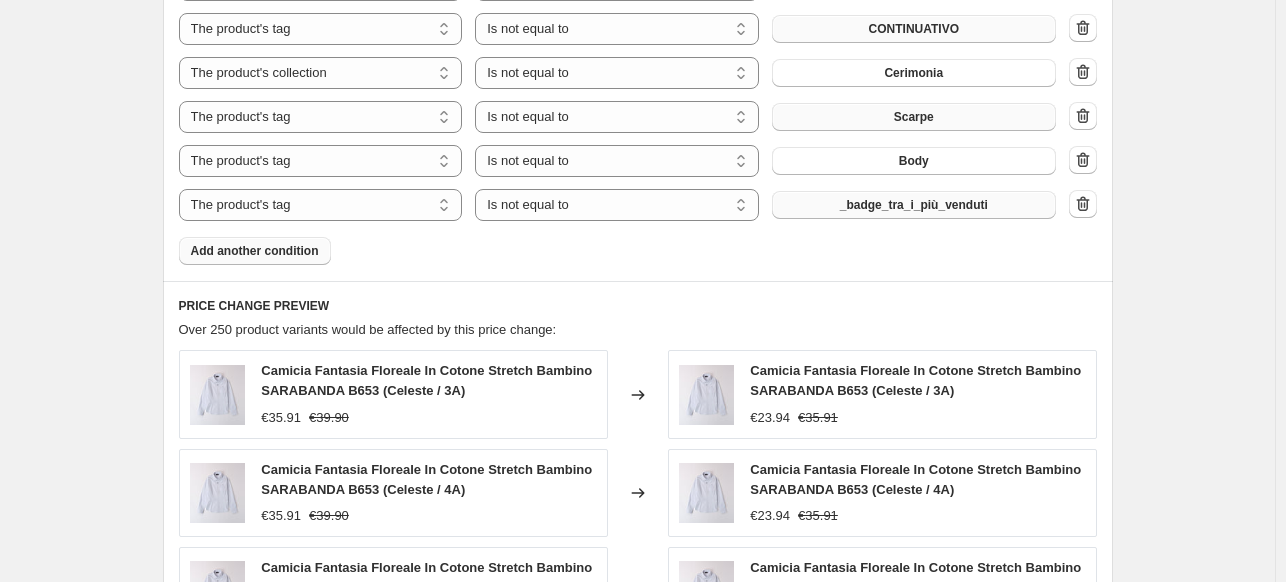 click on "_badge_tra_i_più_venduti" at bounding box center (914, 205) 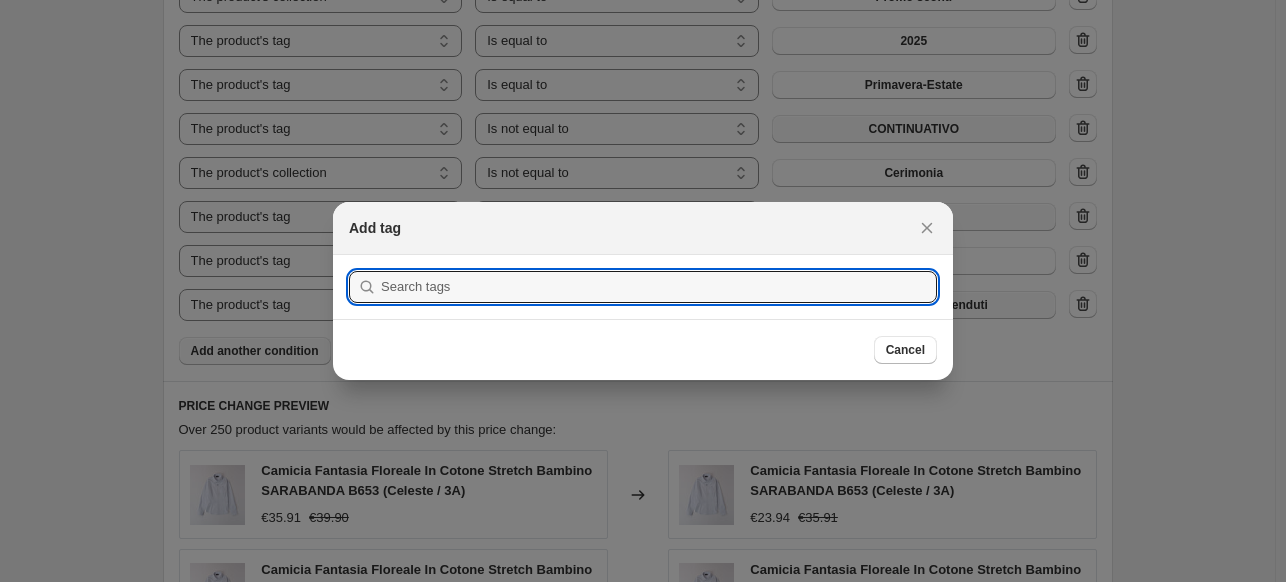 scroll, scrollTop: 0, scrollLeft: 0, axis: both 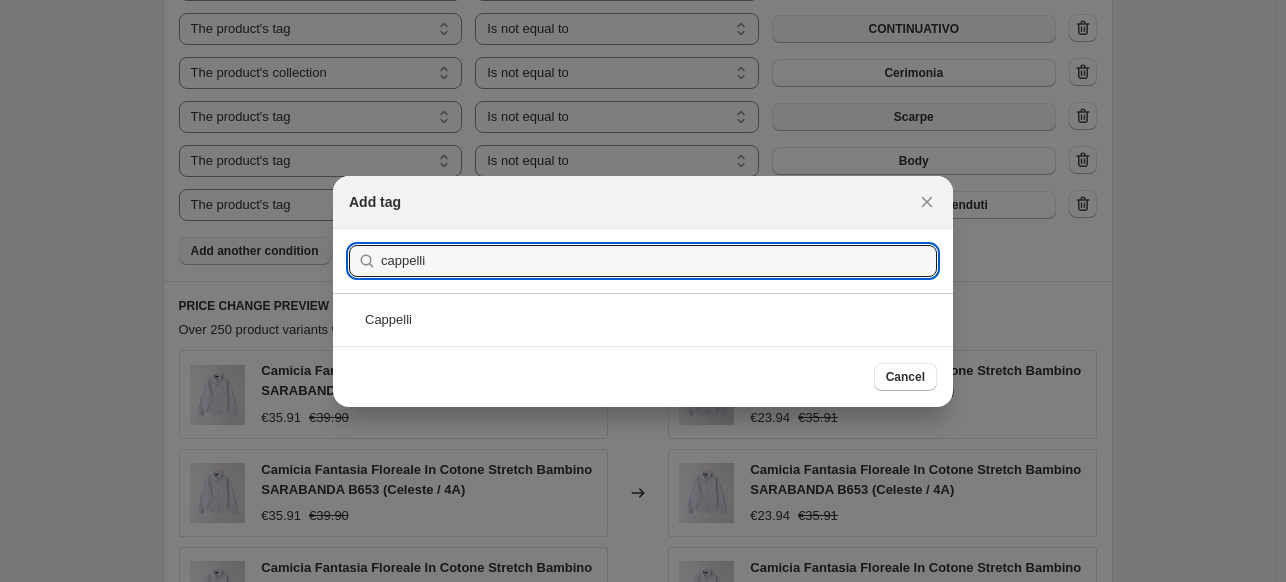 type on "cappelli" 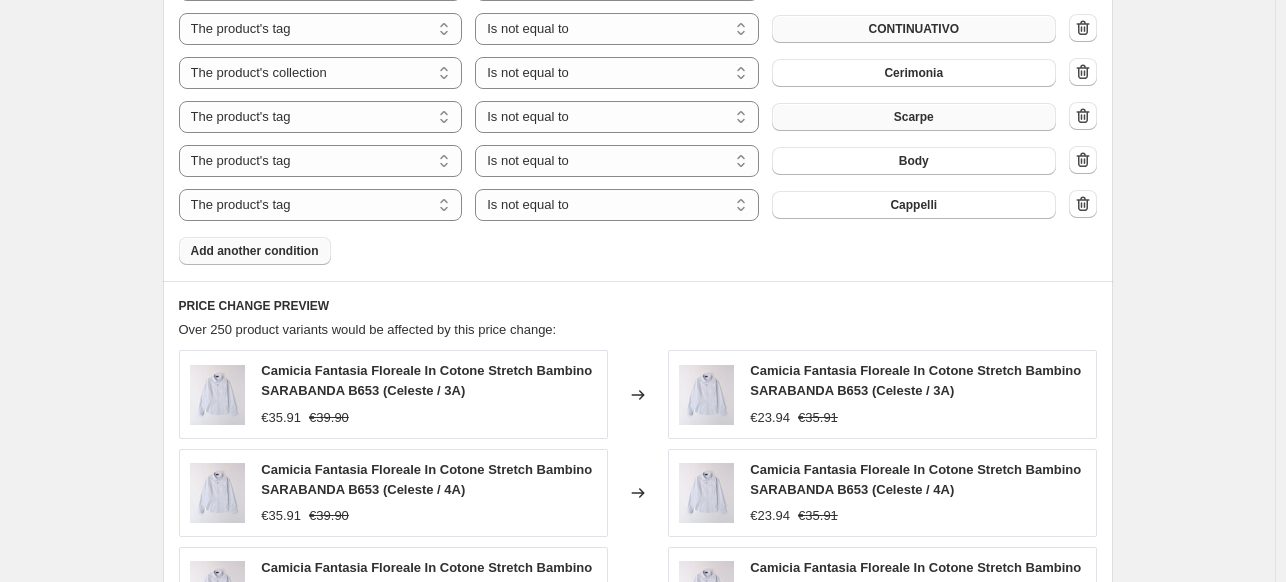 click on "Add another condition" at bounding box center (255, 251) 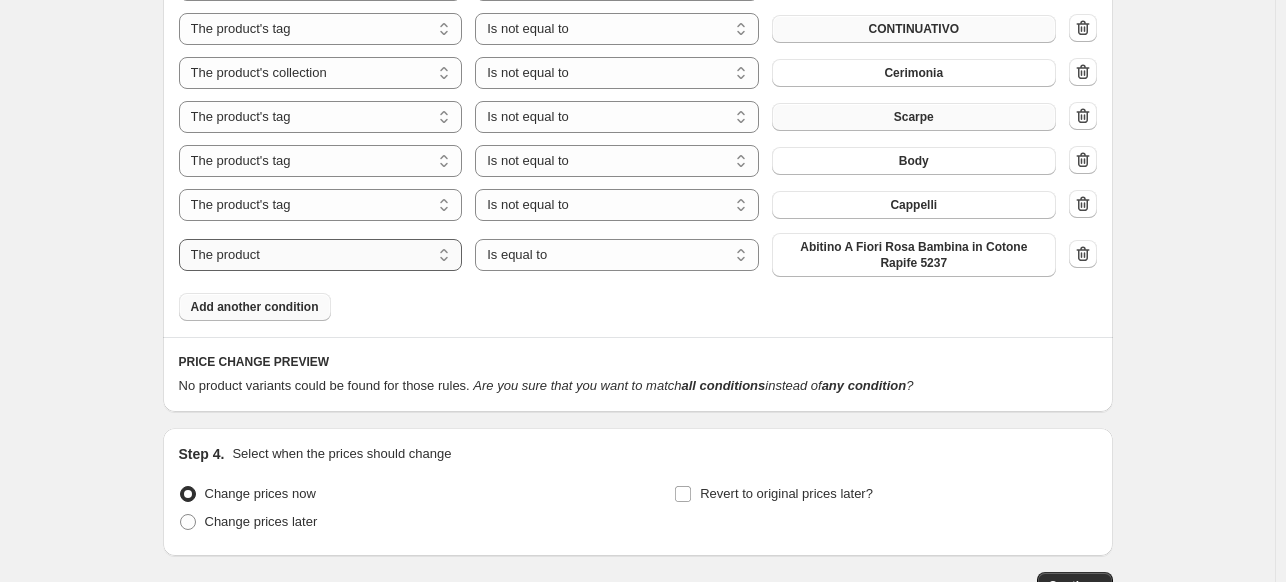 click on "The product The product's collection The product's tag The product's vendor The product's type The product's status The variant's title Inventory quantity" at bounding box center (321, 255) 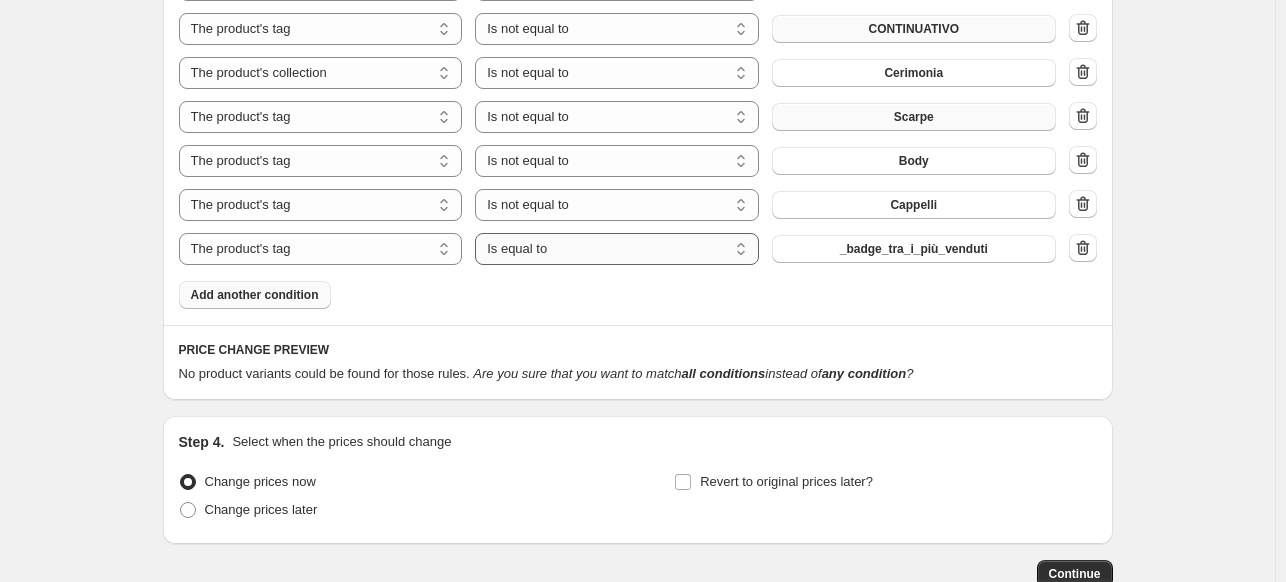 click on "Is equal to Is not equal to" at bounding box center (617, 249) 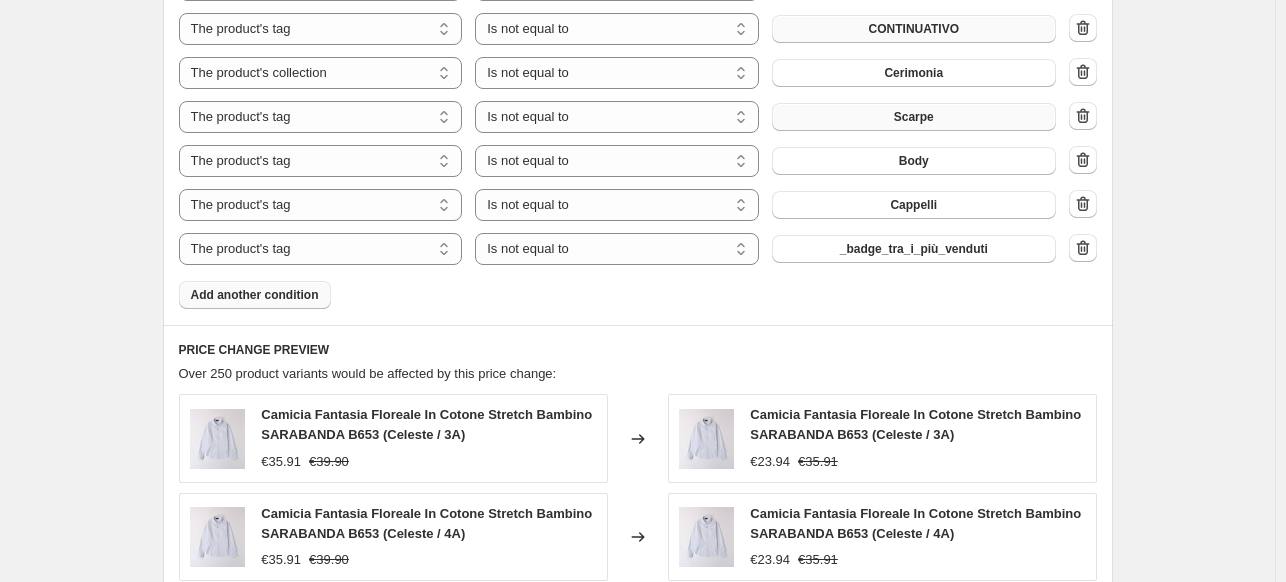 click on "_badge_tra_i_più_venduti" at bounding box center (914, 249) 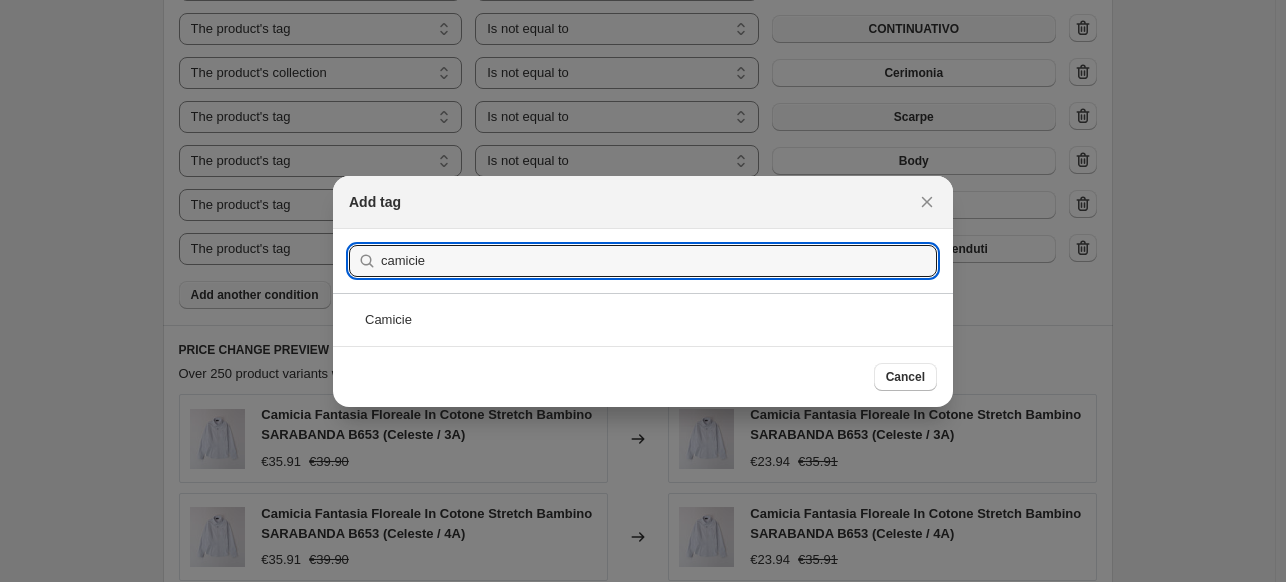 type on "camicie" 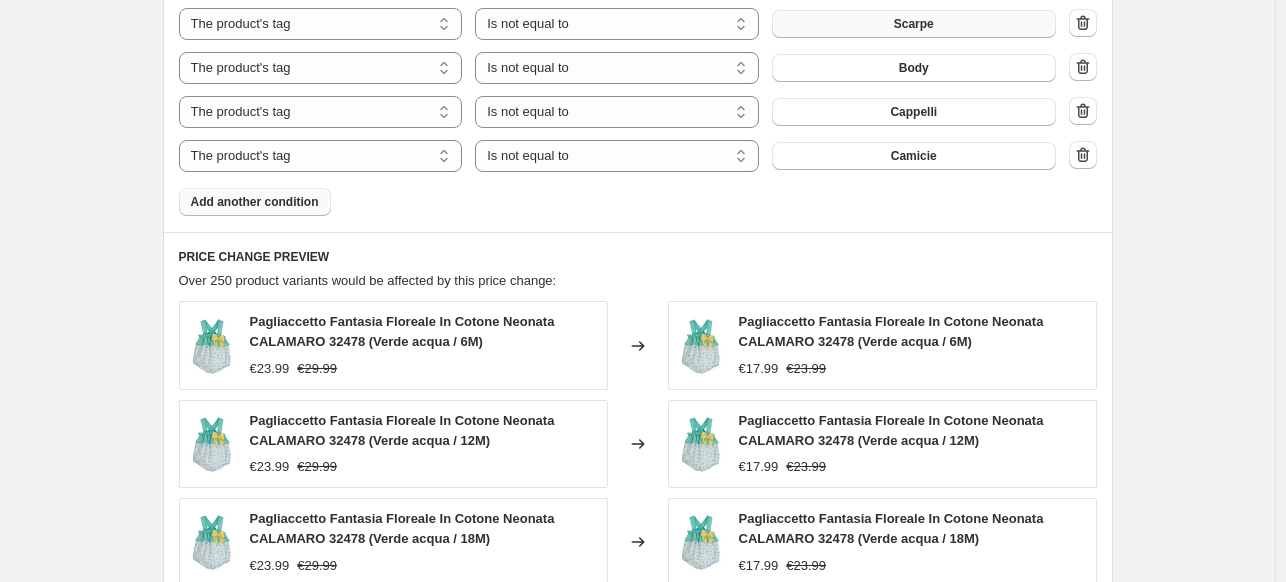 scroll, scrollTop: 1600, scrollLeft: 0, axis: vertical 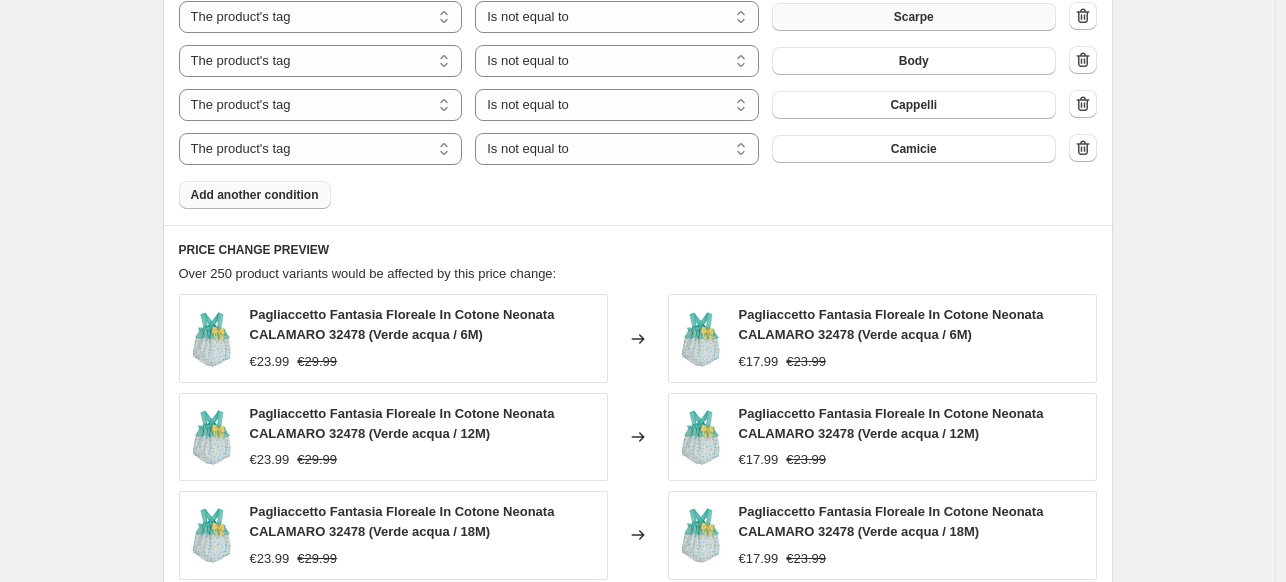 click on "Add another condition" at bounding box center [255, 195] 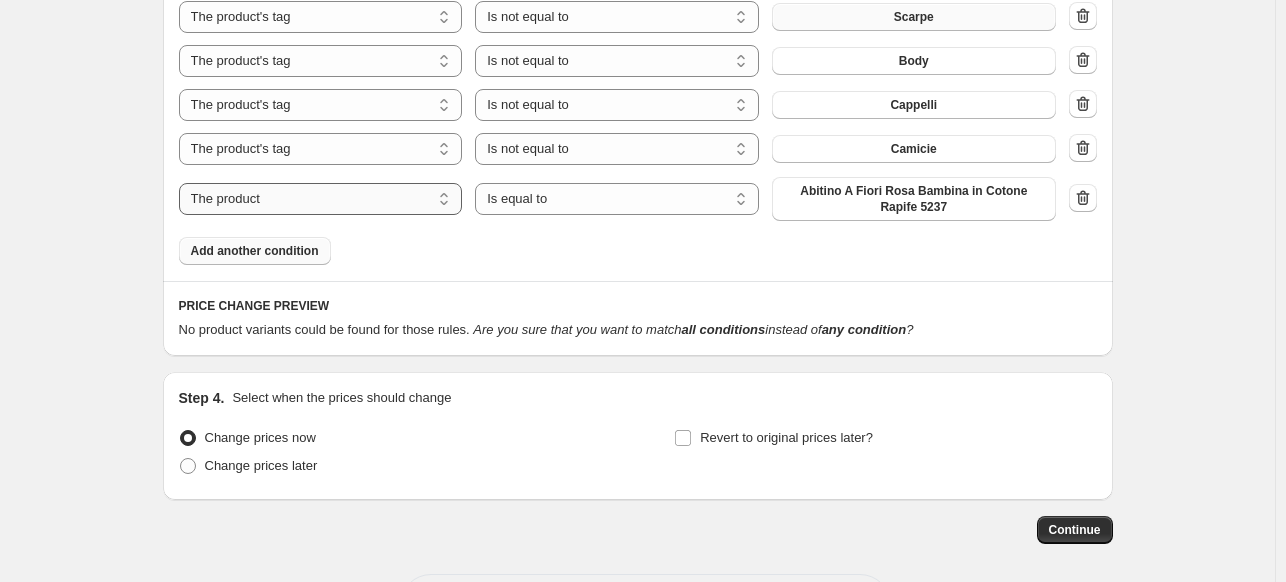 click on "The product The product's collection The product's tag The product's vendor The product's type The product's status The variant's title Inventory quantity" at bounding box center (321, 199) 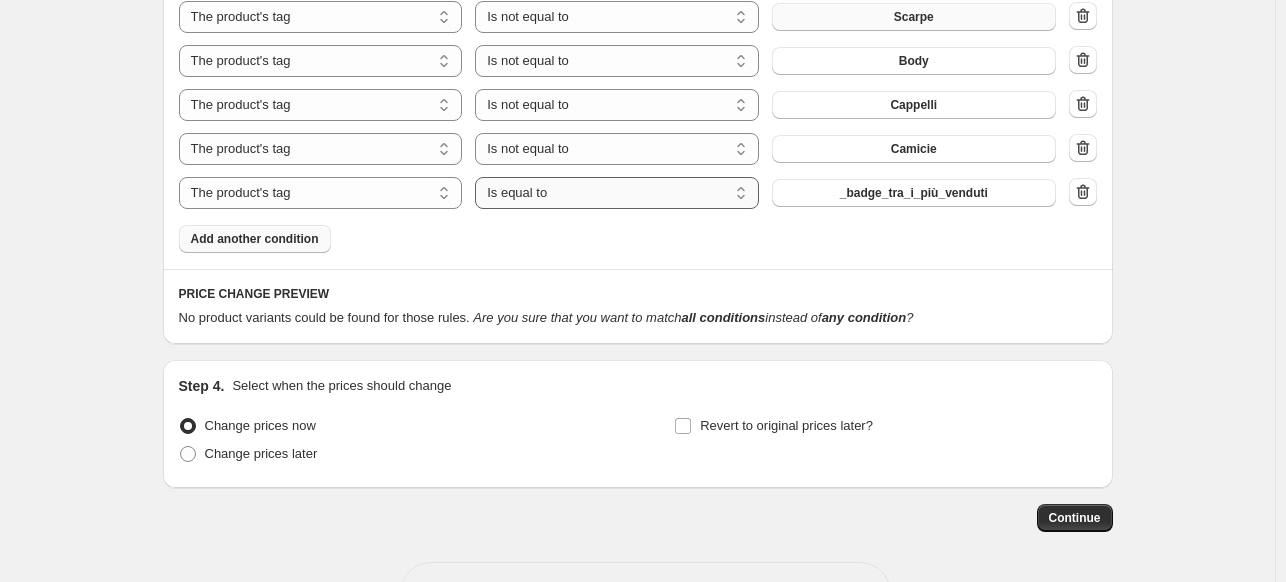 click on "Is equal to Is not equal to" at bounding box center [617, 193] 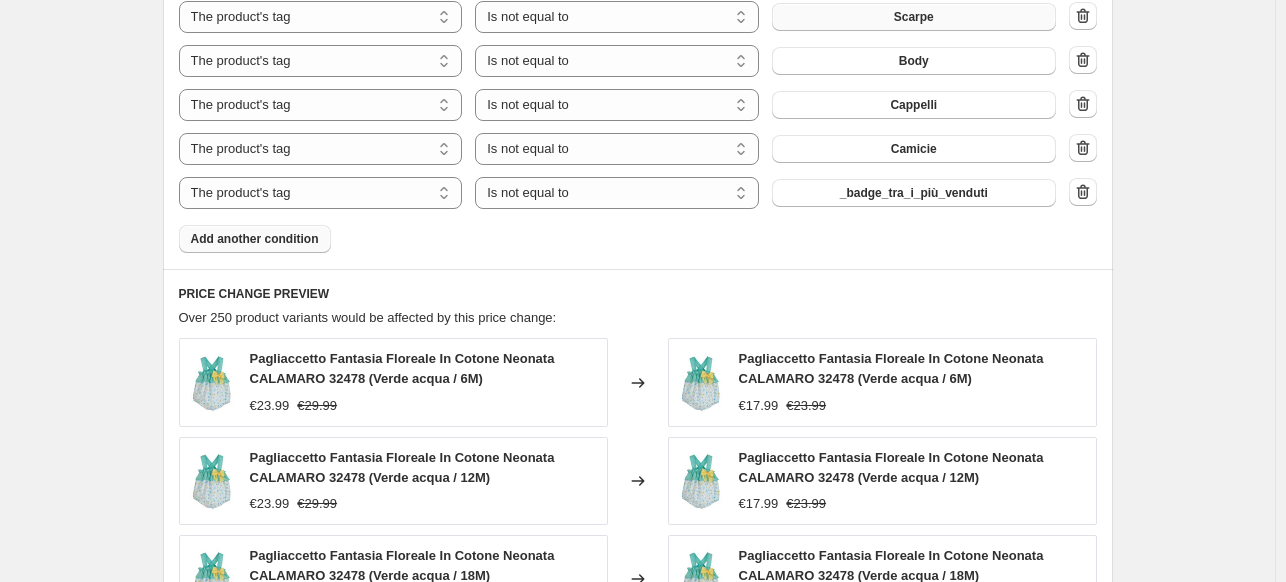 click on "_badge_tra_i_più_venduti" at bounding box center [914, 193] 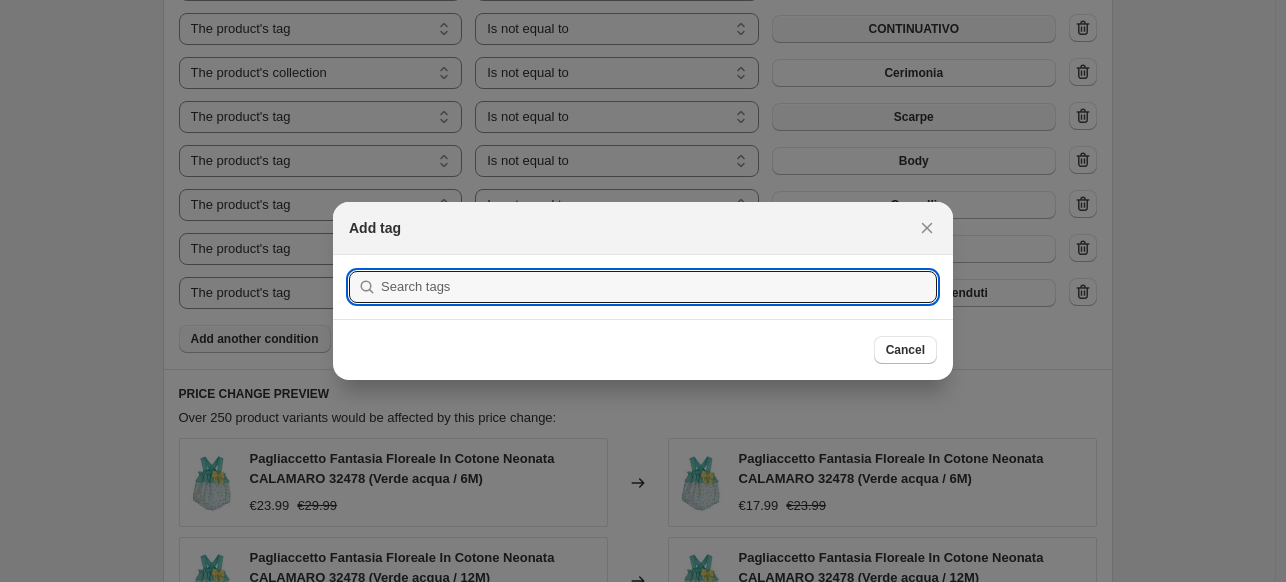 scroll, scrollTop: 1600, scrollLeft: 0, axis: vertical 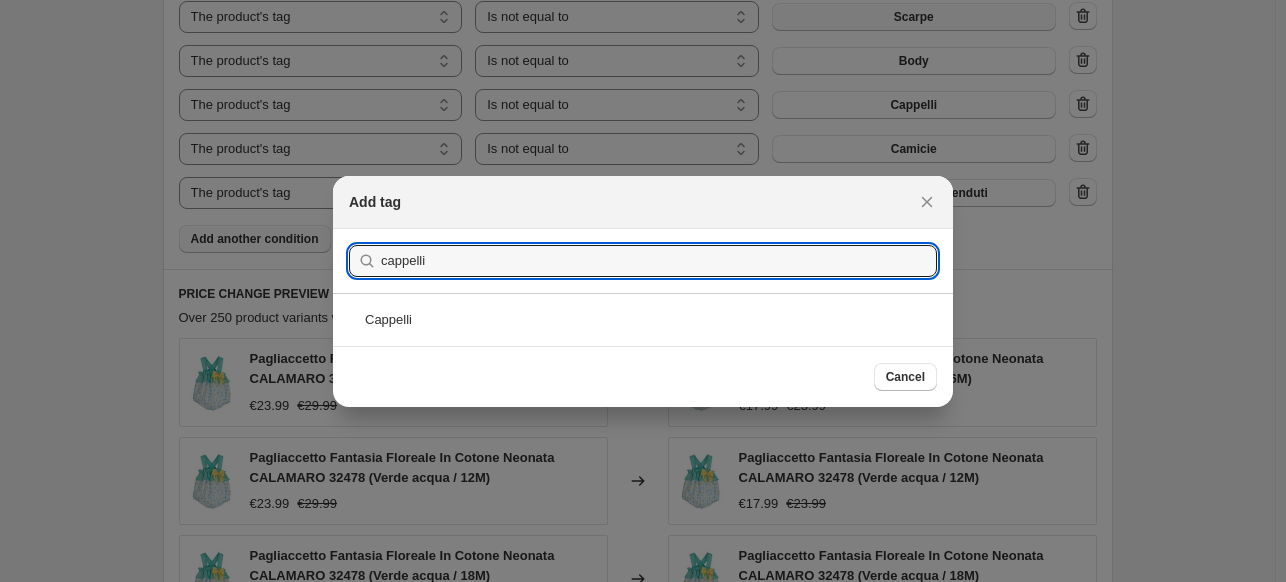 type on "cappelli" 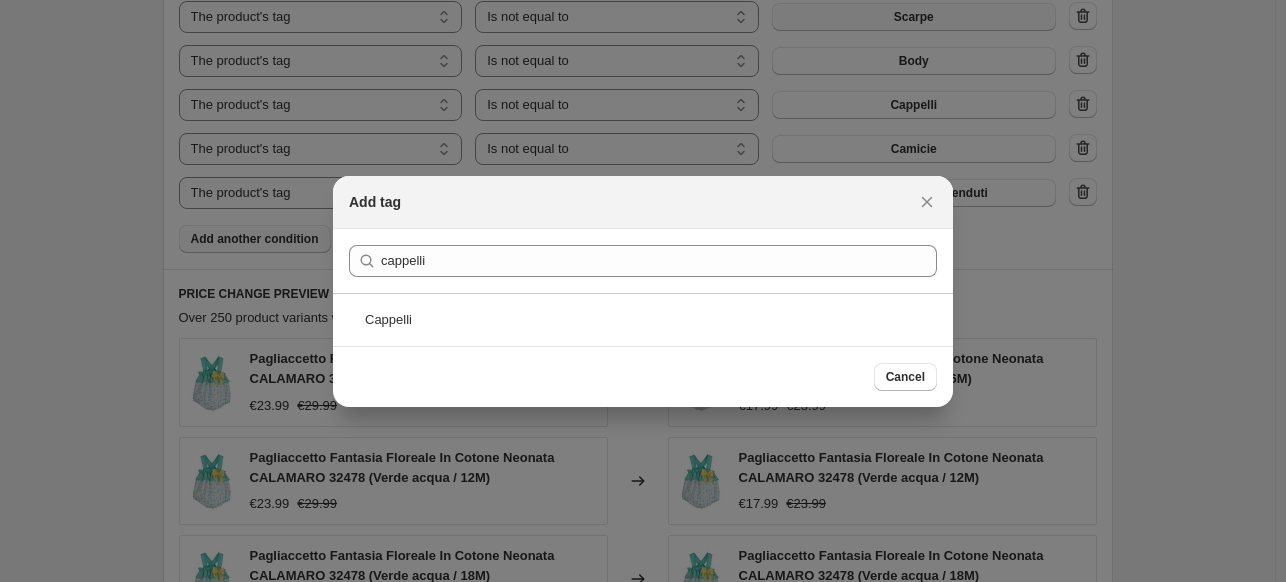 click on "Cappelli" at bounding box center (643, 319) 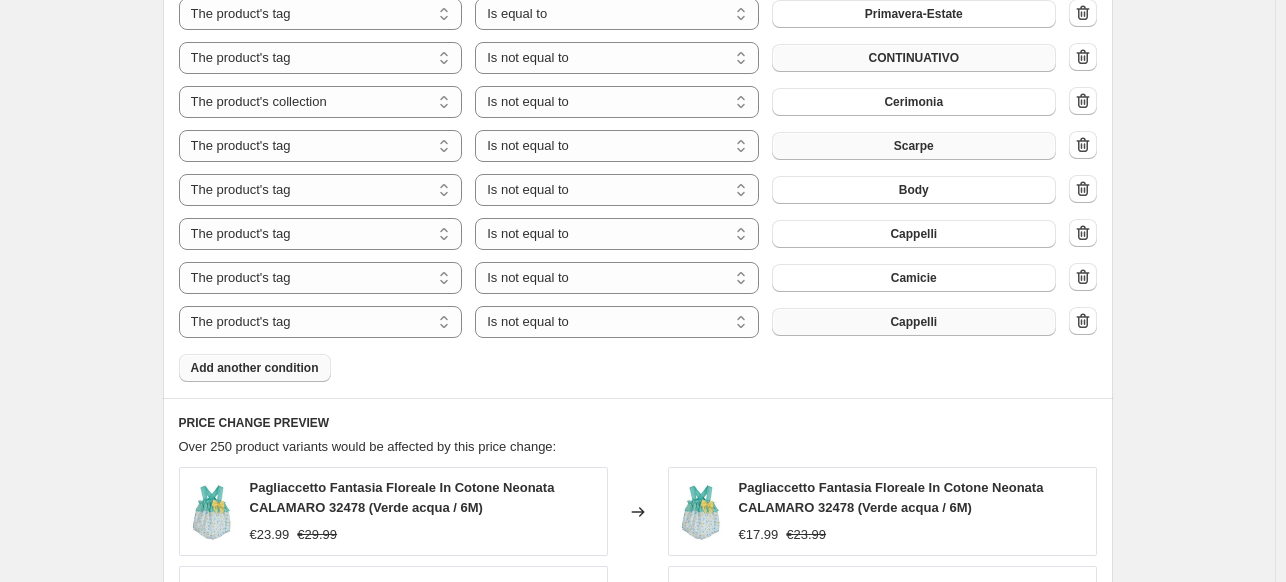scroll, scrollTop: 1500, scrollLeft: 0, axis: vertical 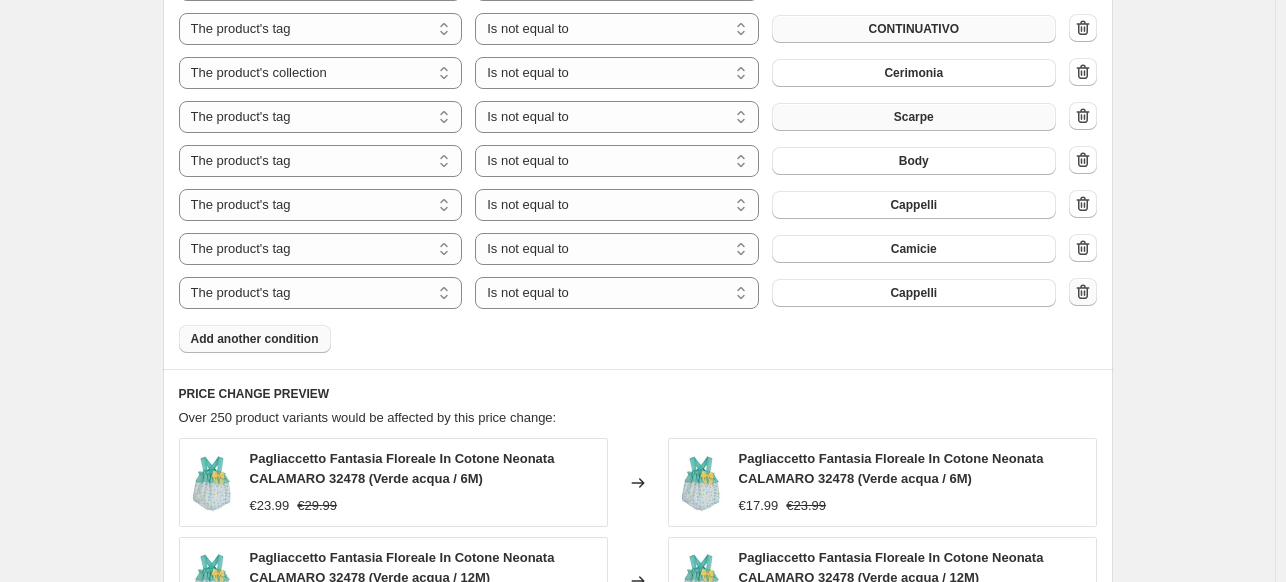 click 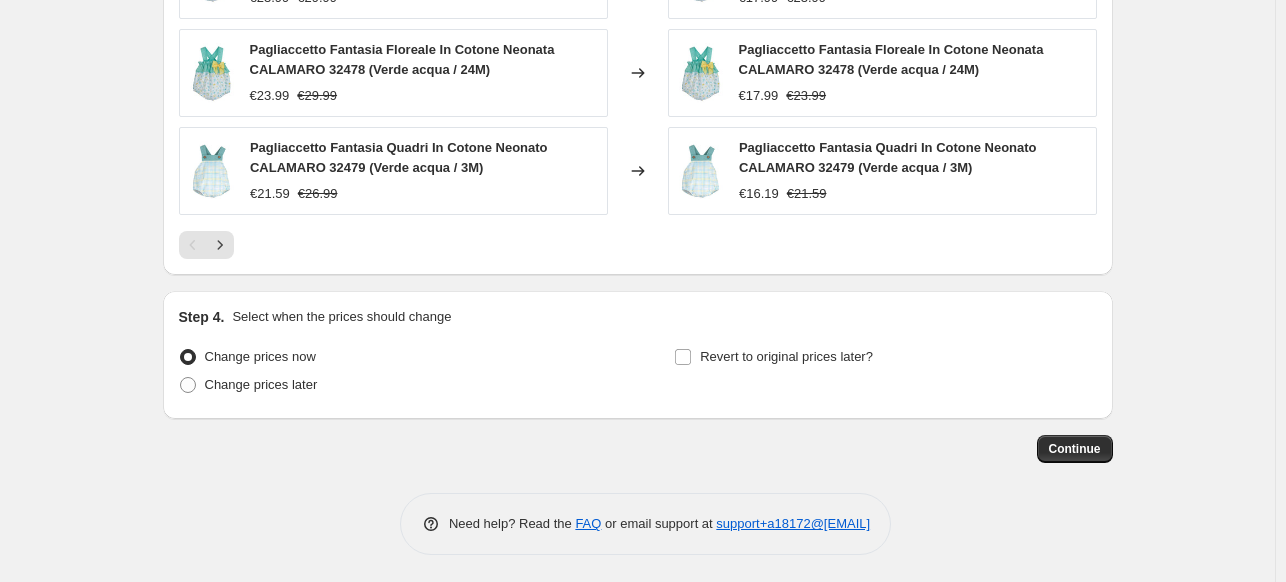 scroll, scrollTop: 2162, scrollLeft: 0, axis: vertical 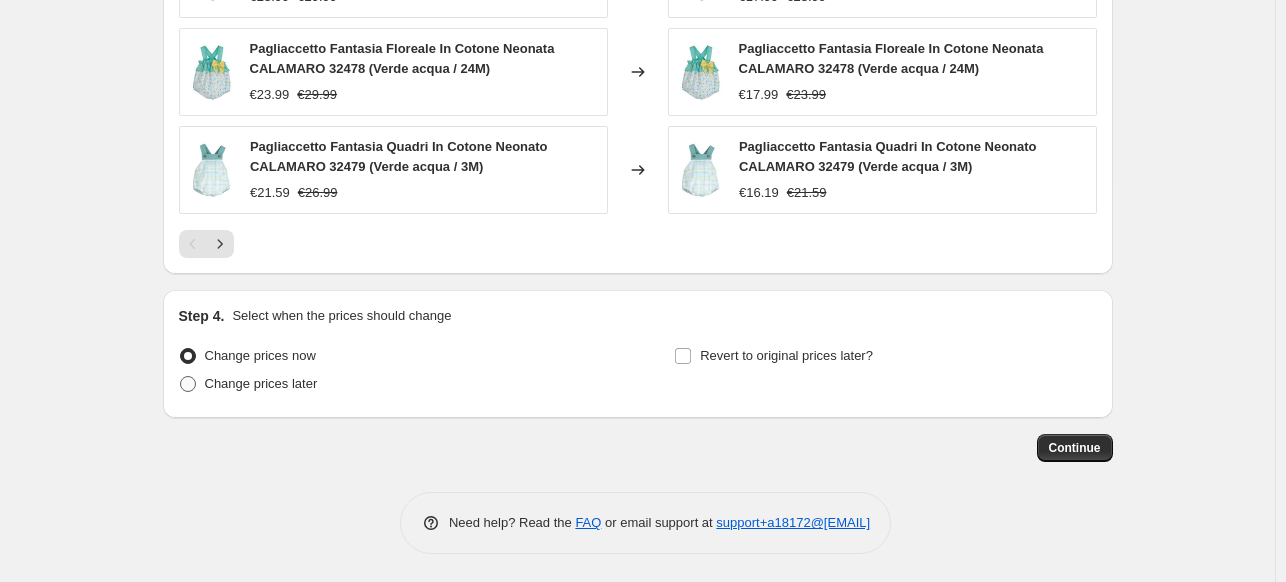 click on "Change prices later" at bounding box center [261, 383] 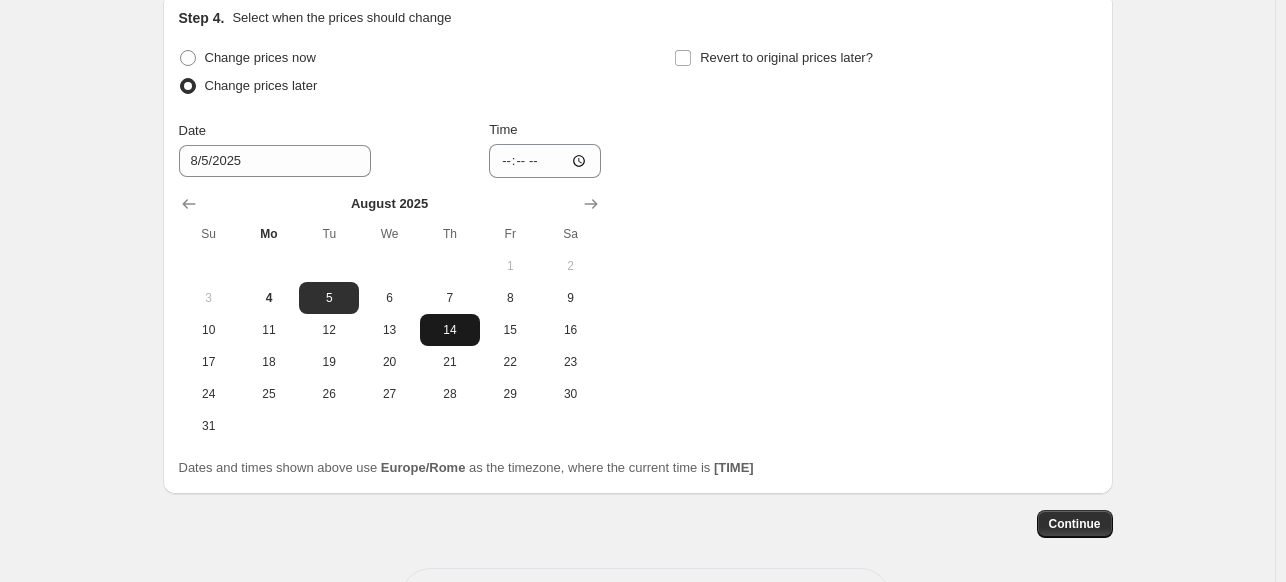 scroll, scrollTop: 2462, scrollLeft: 0, axis: vertical 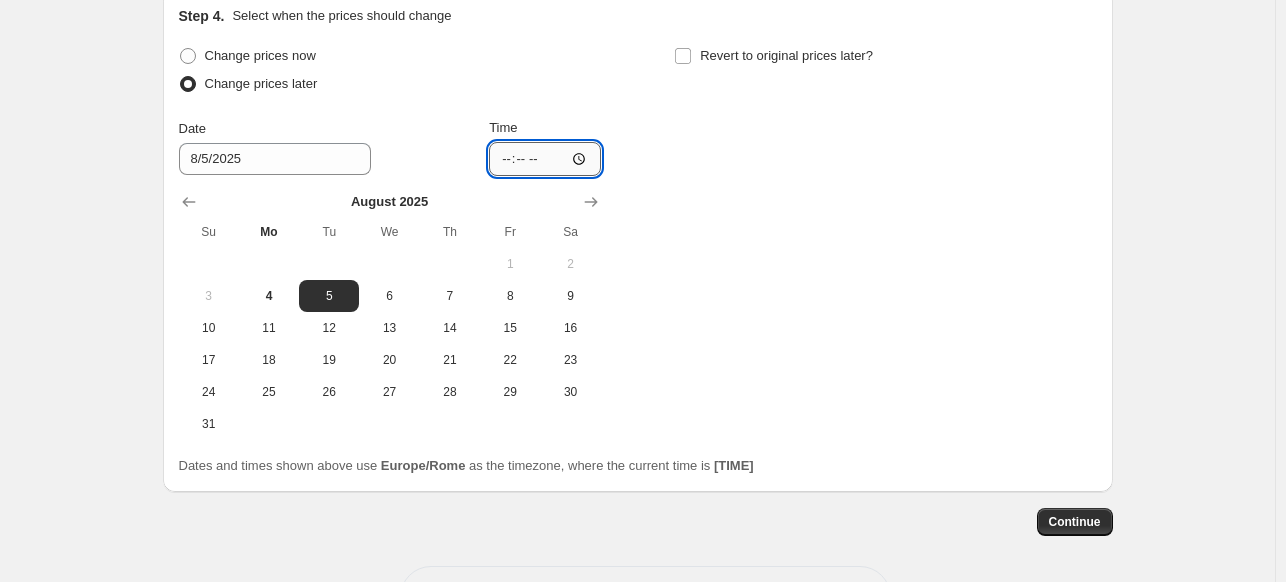 click on "[TIME]" at bounding box center (545, 159) 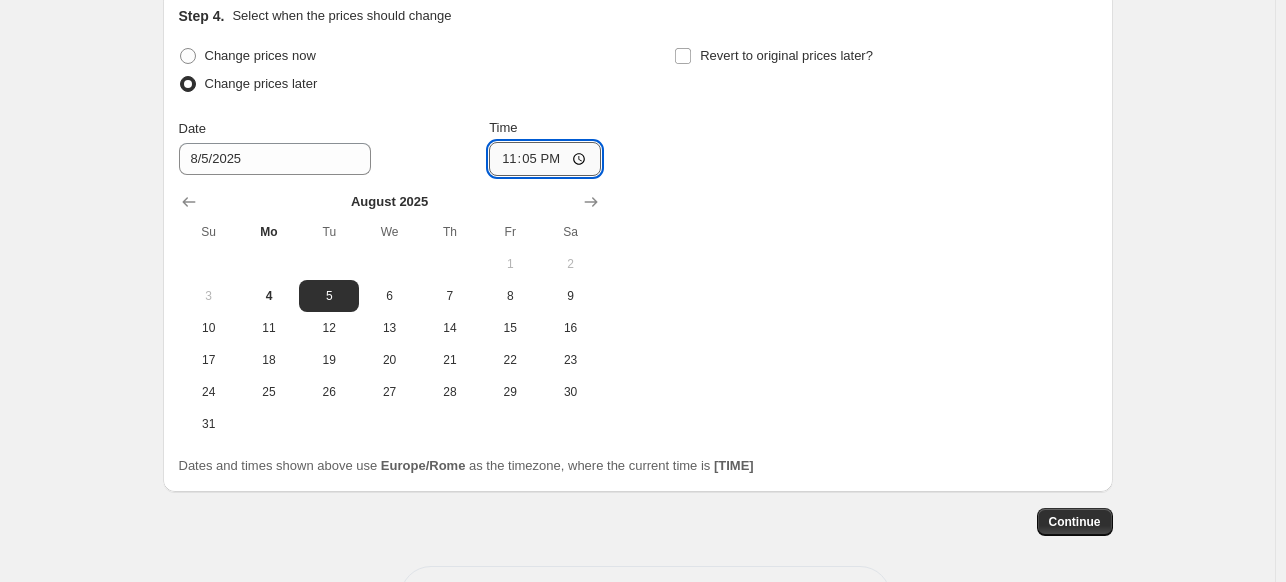 type on "23:59" 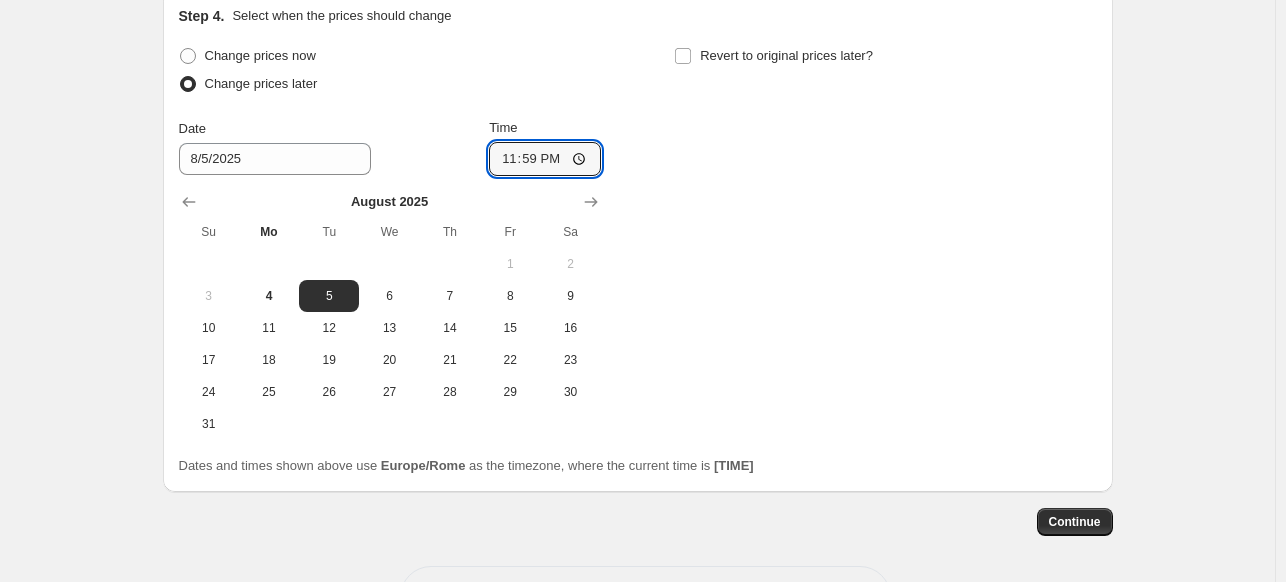 click on "Change prices now Change prices later Date 8/5/2025 Time 23:59 August   2025 Su Mo Tu We Th Fr Sa 1 2 3 4 5 6 7 8 9 10 11 12 13 14 15 16 17 18 19 20 21 22 23 24 25 26 27 28 29 30 31 Revert to original prices later?" at bounding box center [638, 241] 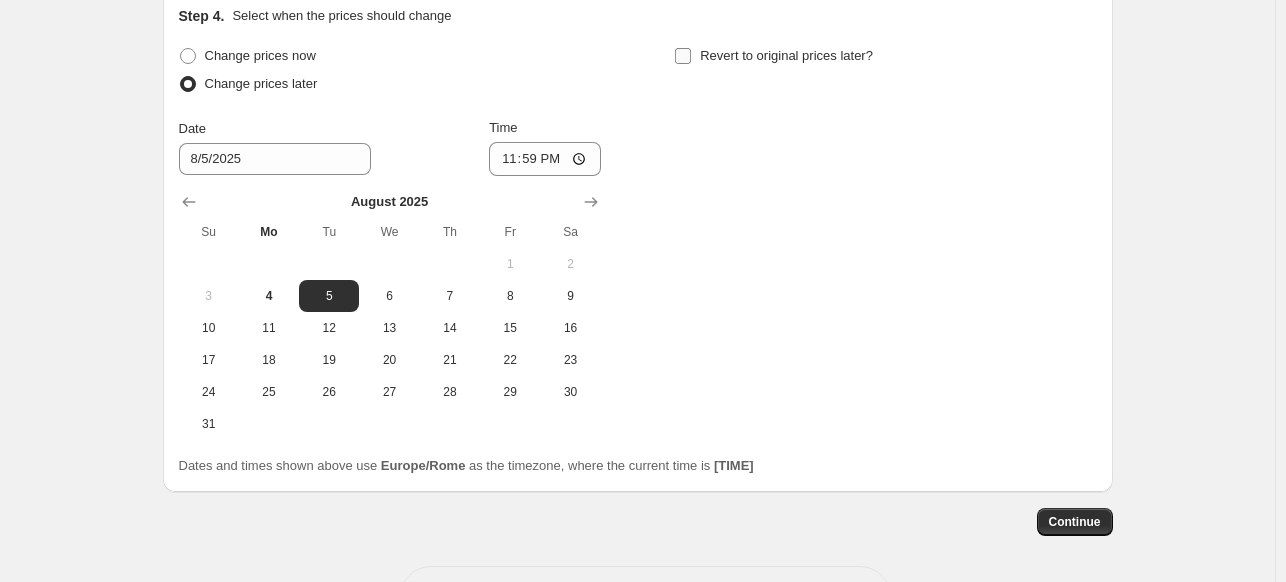 click on "Revert to original prices later?" at bounding box center (786, 56) 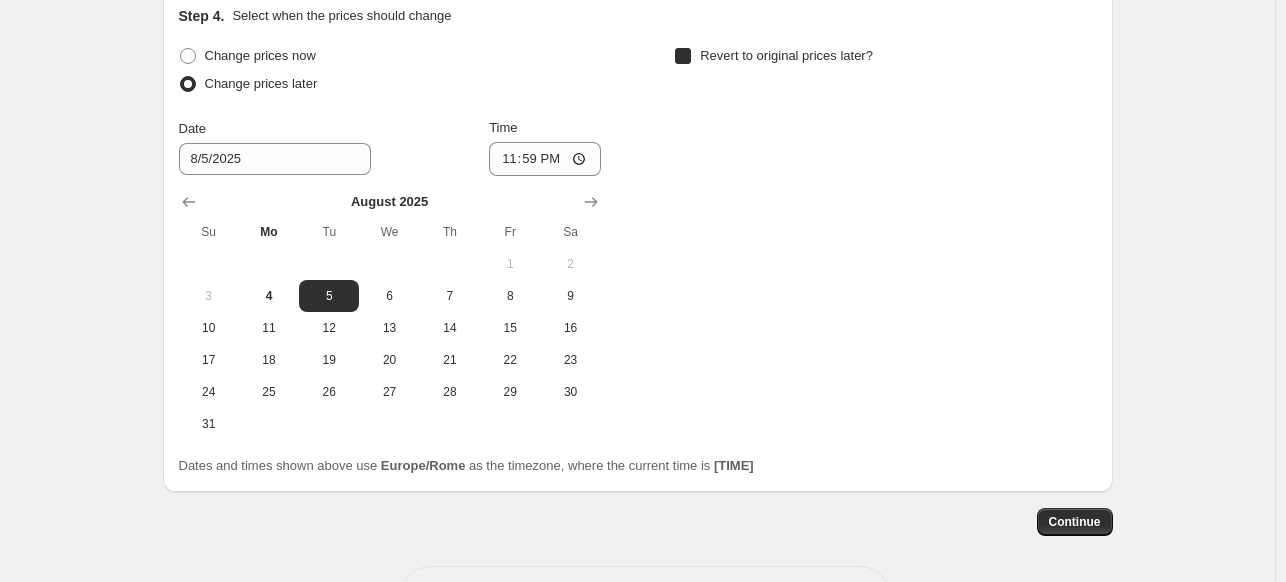 checkbox on "true" 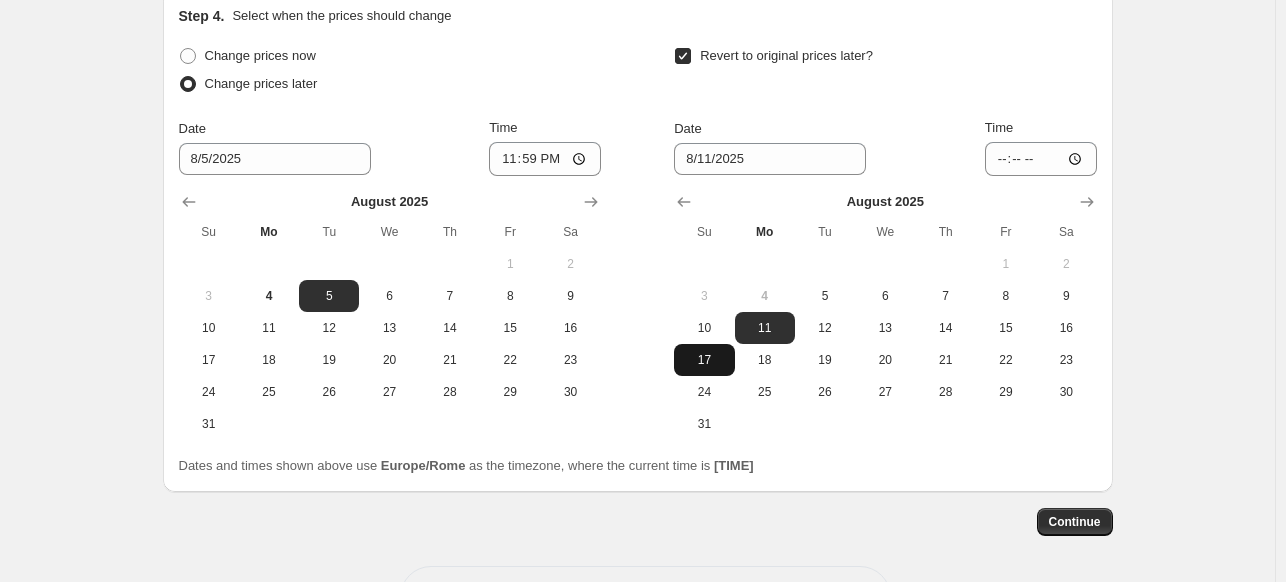 click on "17" at bounding box center [704, 360] 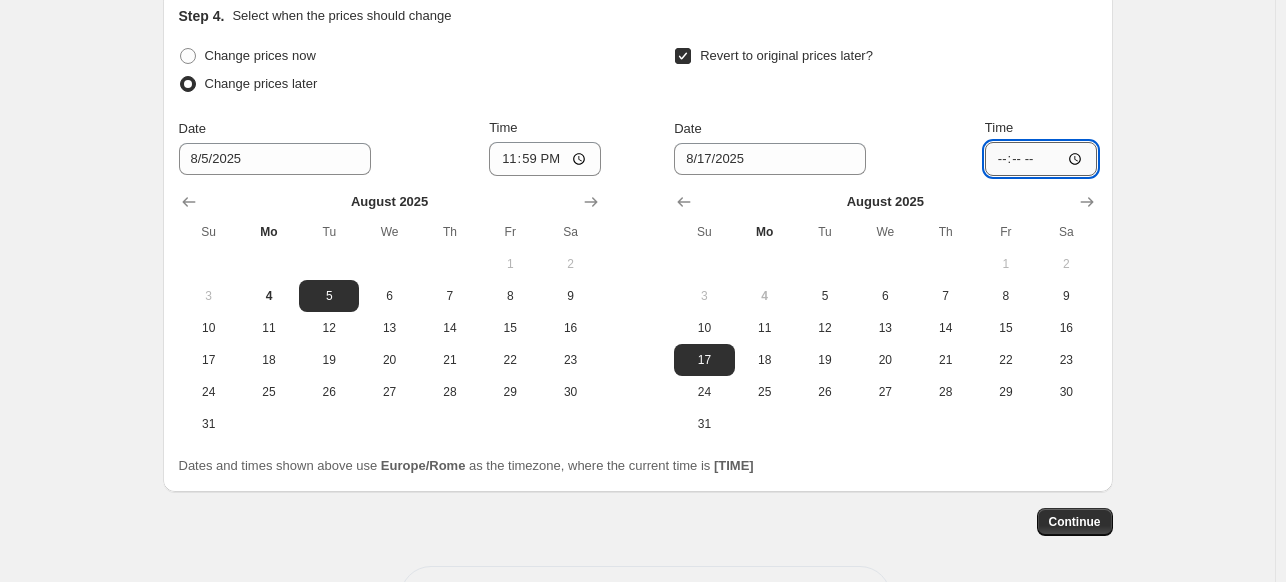 click on "[TIME]" at bounding box center [1041, 159] 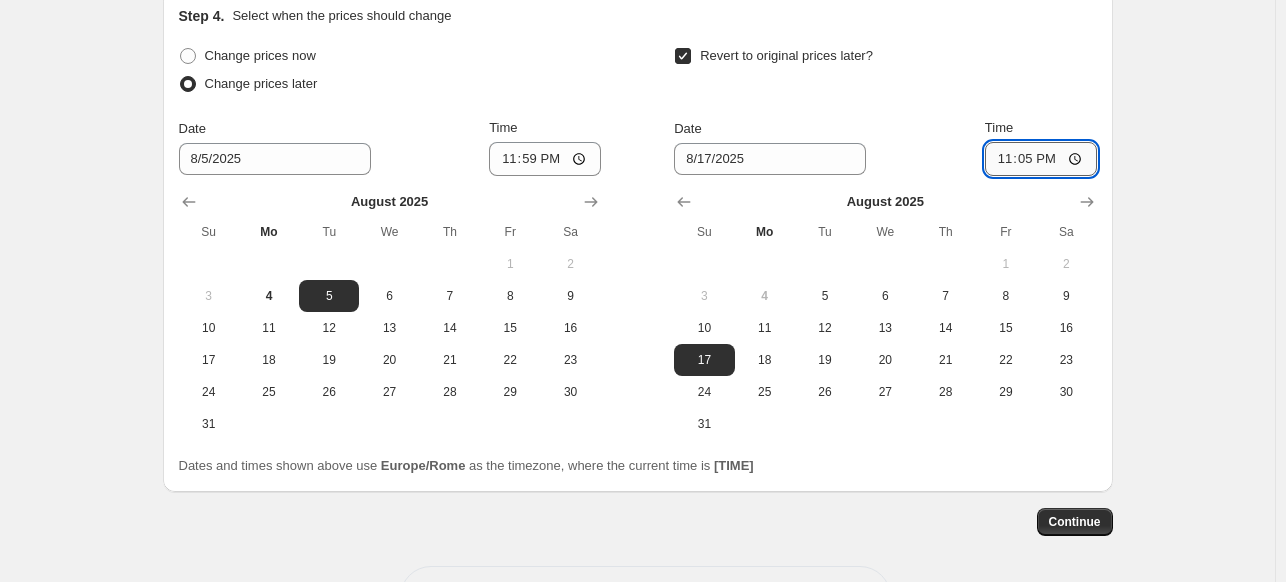 type on "23:59" 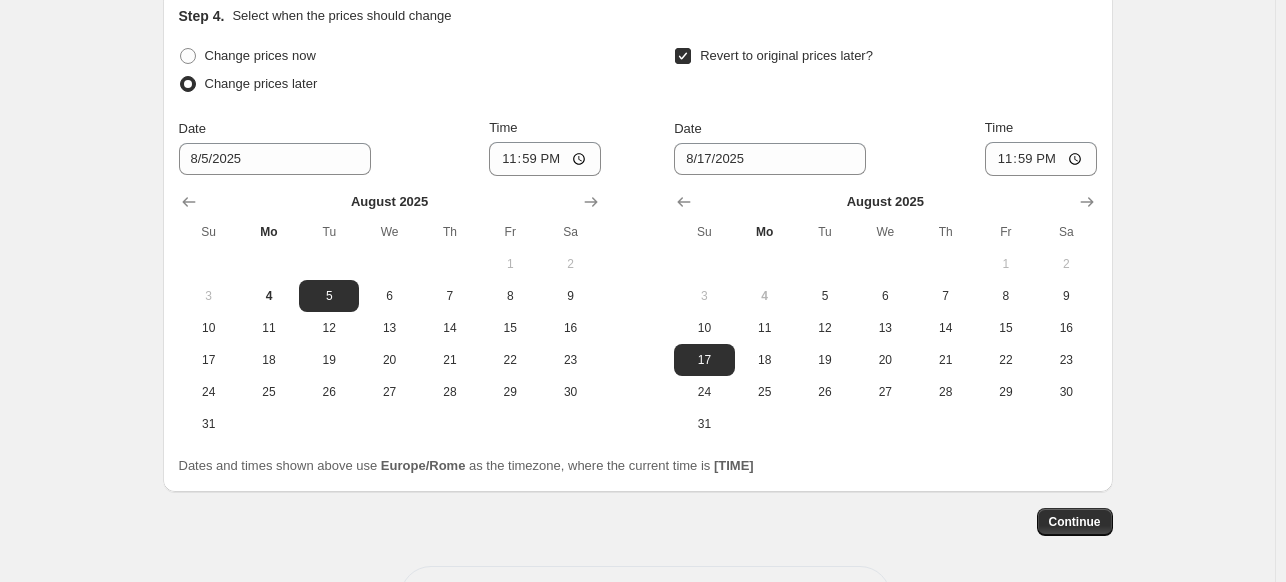 click on "Revert to original prices later? Date 8/17/2025 Time 23:59 August   2025 Su Mo Tu We Th Fr Sa 1 2 3 4 5 6 7 8 9 10 11 12 13 14 15 16 17 18 19 20 21 22 23 24 25 26 27 28 29 30 31" at bounding box center [885, 241] 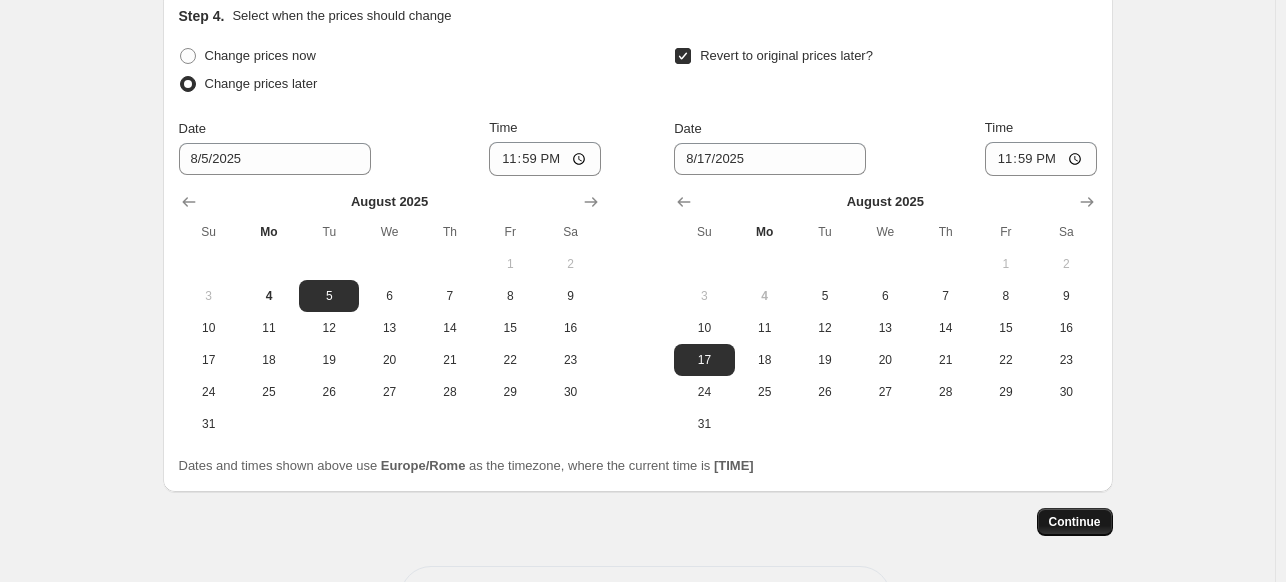 click on "Continue" at bounding box center [1075, 522] 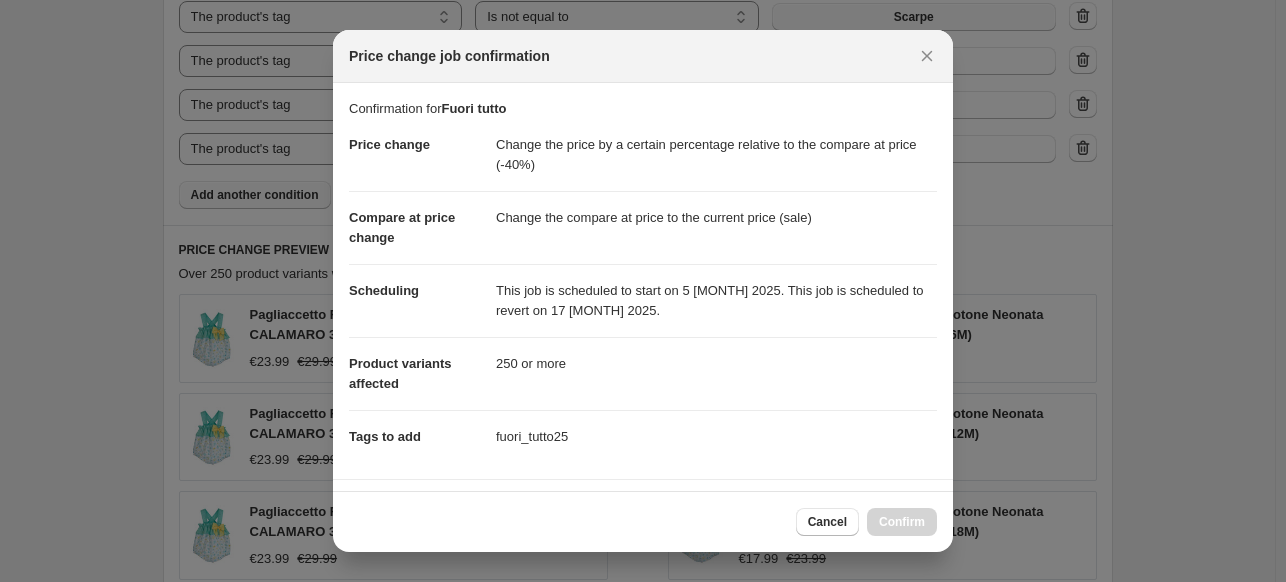 scroll, scrollTop: 0, scrollLeft: 0, axis: both 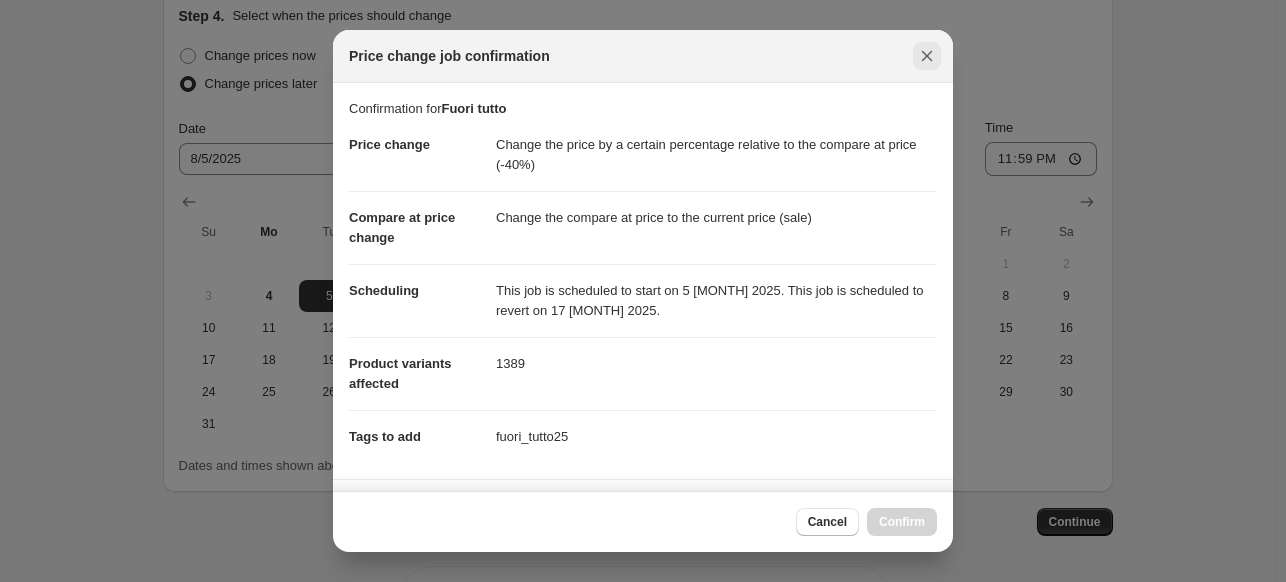 click at bounding box center (927, 56) 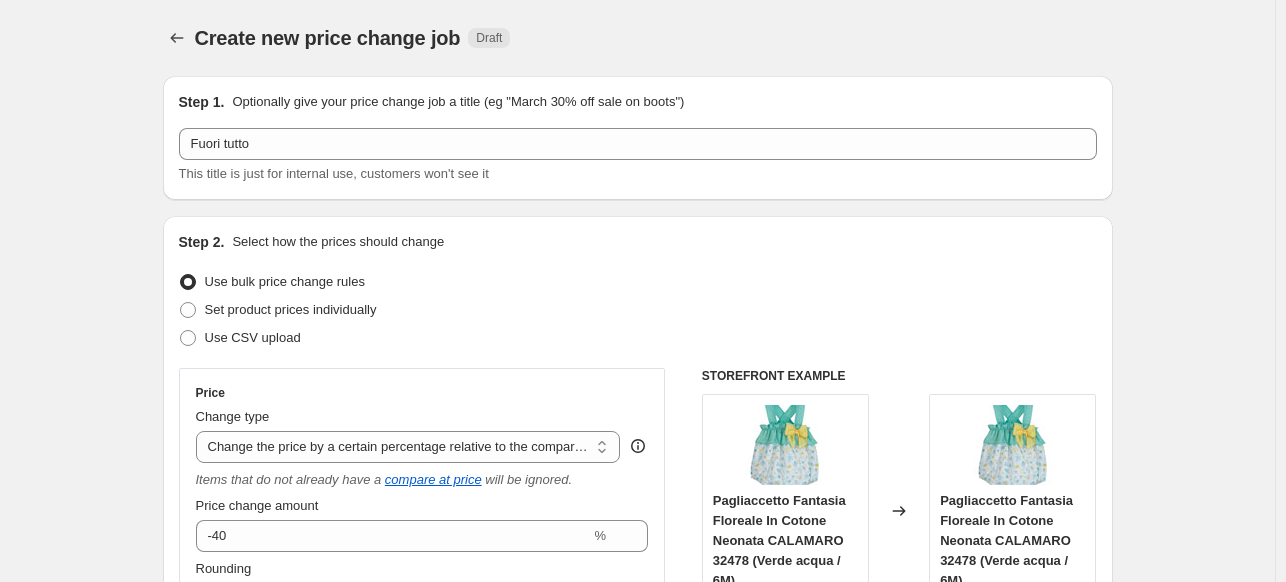 scroll, scrollTop: 2462, scrollLeft: 0, axis: vertical 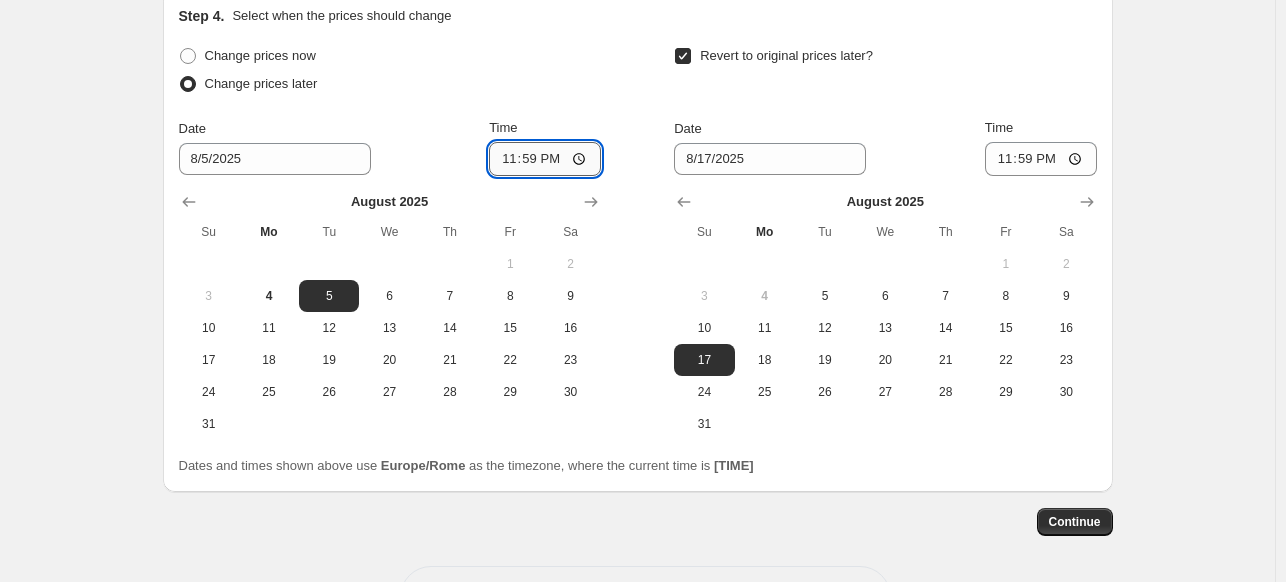 click on "23:59" at bounding box center [545, 159] 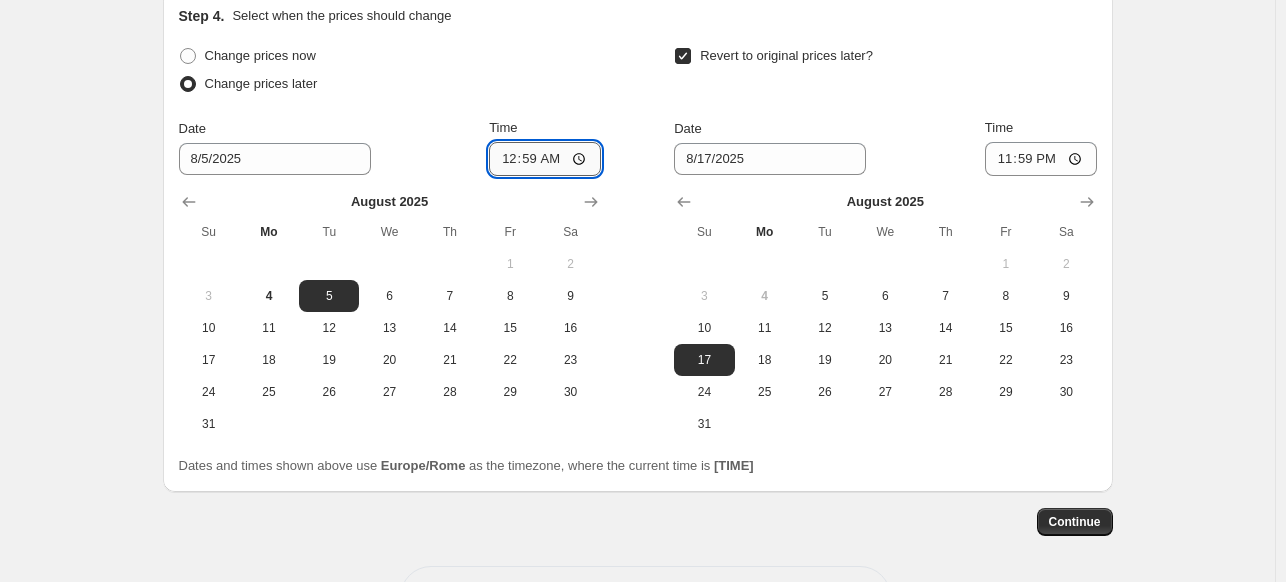 type on "00:00" 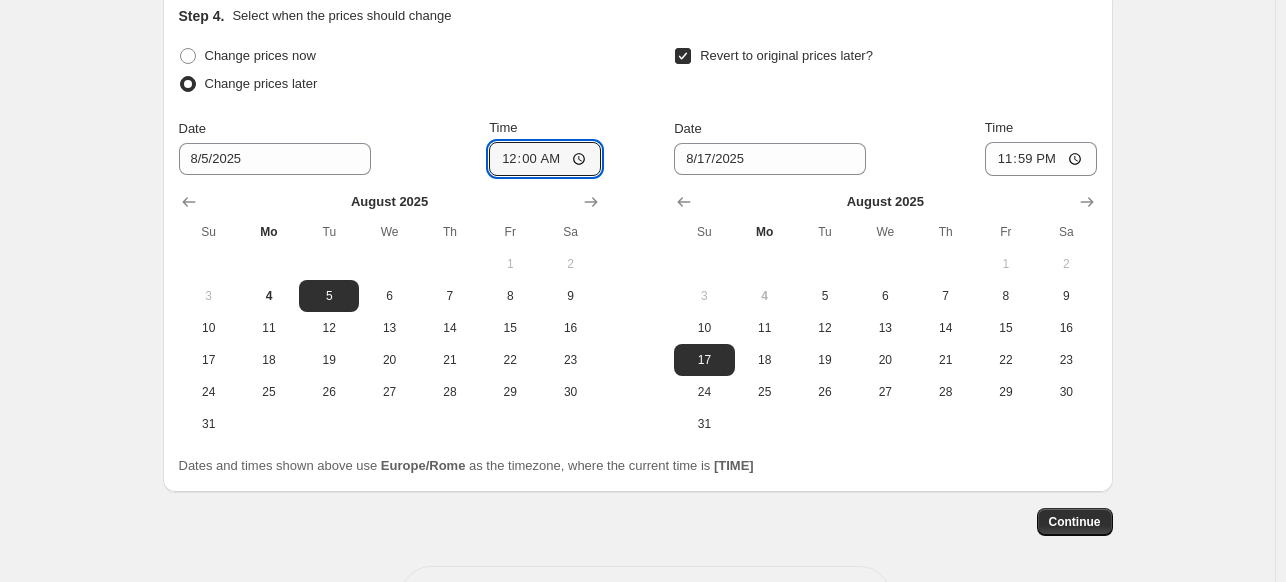 click on "Change prices now Change prices later" at bounding box center (390, 72) 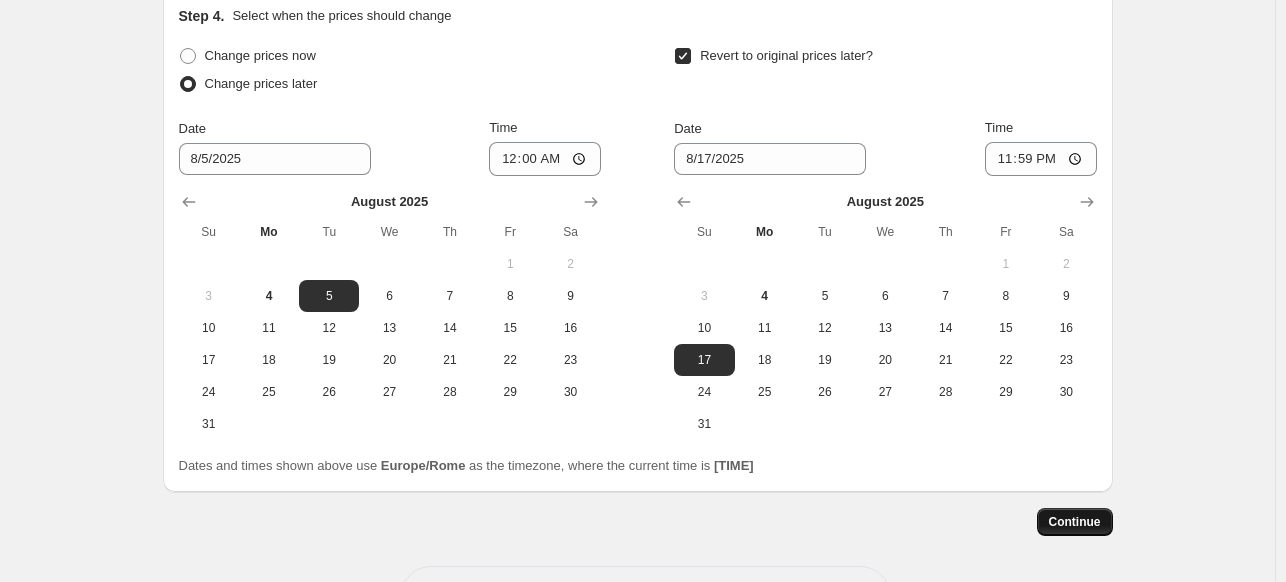 click on "Continue" at bounding box center (1075, 522) 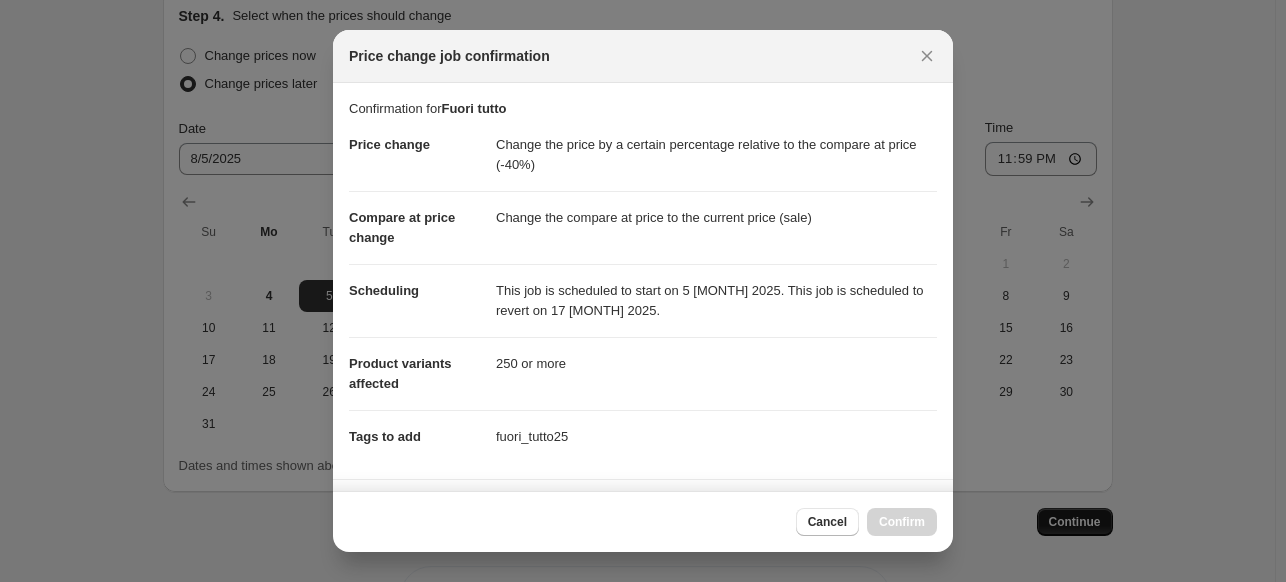 scroll, scrollTop: 0, scrollLeft: 0, axis: both 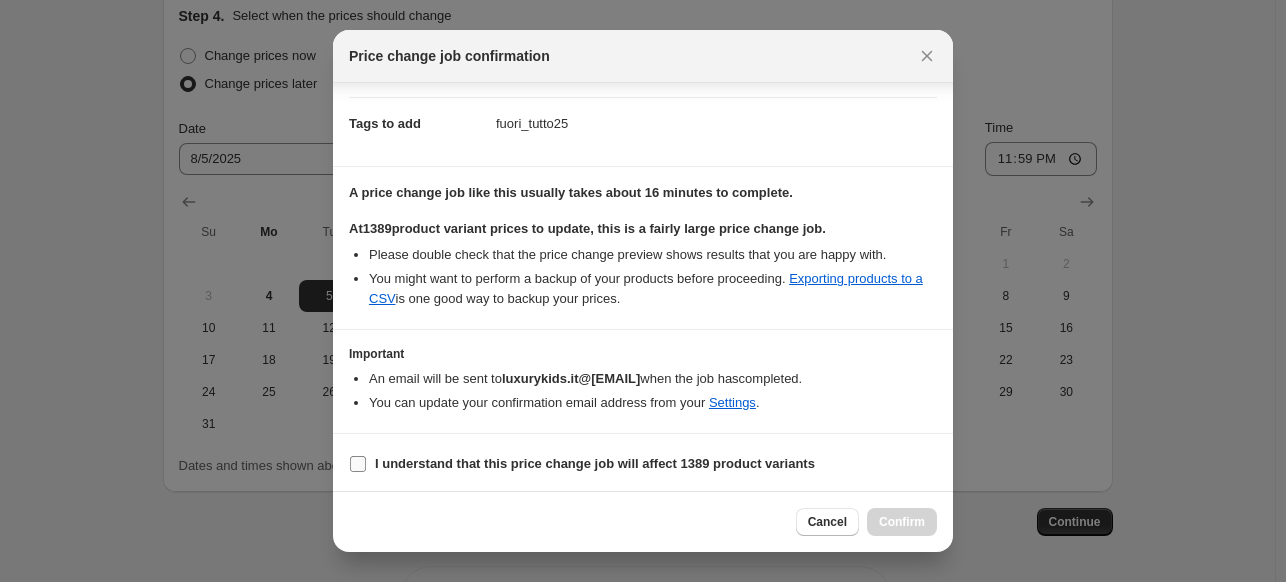 click on "I understand that this price change job will affect 1389 product variants" at bounding box center (595, 463) 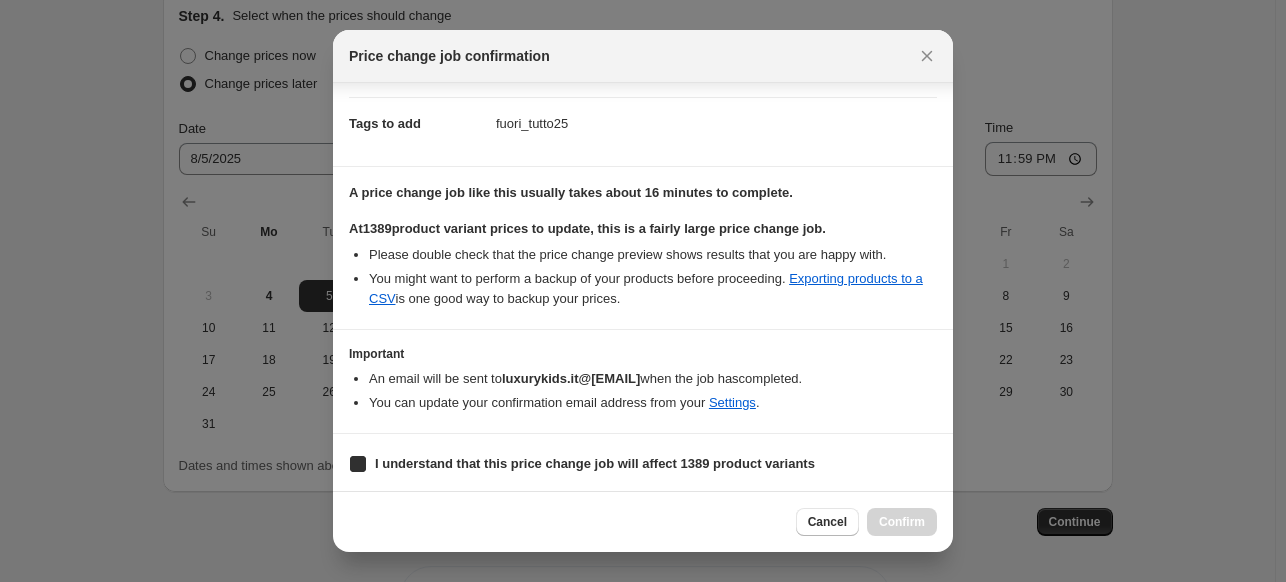 checkbox on "true" 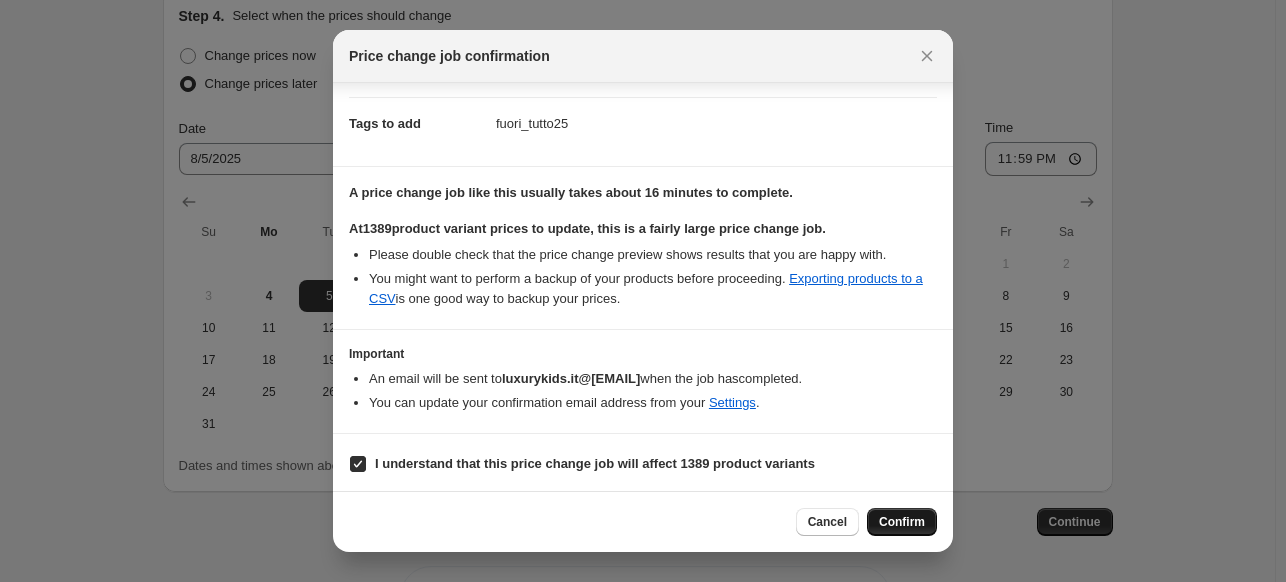 click on "Confirm" at bounding box center (902, 522) 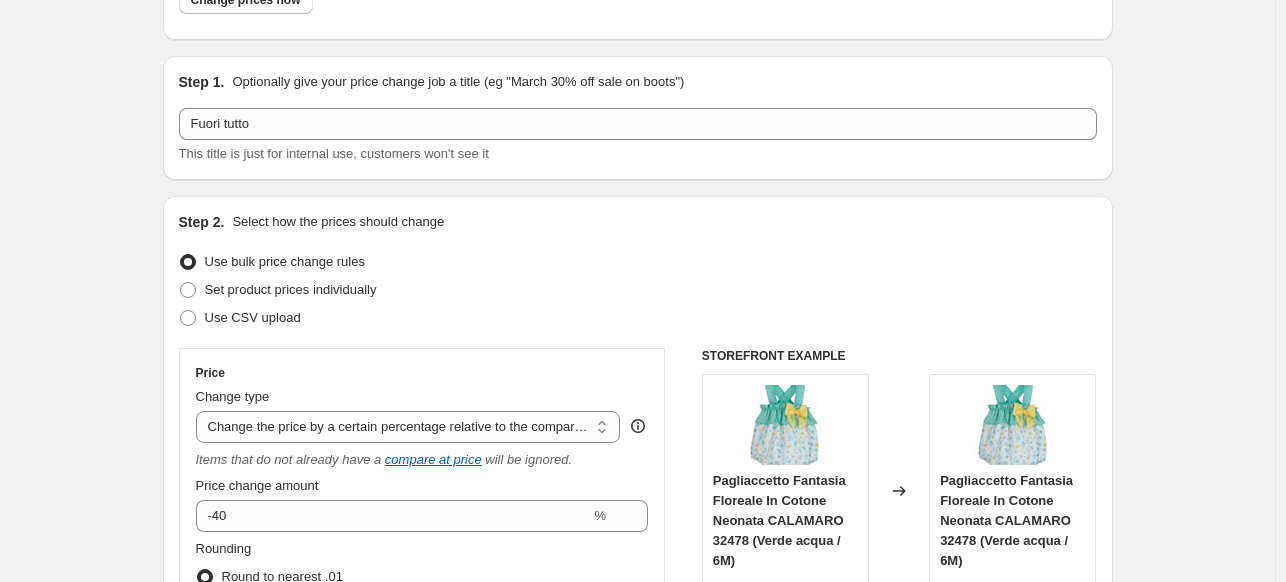 scroll, scrollTop: 0, scrollLeft: 0, axis: both 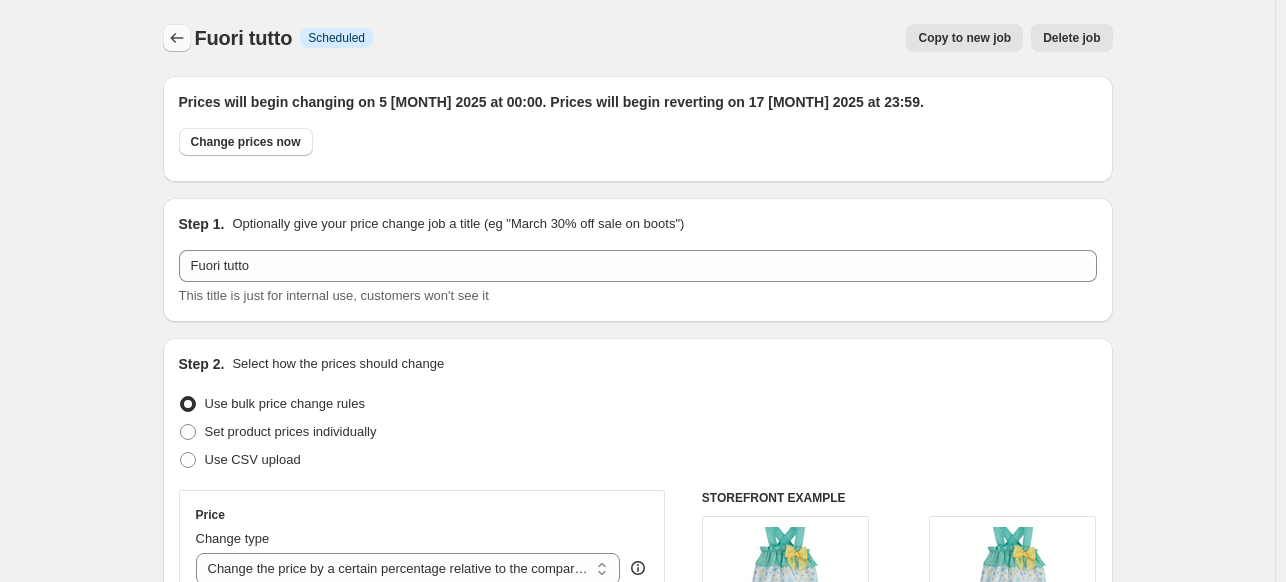 click at bounding box center (177, 38) 